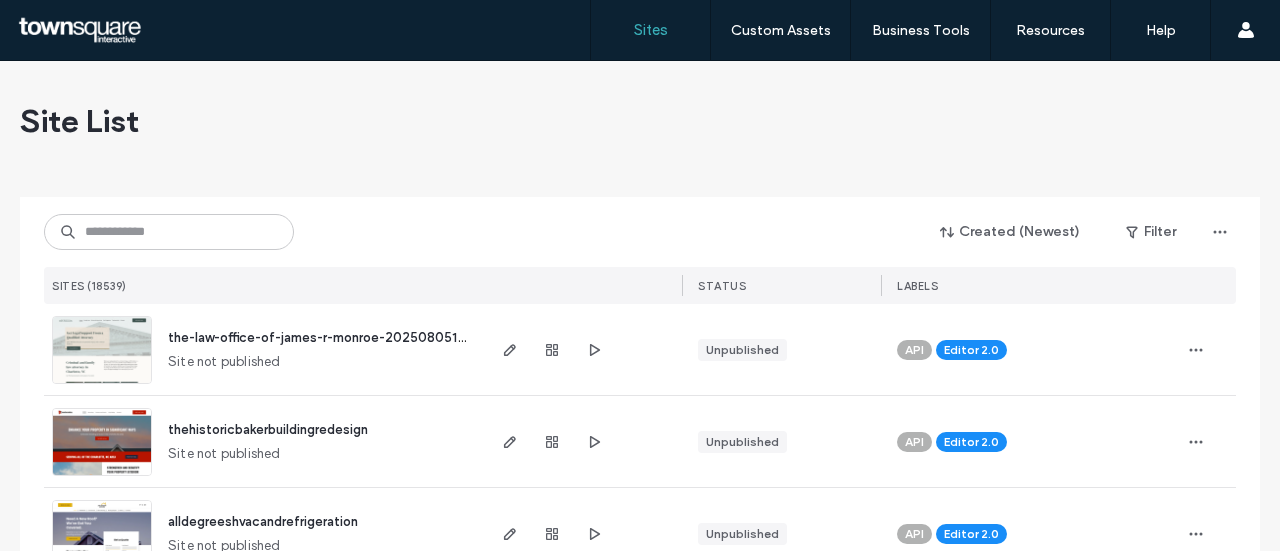 click at bounding box center [169, 232] 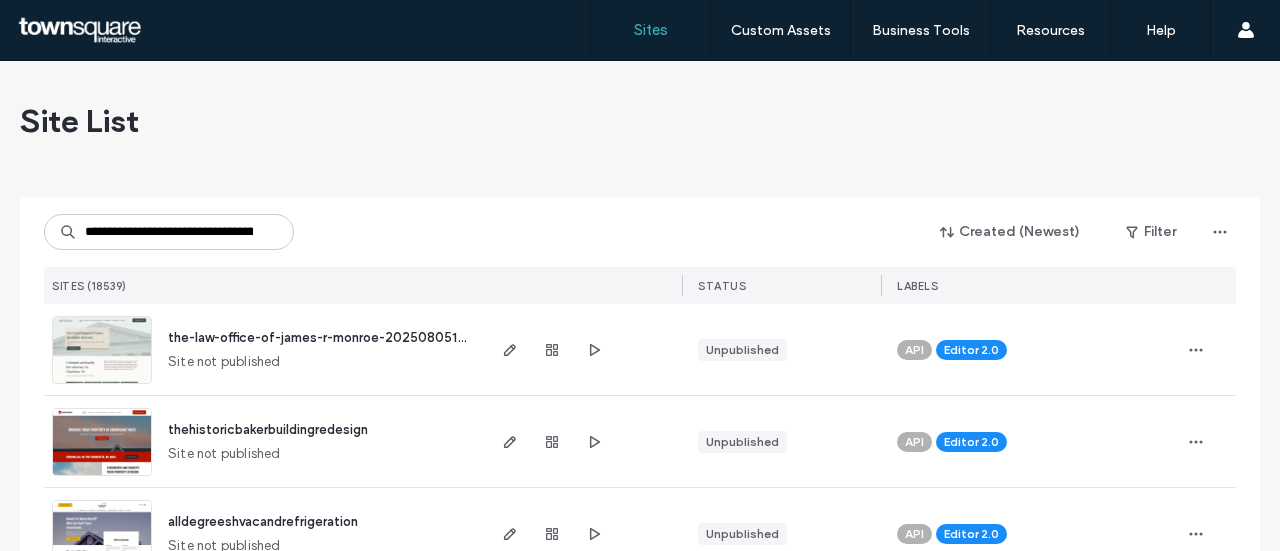 type on "**********" 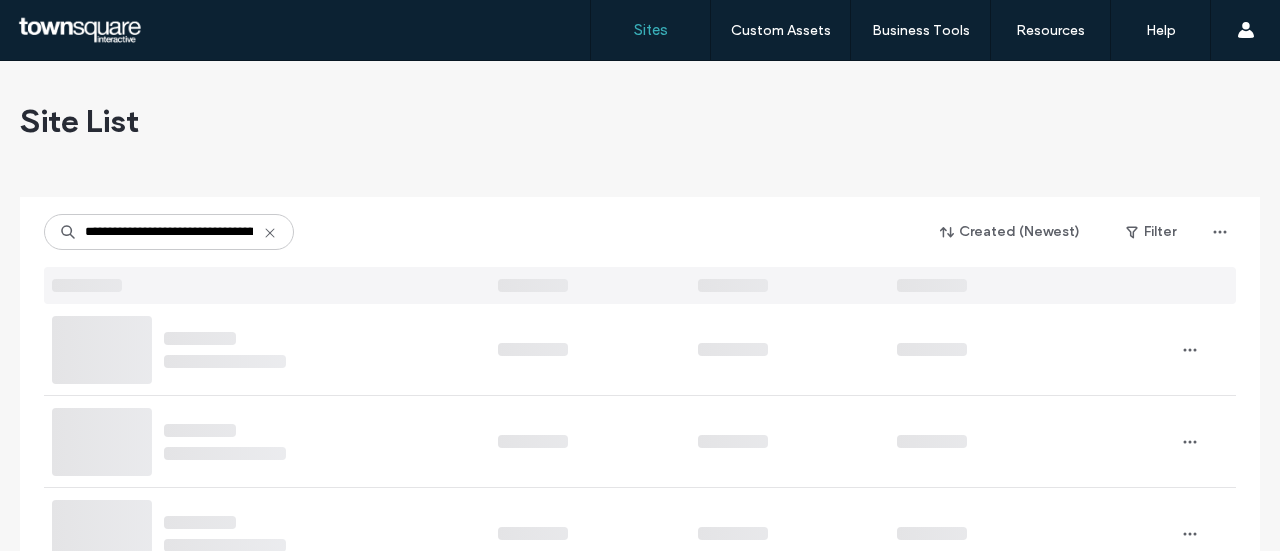 click on "**********" at bounding box center (640, 3668) 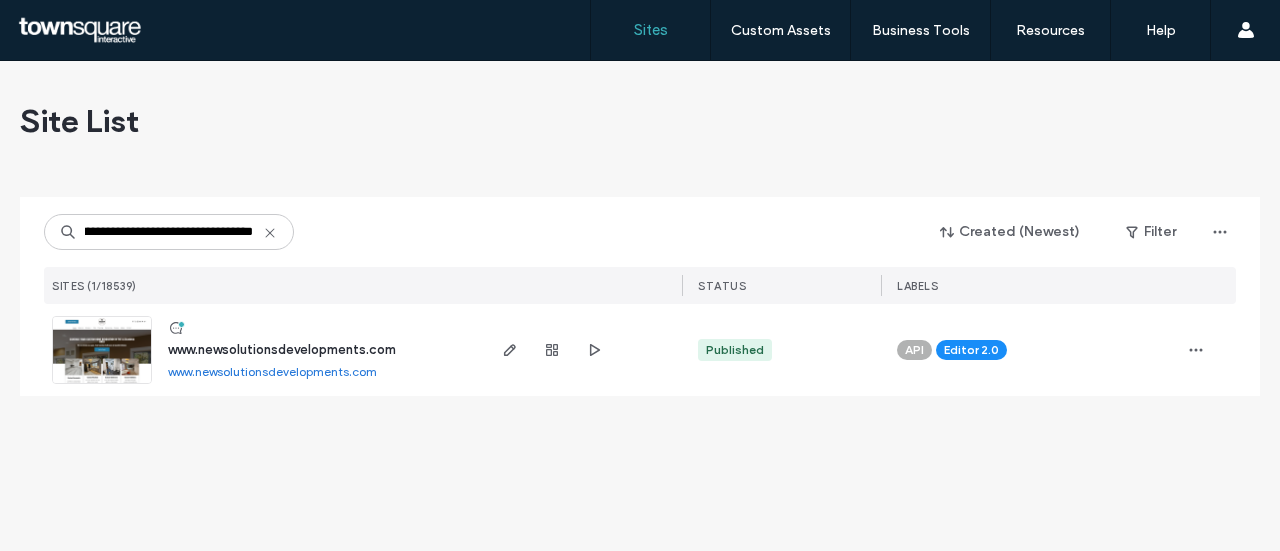 scroll, scrollTop: 0, scrollLeft: 0, axis: both 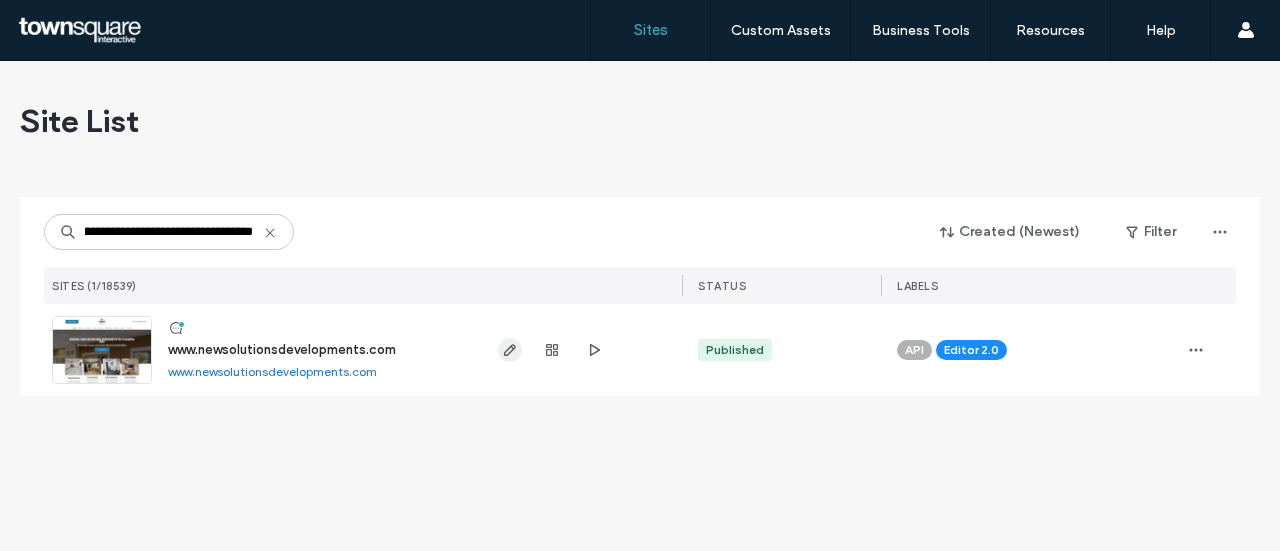 click at bounding box center (510, 350) 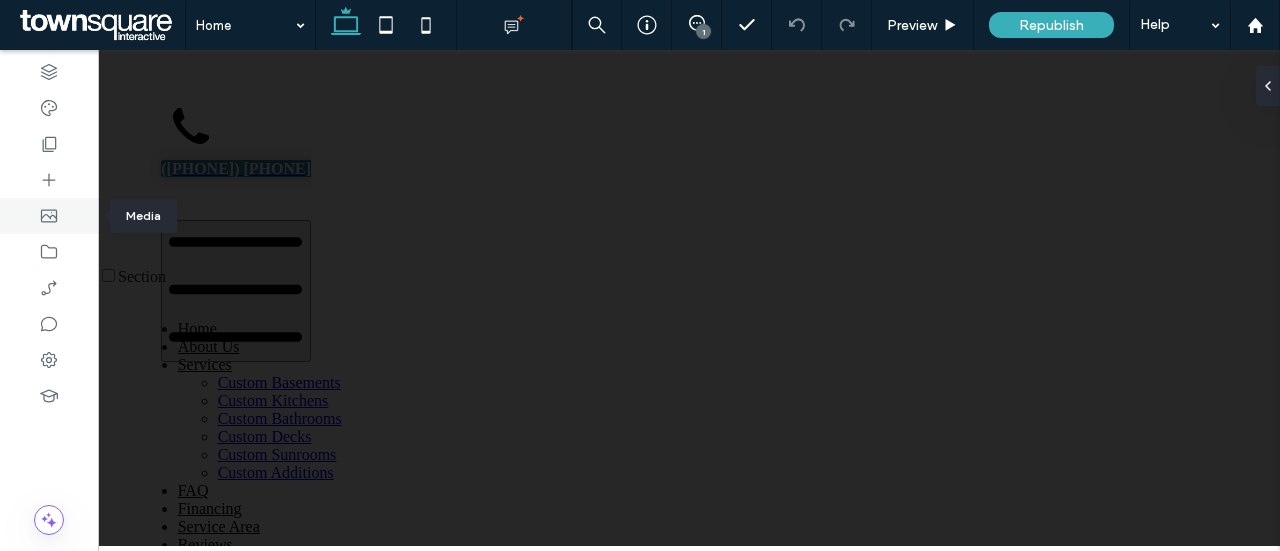 scroll, scrollTop: 0, scrollLeft: 0, axis: both 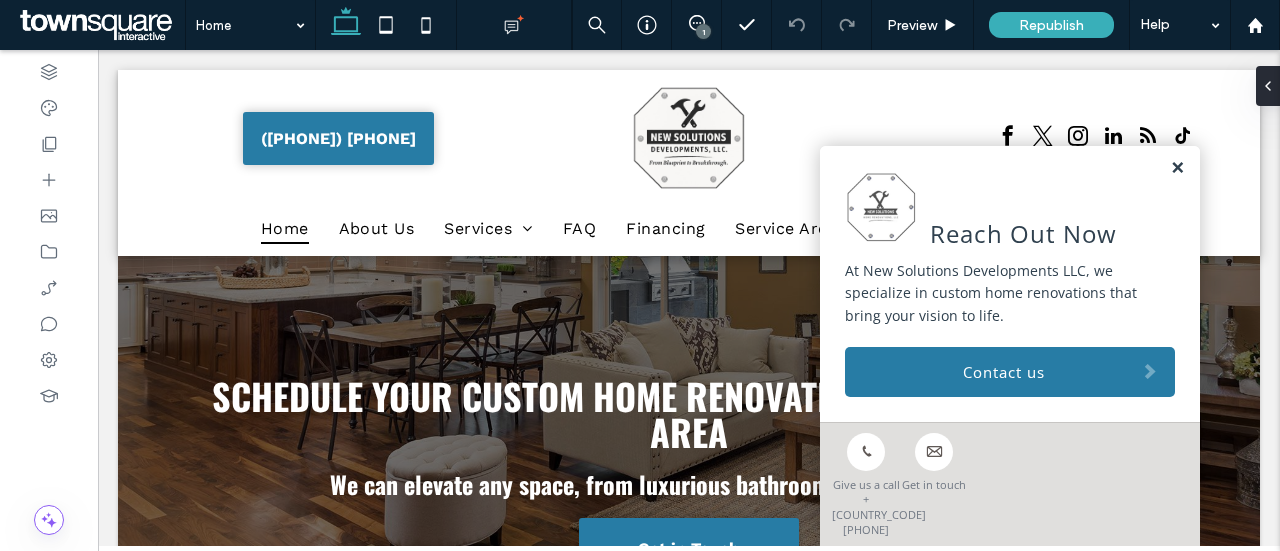 click at bounding box center [1177, 168] 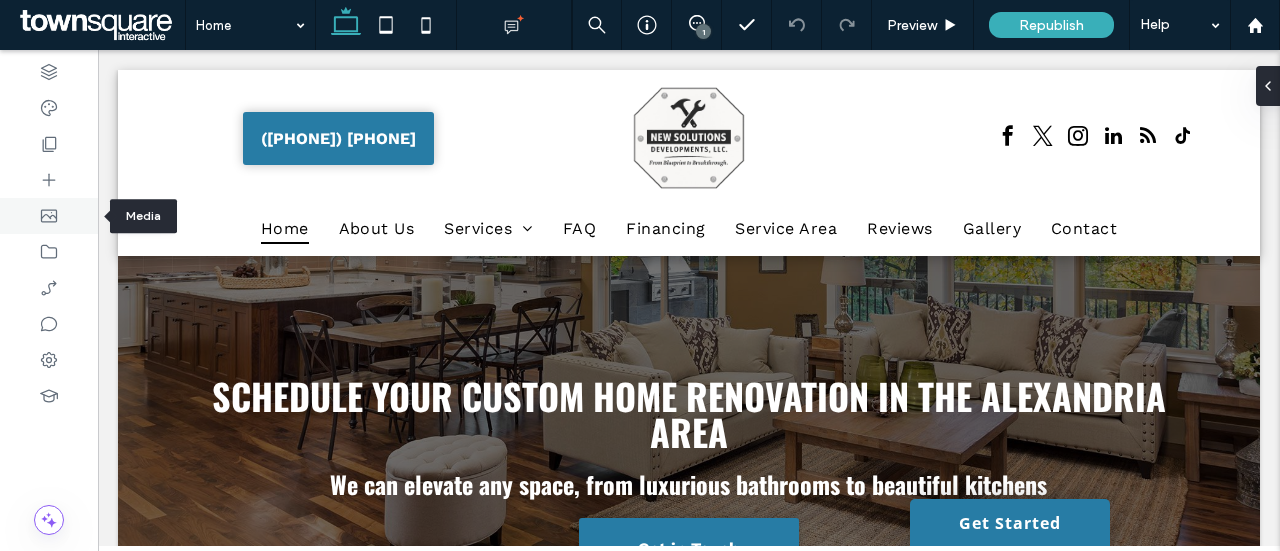 drag, startPoint x: 50, startPoint y: 215, endPoint x: 84, endPoint y: 229, distance: 36.769554 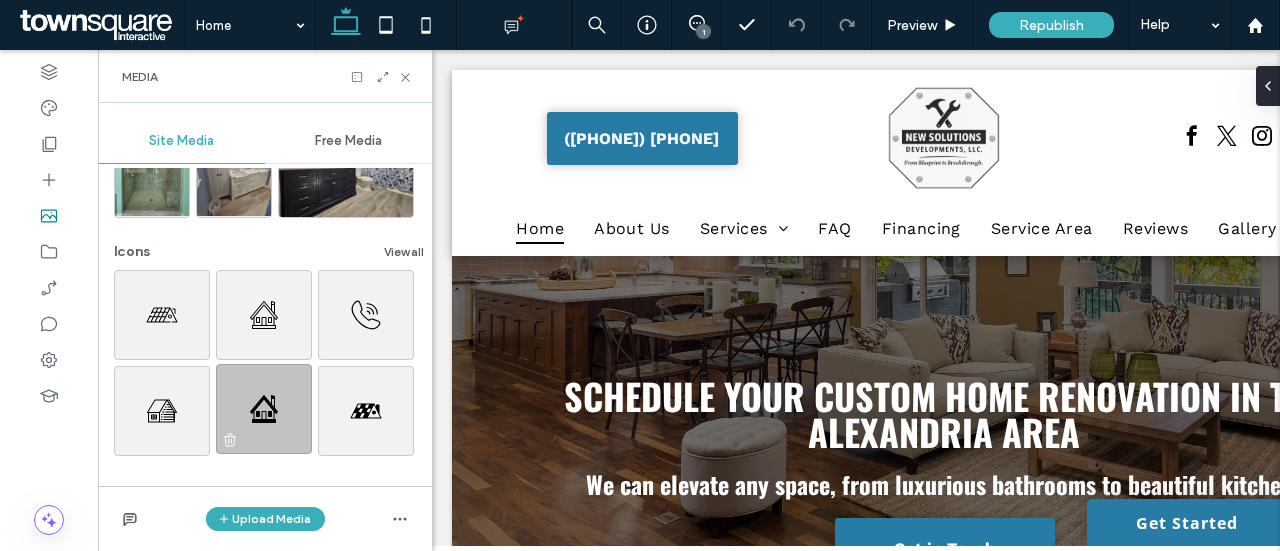 scroll, scrollTop: 304, scrollLeft: 0, axis: vertical 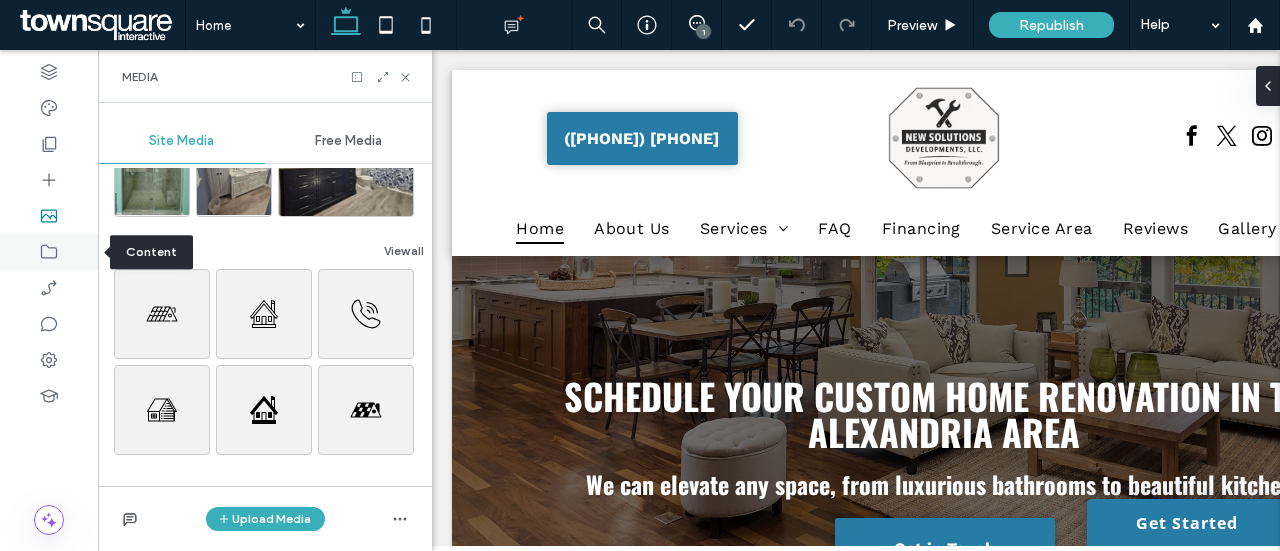 click 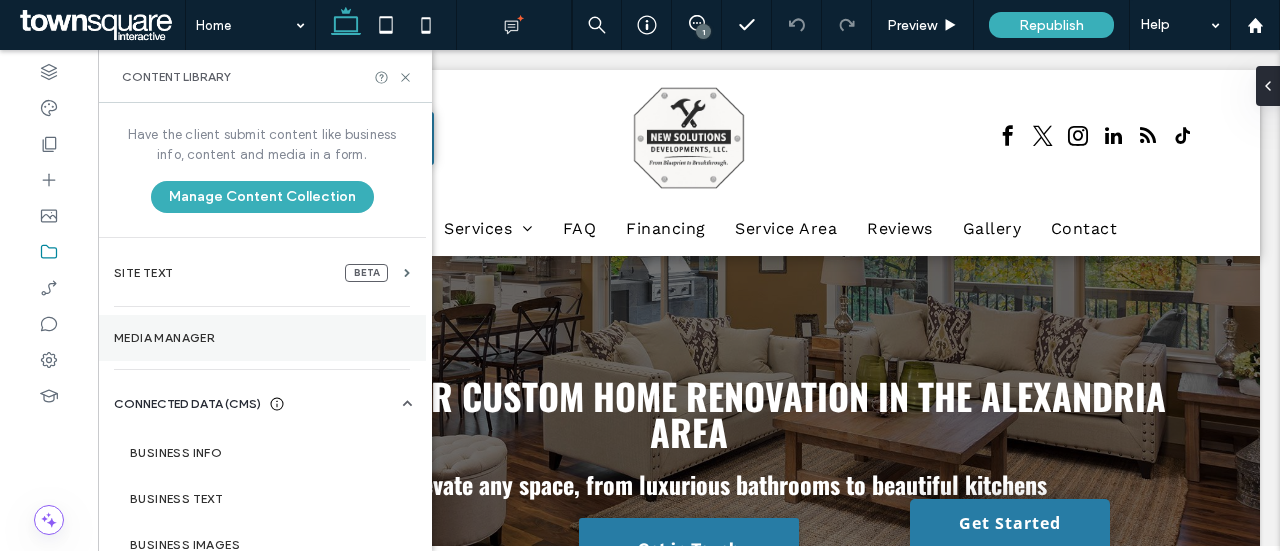 scroll, scrollTop: 0, scrollLeft: 0, axis: both 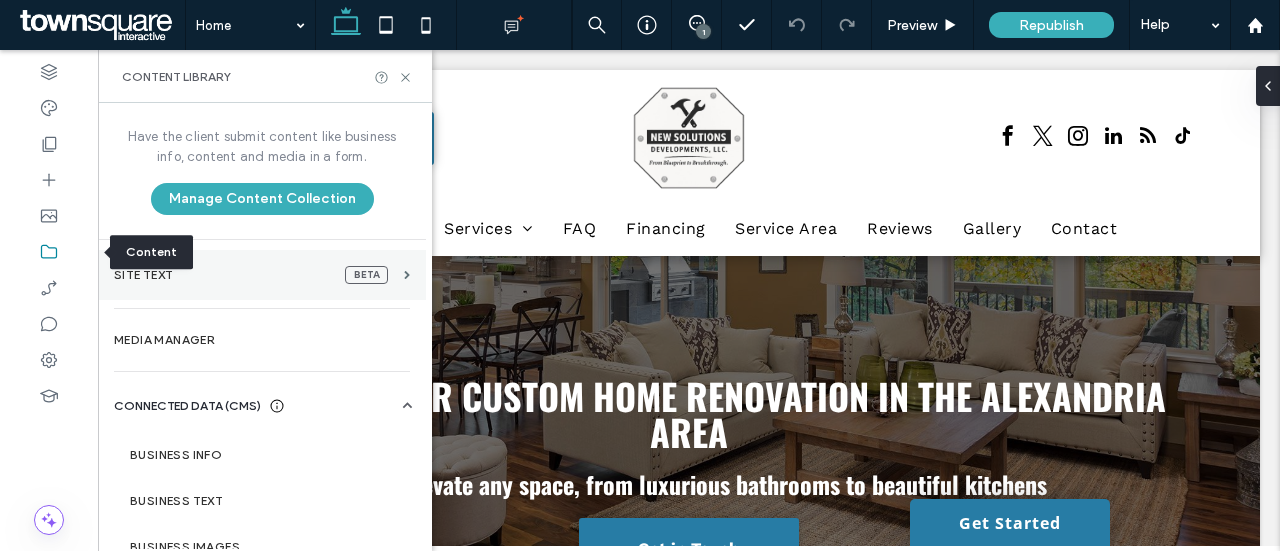 drag, startPoint x: 45, startPoint y: 245, endPoint x: 197, endPoint y: 282, distance: 156.43849 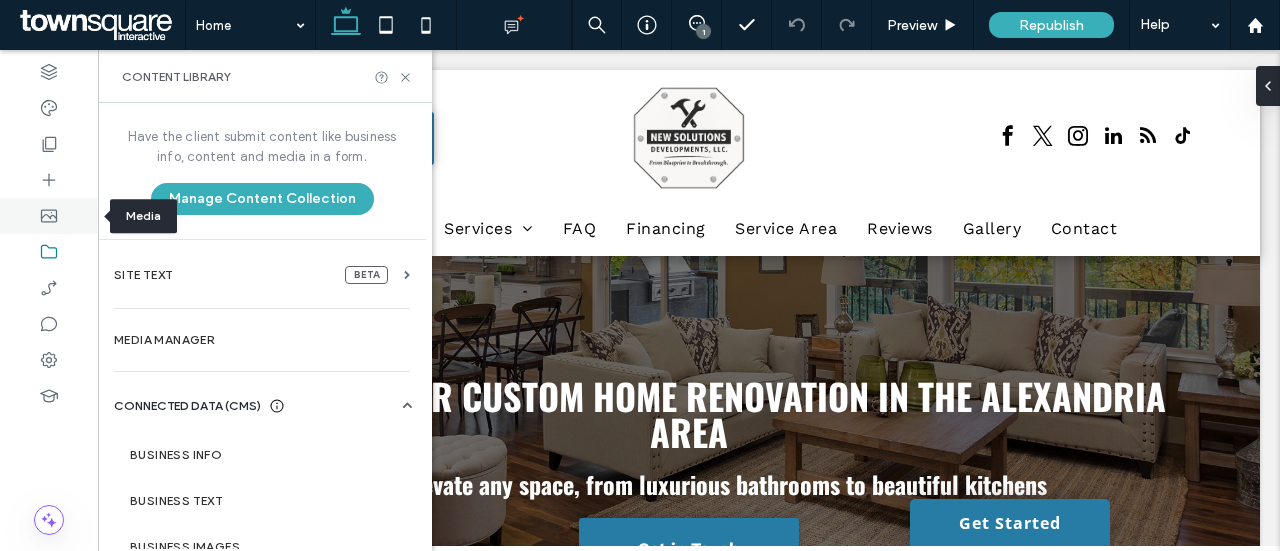 click 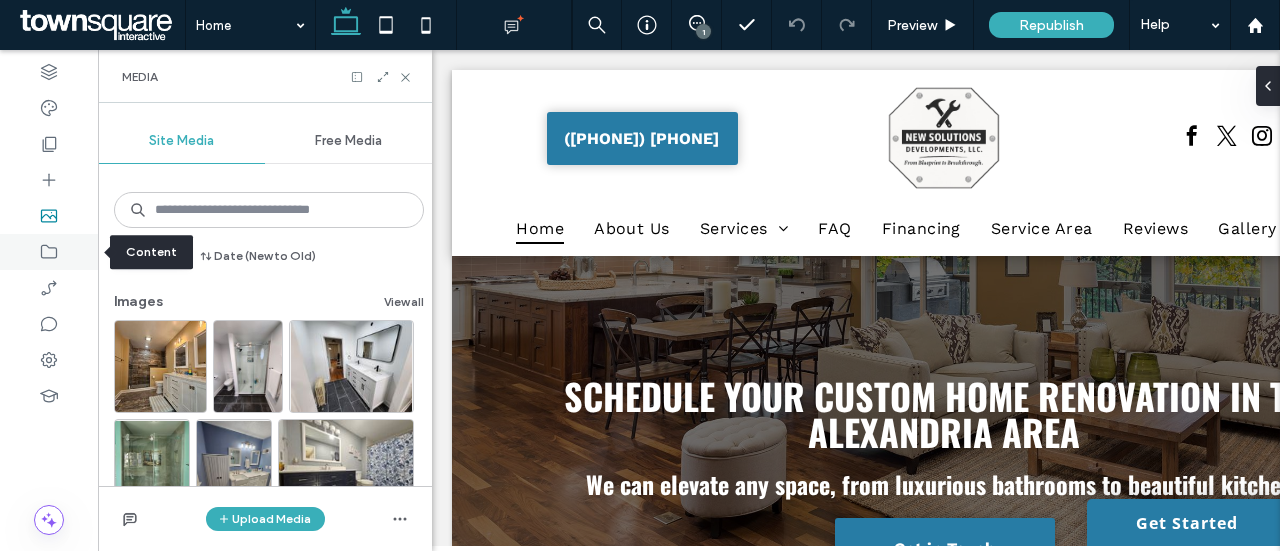 click 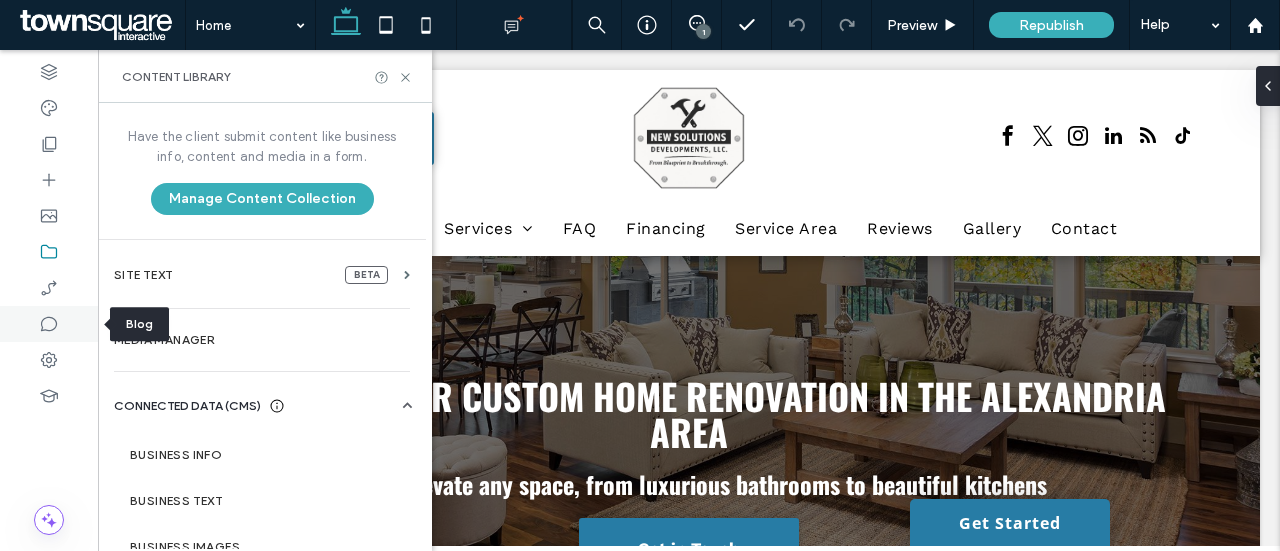 click 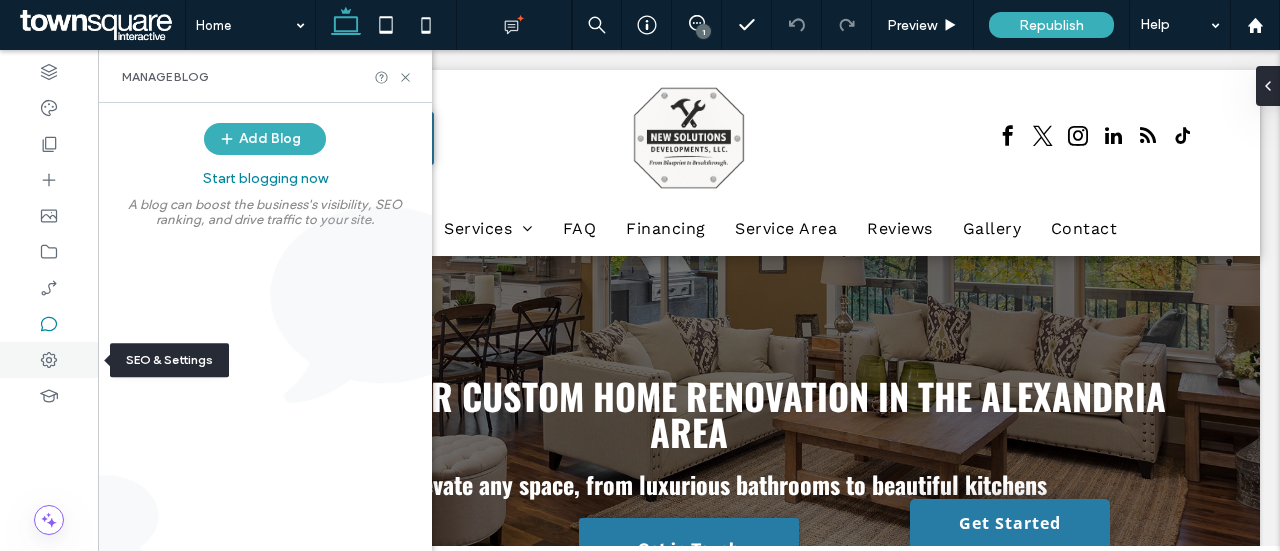 click 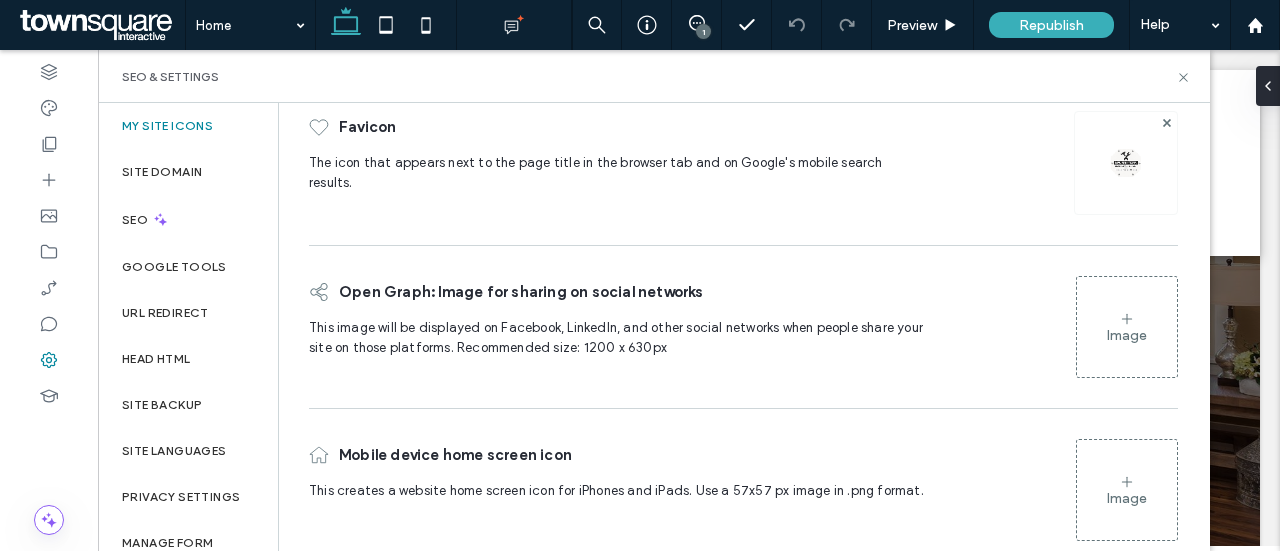 scroll, scrollTop: 112, scrollLeft: 0, axis: vertical 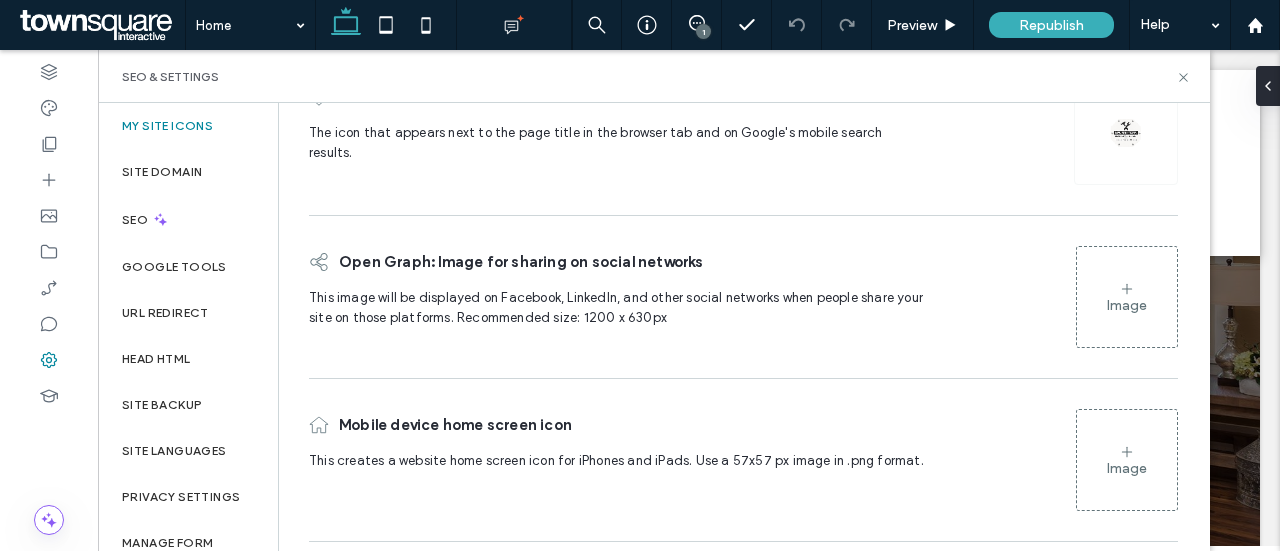 click 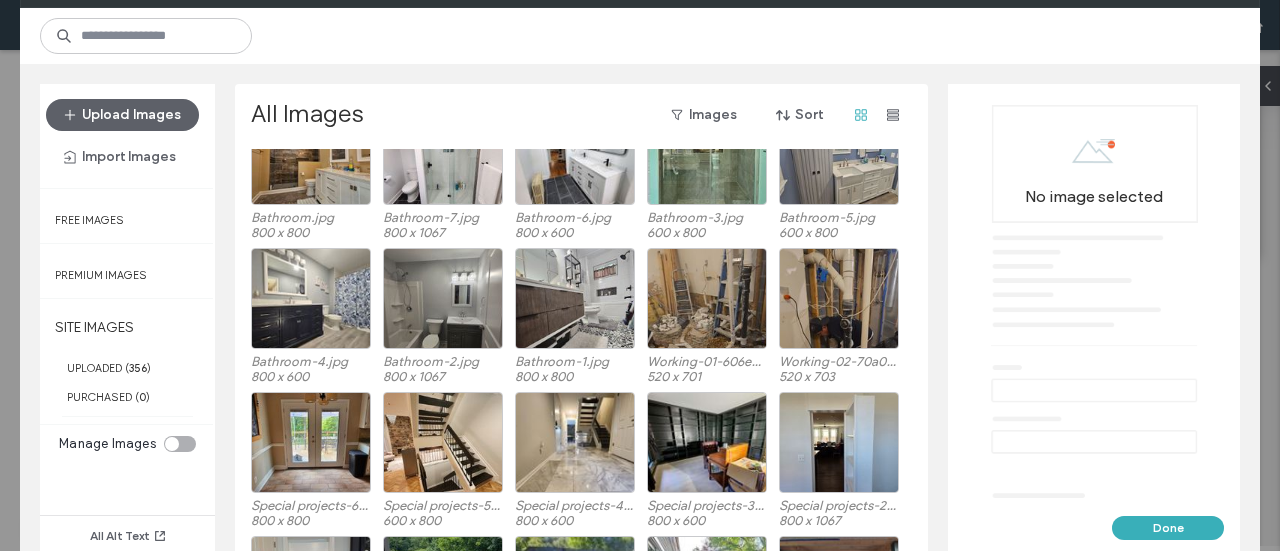 scroll, scrollTop: 208, scrollLeft: 0, axis: vertical 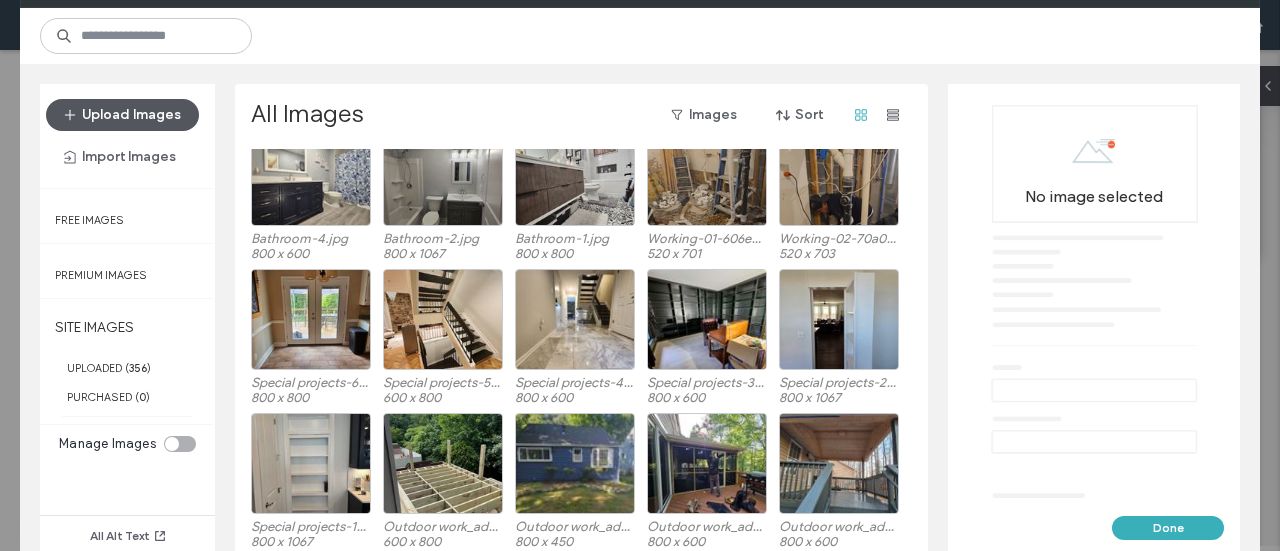 click on "Upload Images" at bounding box center (122, 115) 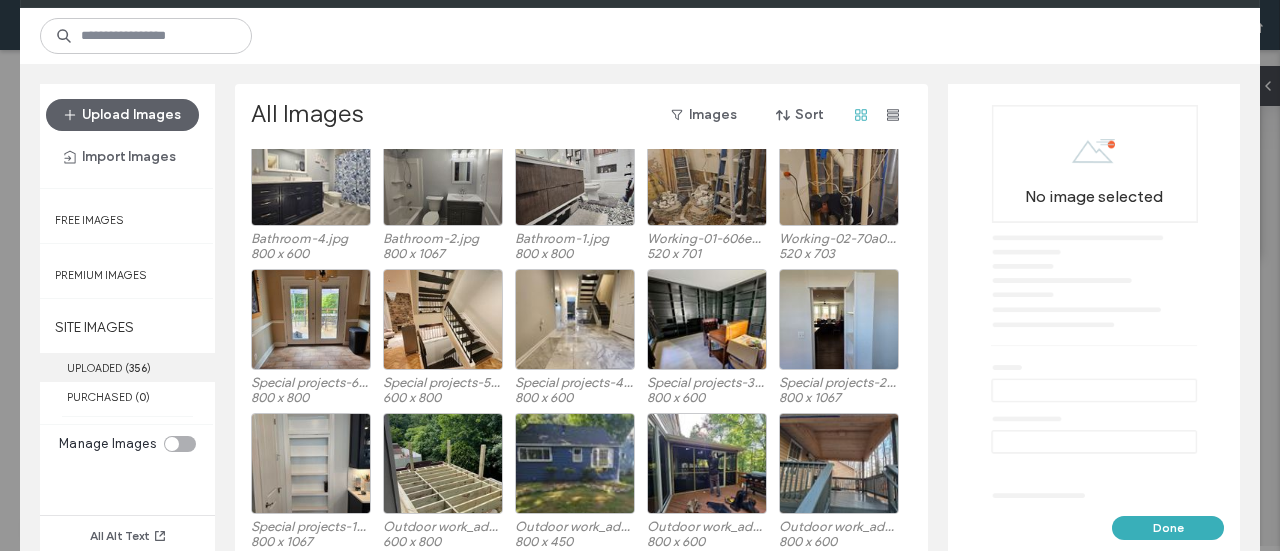 click on "UPLOADED ( 356 )" at bounding box center [127, 367] 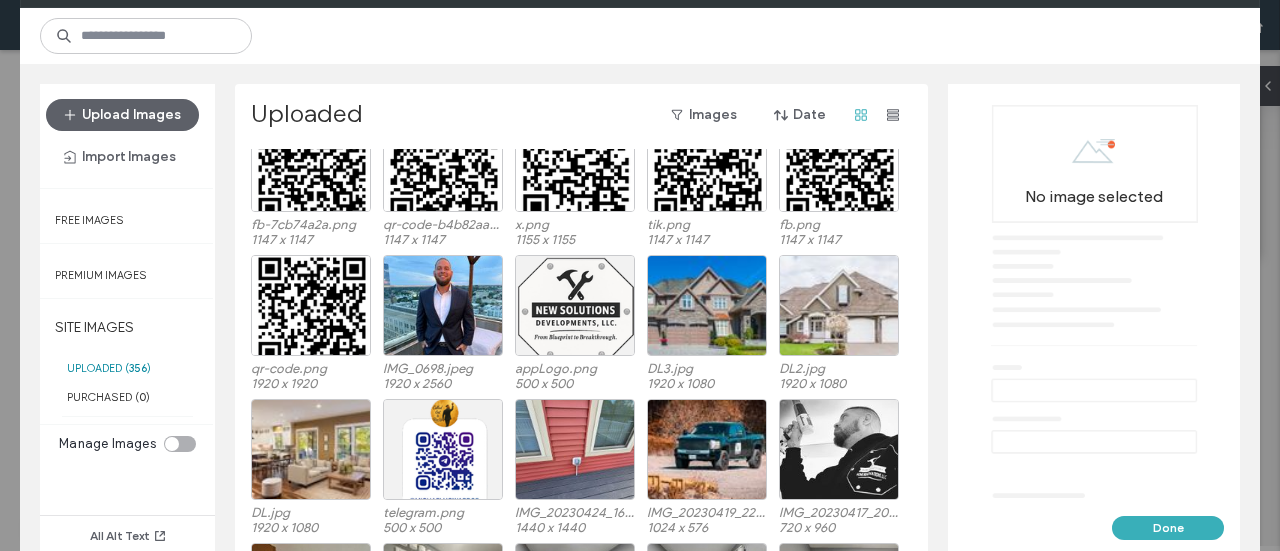 scroll, scrollTop: 1708, scrollLeft: 0, axis: vertical 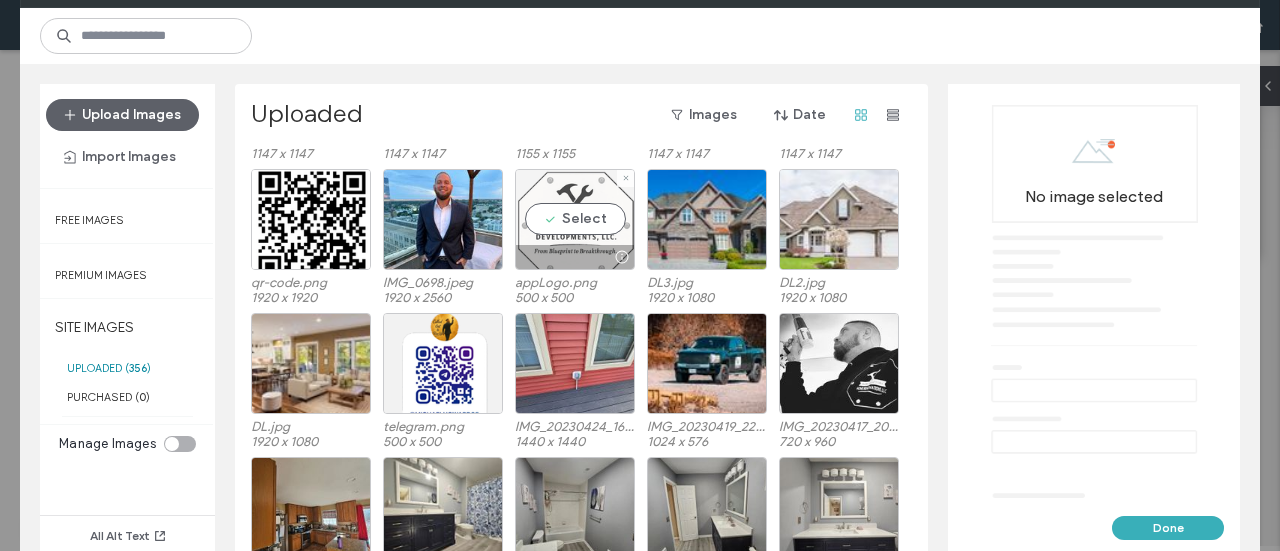 click on "Select" at bounding box center [575, 219] 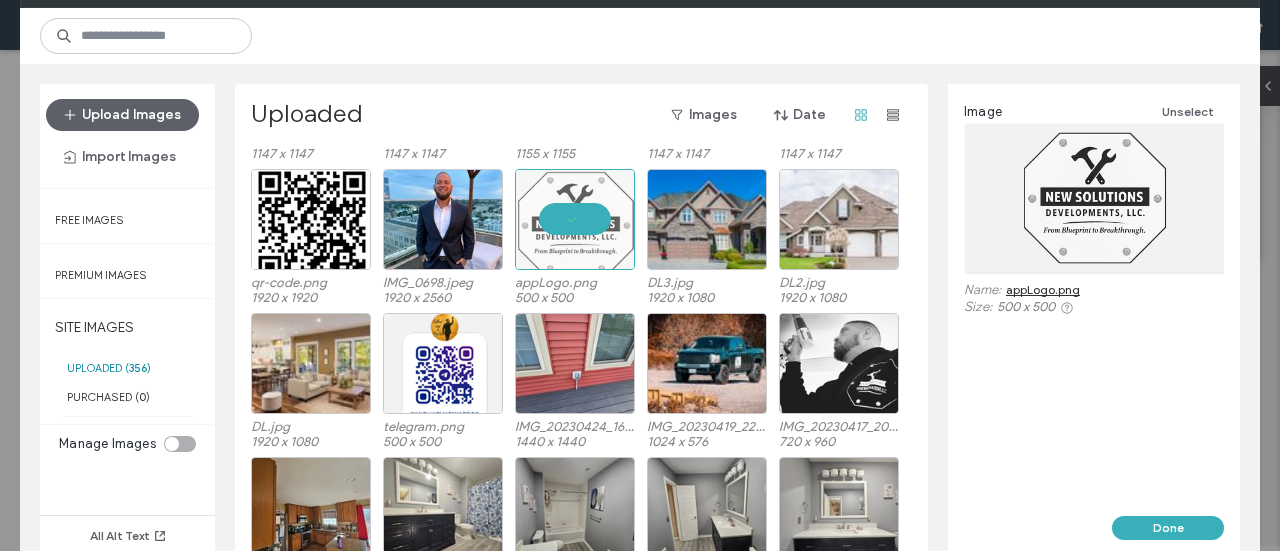 click on "Done" at bounding box center (1168, 528) 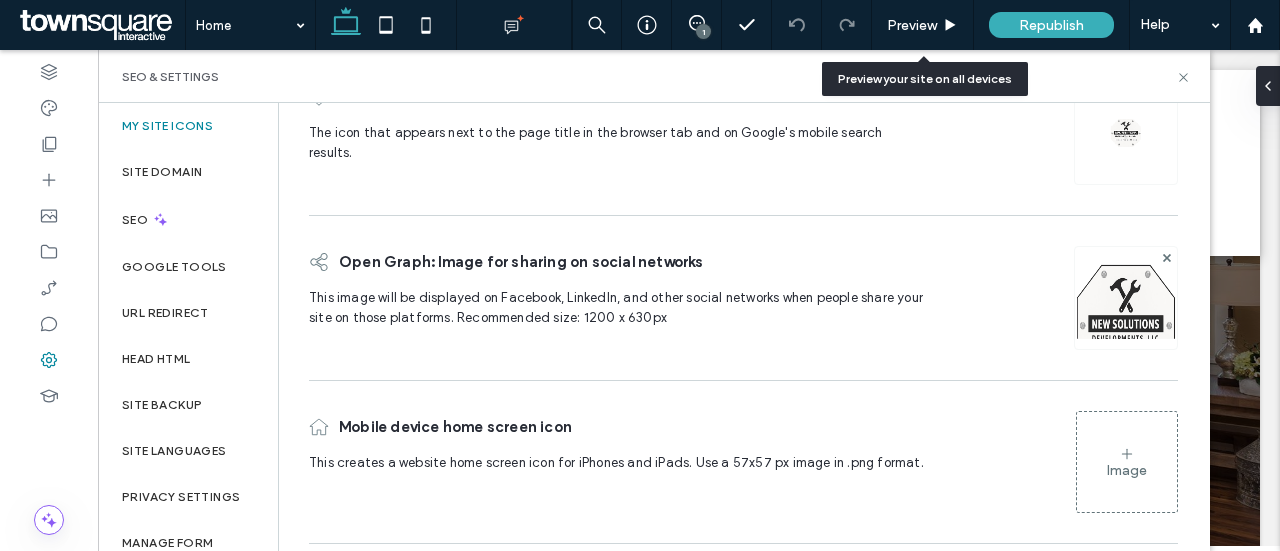 drag, startPoint x: 939, startPoint y: 30, endPoint x: 973, endPoint y: 75, distance: 56.400356 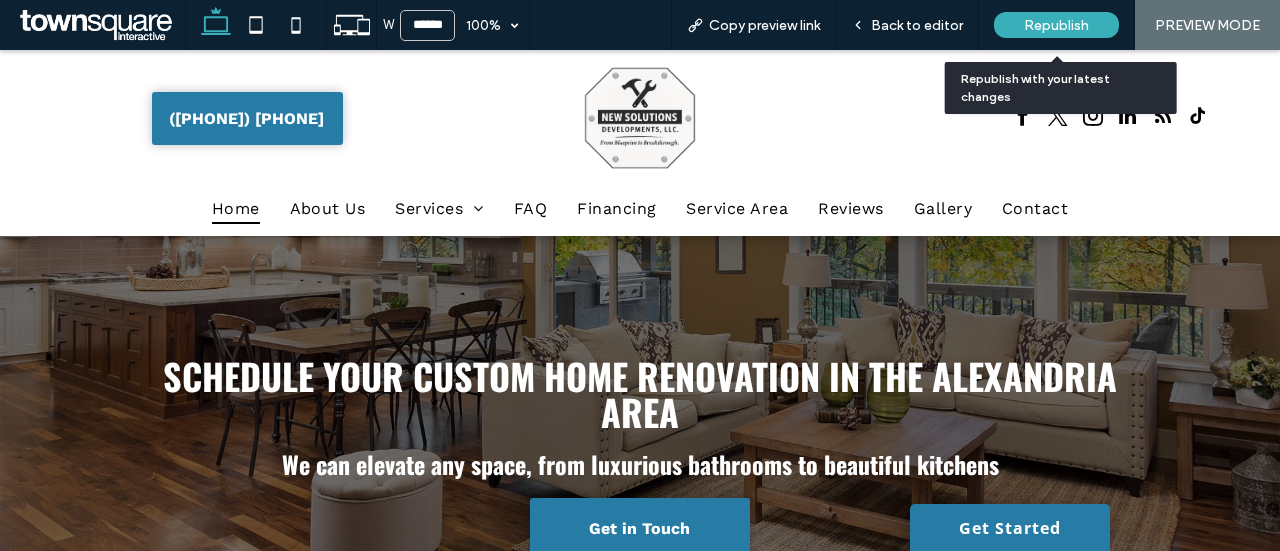 click on "Republish" at bounding box center [1056, 25] 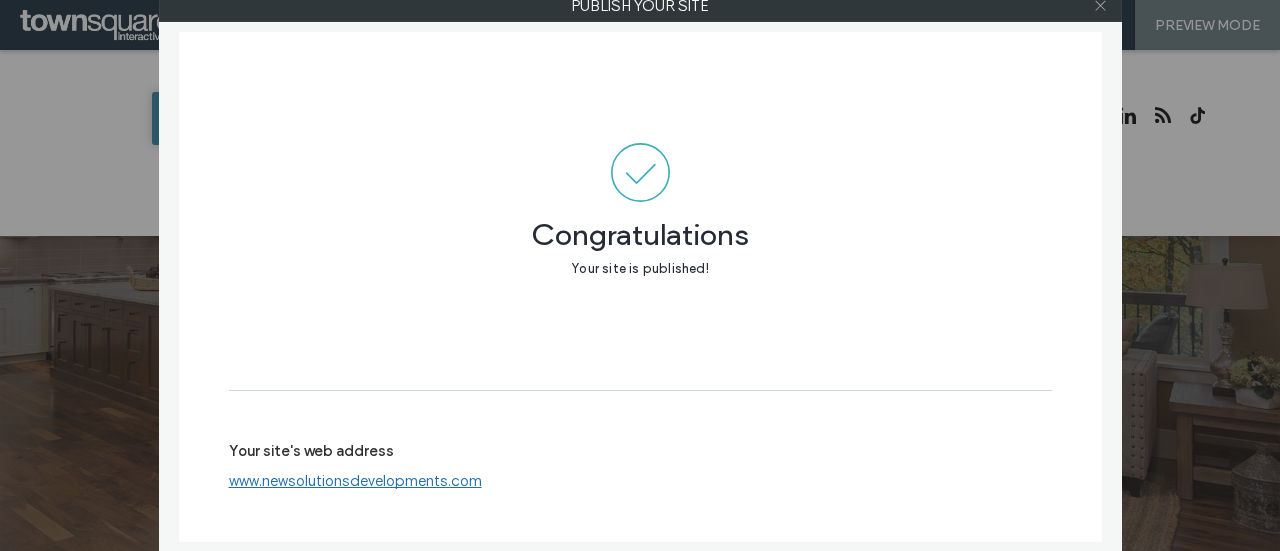 click 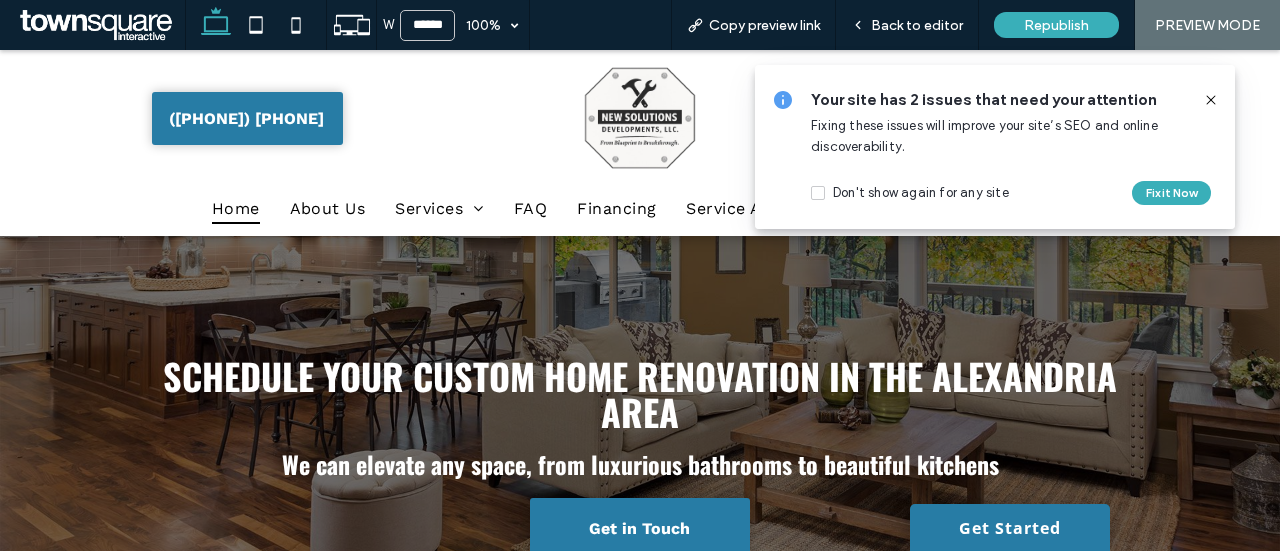click 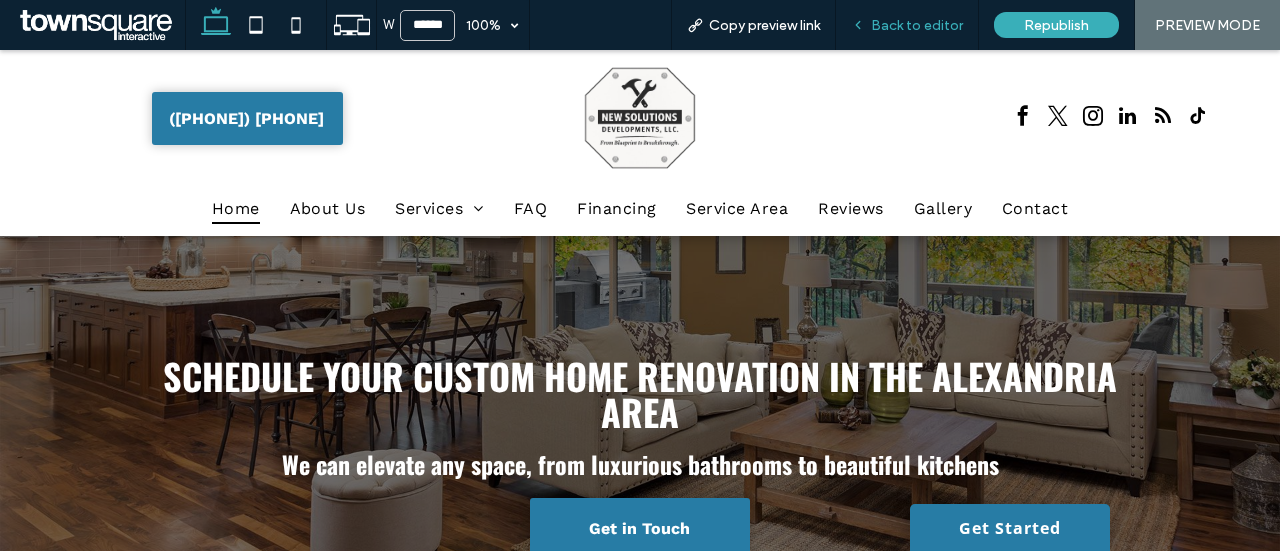 click on "Back to editor" at bounding box center (907, 25) 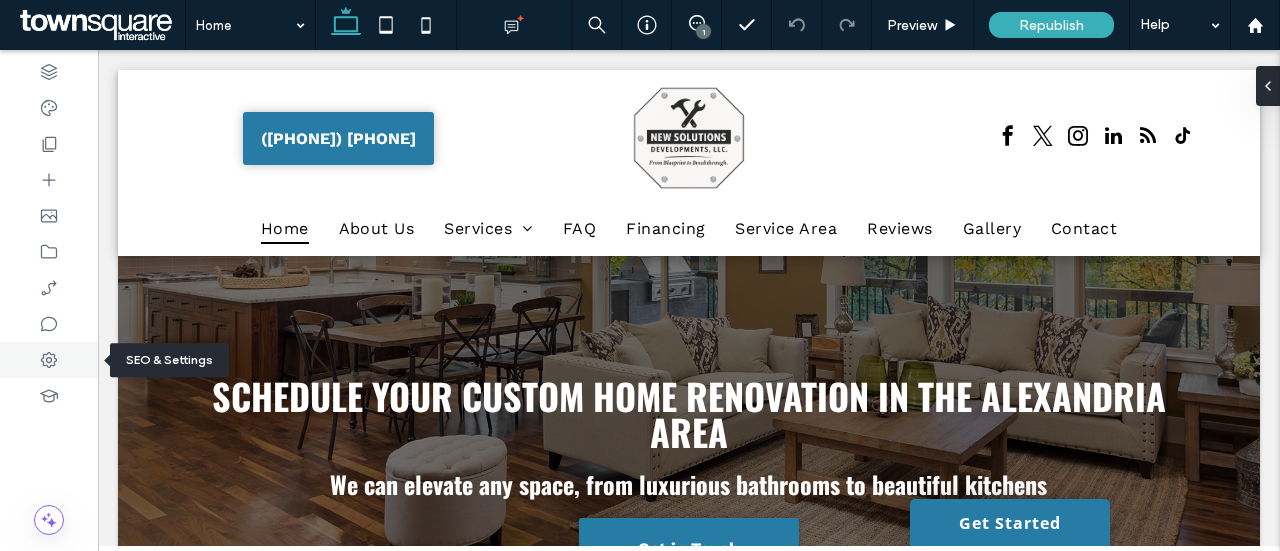 click at bounding box center [49, 360] 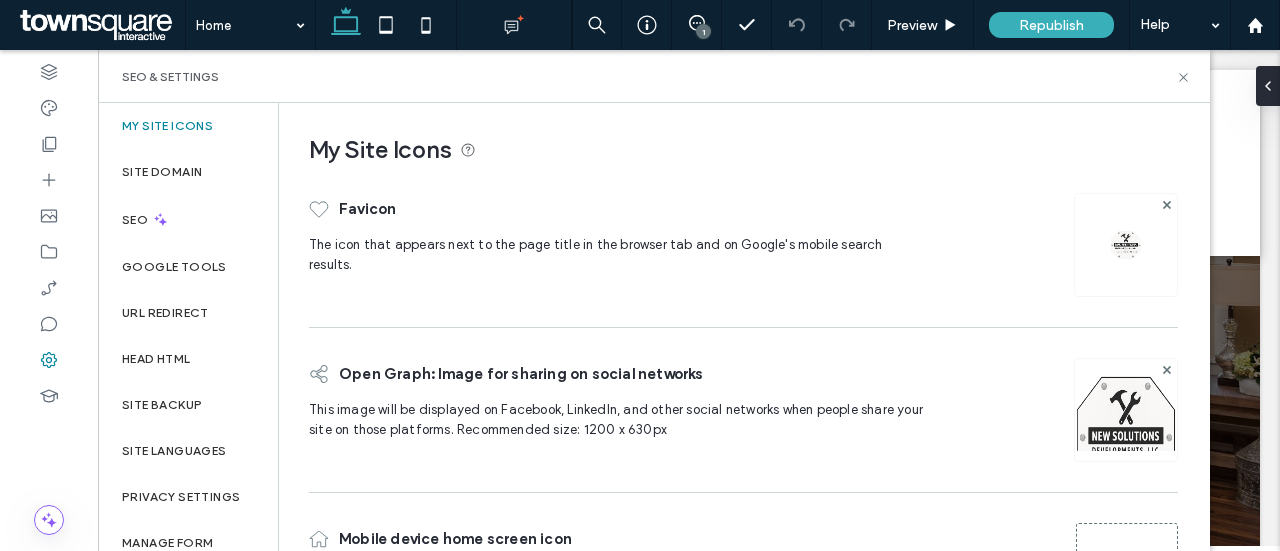 scroll, scrollTop: 100, scrollLeft: 0, axis: vertical 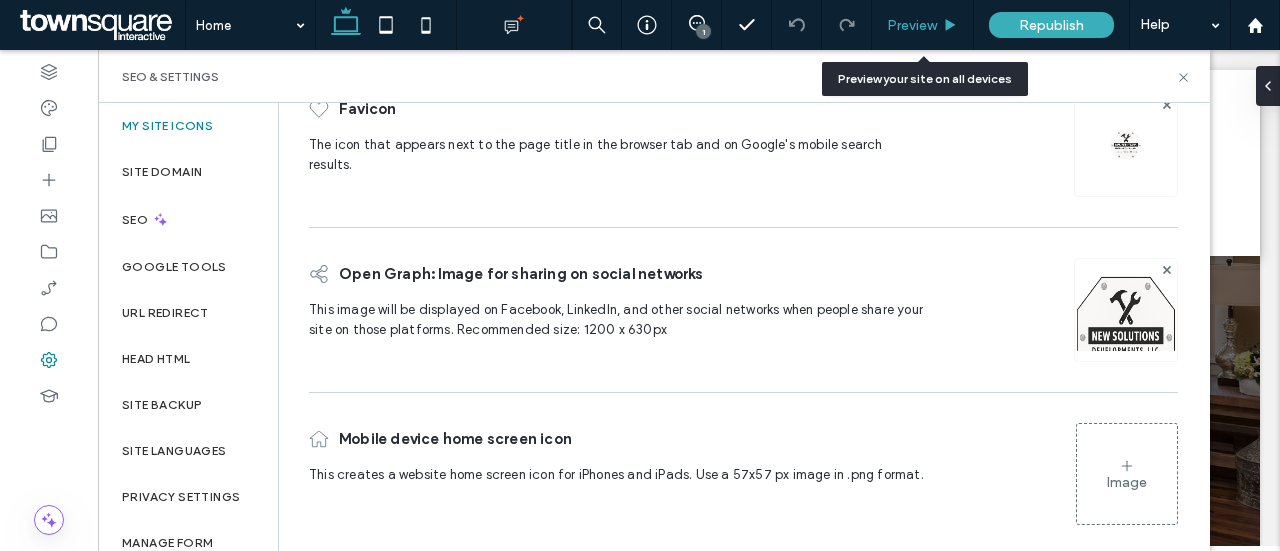 click on "Preview" at bounding box center [912, 25] 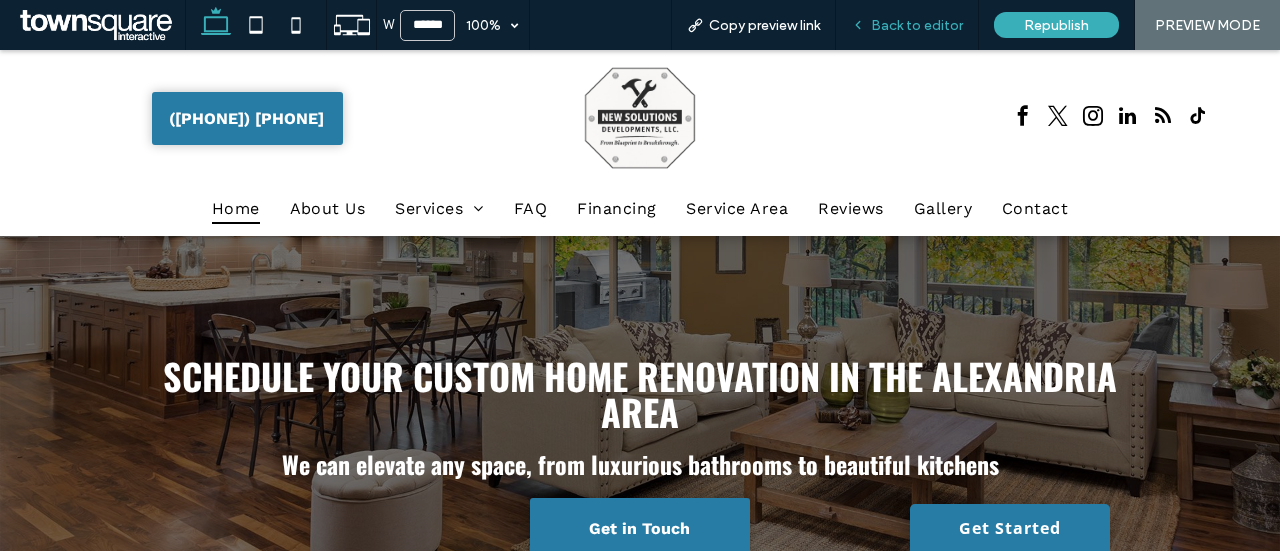 click on "Back to editor" at bounding box center [917, 25] 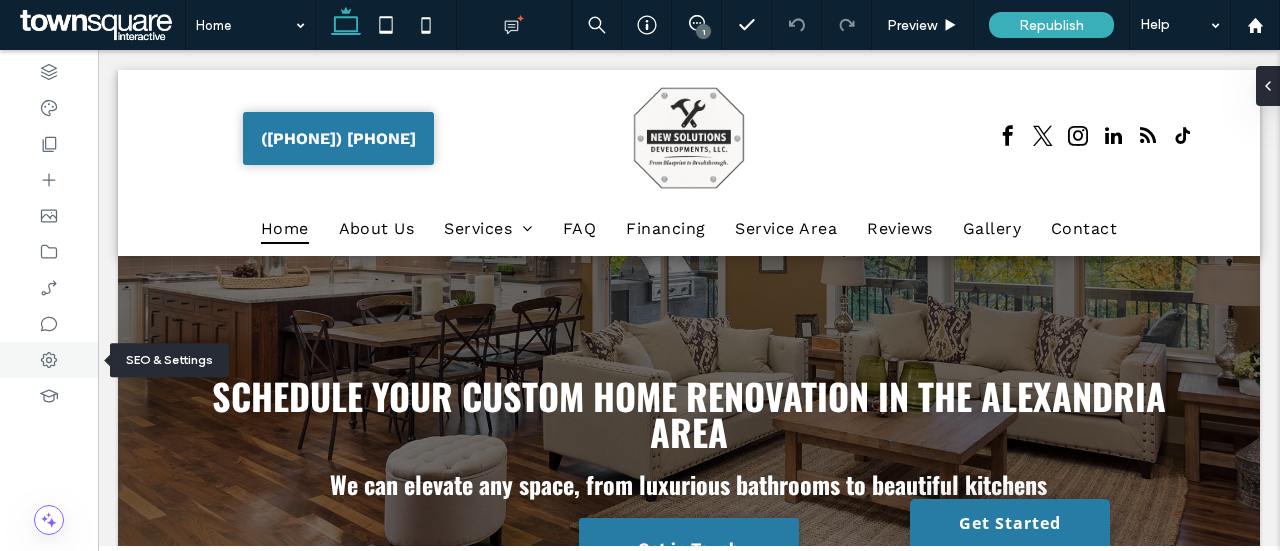 click 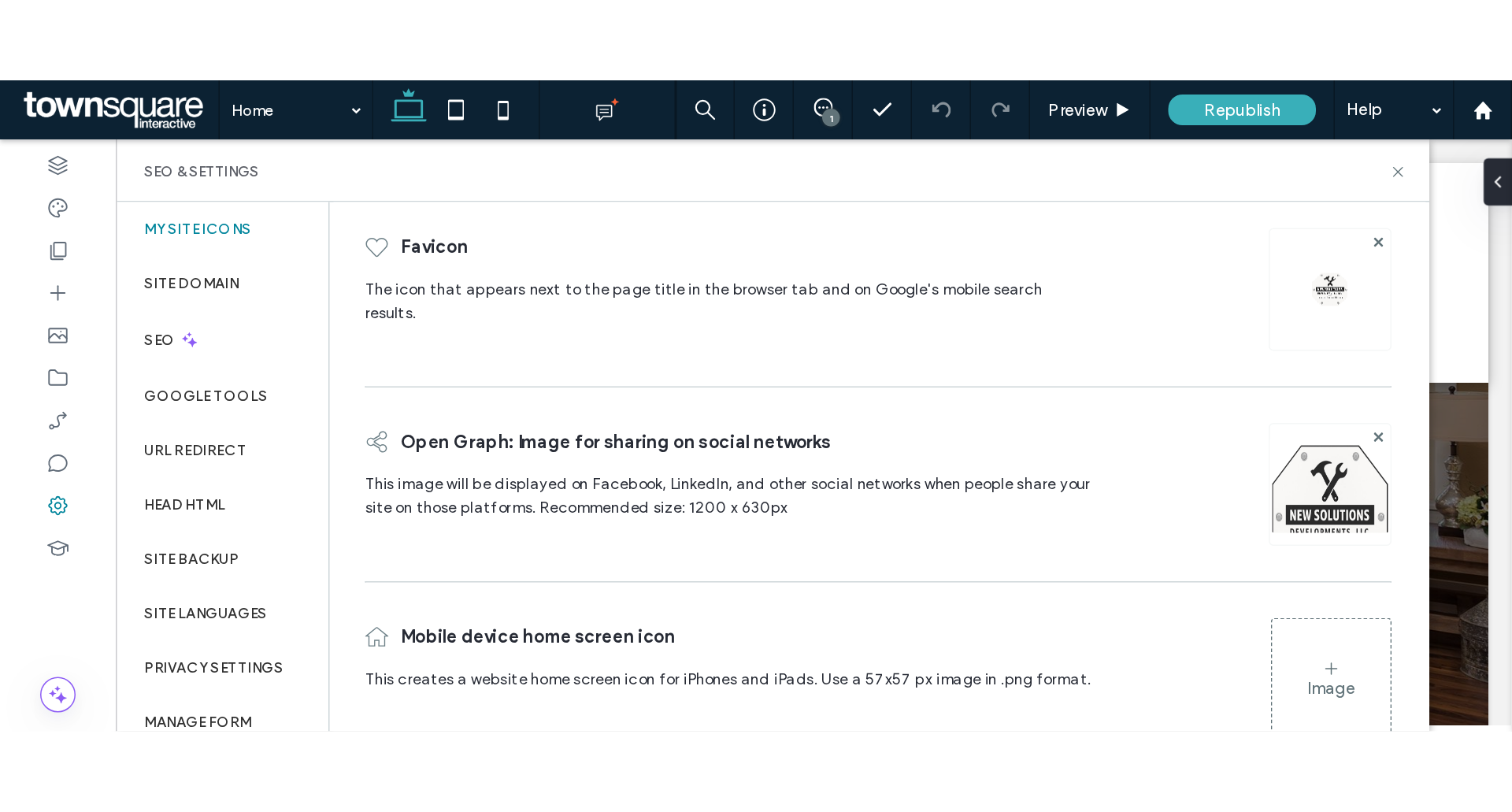 scroll, scrollTop: 90, scrollLeft: 0, axis: vertical 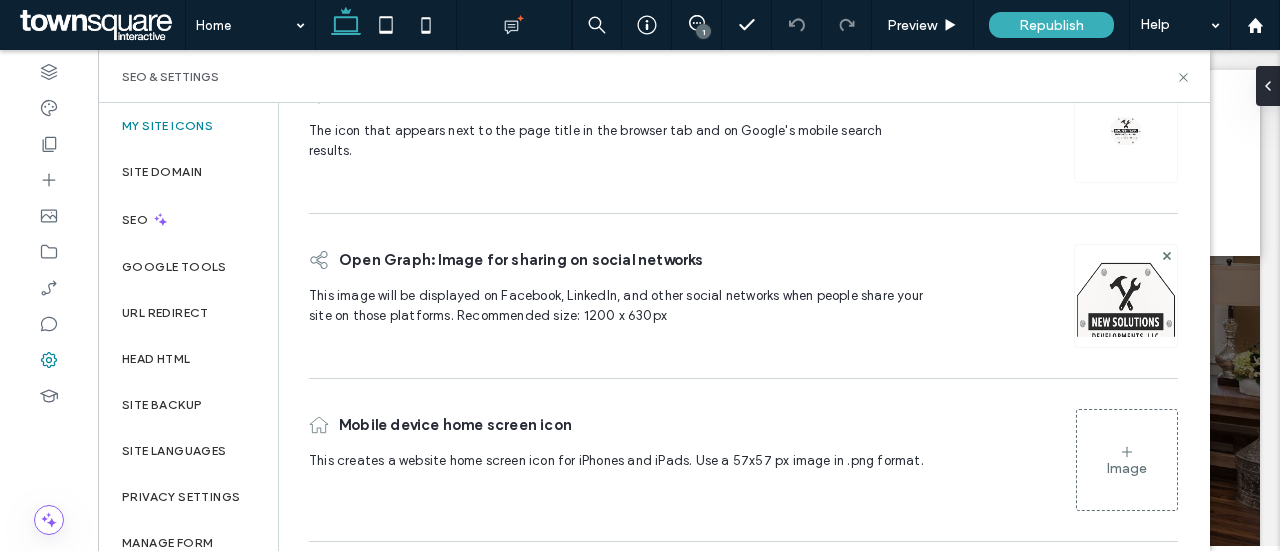 click at bounding box center [1126, 323] 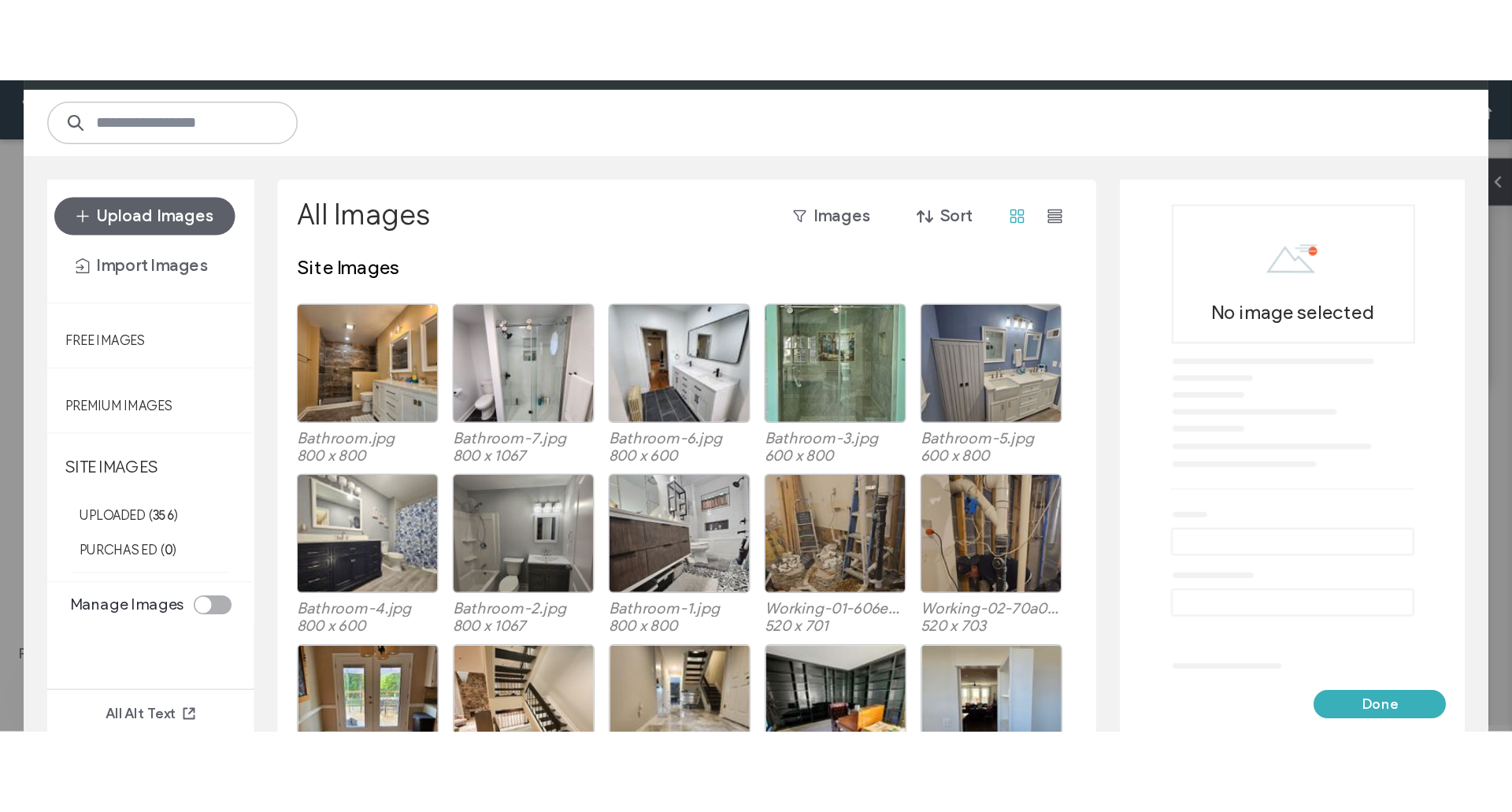 scroll, scrollTop: 0, scrollLeft: 0, axis: both 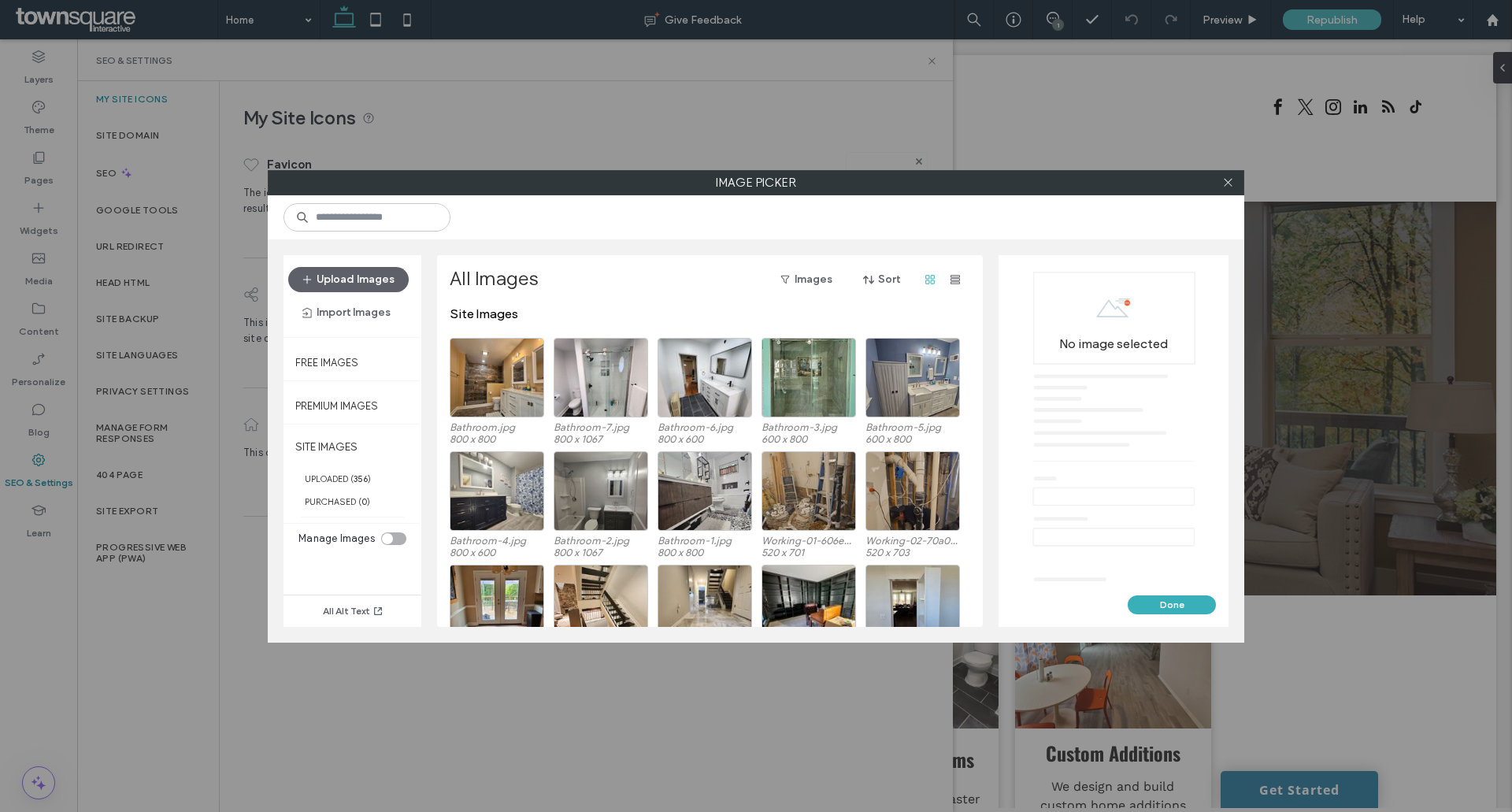 click on "Image Picker Upload Images Import Images Free Images Premium Images SITE IMAGES UPLOADED ( 356 ) PURCHASED ( 0 ) Manage Images All Alt Text All Images Images Sort Site Images Bathroom.jpg 800 x 800 Bathroom-7.jpg 800 x 1067 Bathroom-6.jpg 800 x 600 Bathroom-3.jpg 600 x 800 Bathroom-5.jpg 600 x 800 Bathroom-4.jpg 800 x 600 Bathroom-2.jpg 800 x 1067 Bathroom-1.jpg 800 x 800 Working-01-606e0a6b.jpg 520 x 701 Working-02-70a0f821.jpg 520 x 703 Special projects-62938502.jpg 800 x 800 Special projects-5-6b0c4db0.jpg 600 x 800 Special projects-4-40feb66b.jpg 800 x 600 Special projects-3-73243941.jpg 800 x 600 Special projects-2-da27ed41.jpg 800 x 1067 Special projects-1-6115802f.jpg 800 x 1067 Outdoor work_addition.jpg 600 x 800 Outdoor work_addition-11.jpg 800 x 450 Outdoor work_addition-10.jpg 800 x 600 Outdoor work_addition-09.jpg 800 x 600 No image selected Done Drag & drop images or folders here" at bounding box center [756, 406] 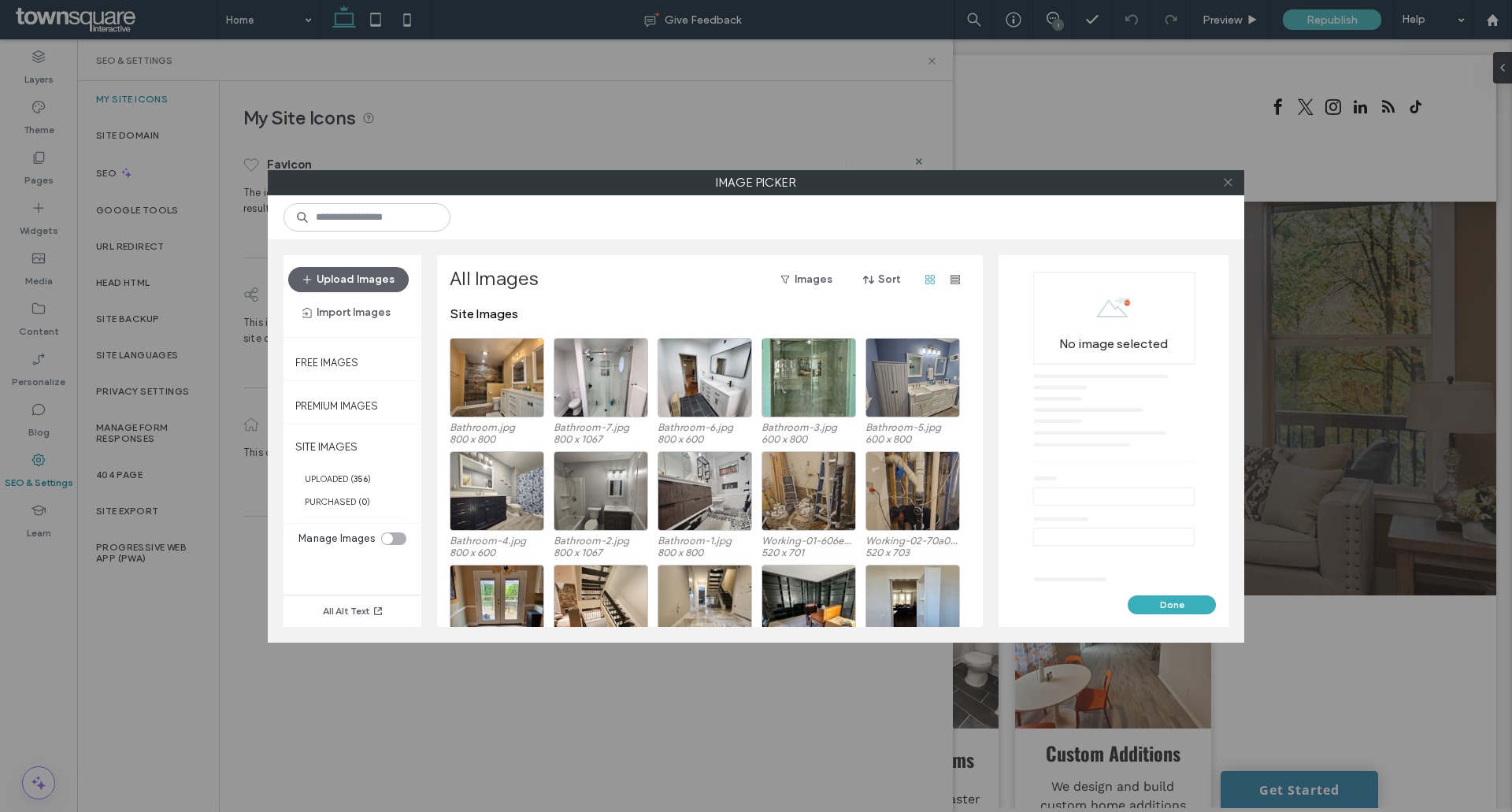 click 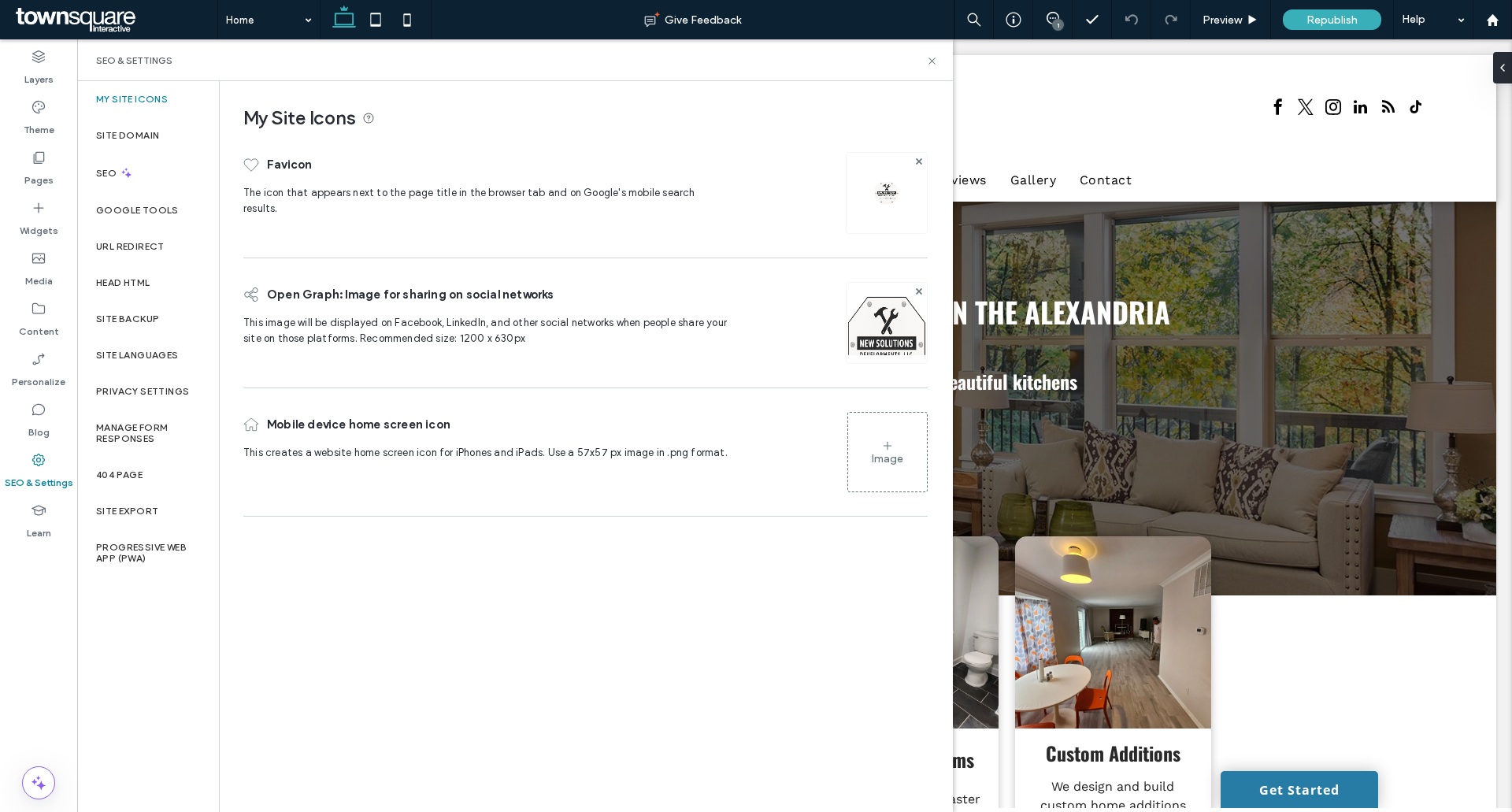 click on "Image" at bounding box center [888, 452] 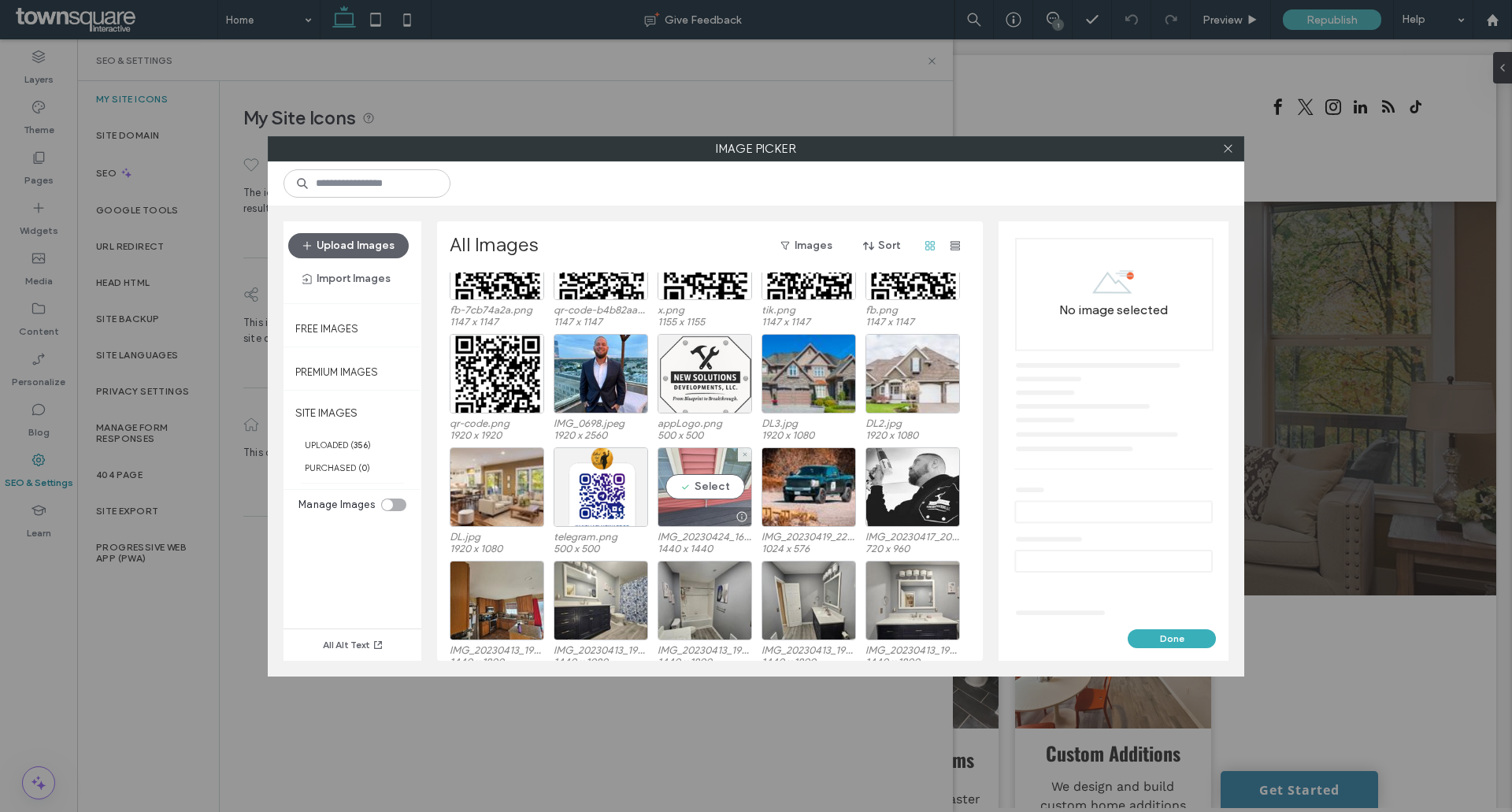 scroll, scrollTop: 1310, scrollLeft: 0, axis: vertical 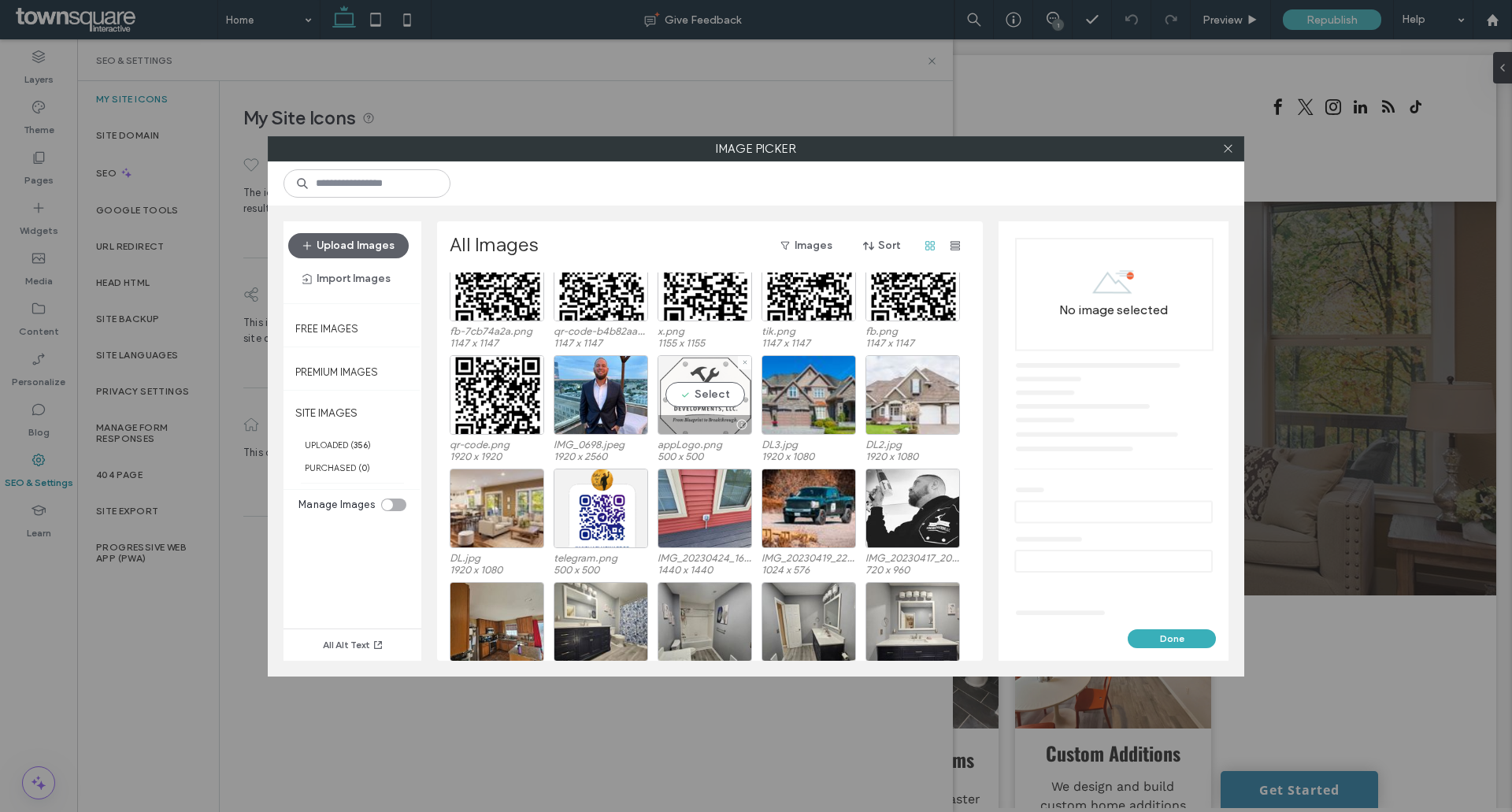 drag, startPoint x: 700, startPoint y: 389, endPoint x: 742, endPoint y: 432, distance: 60.10824 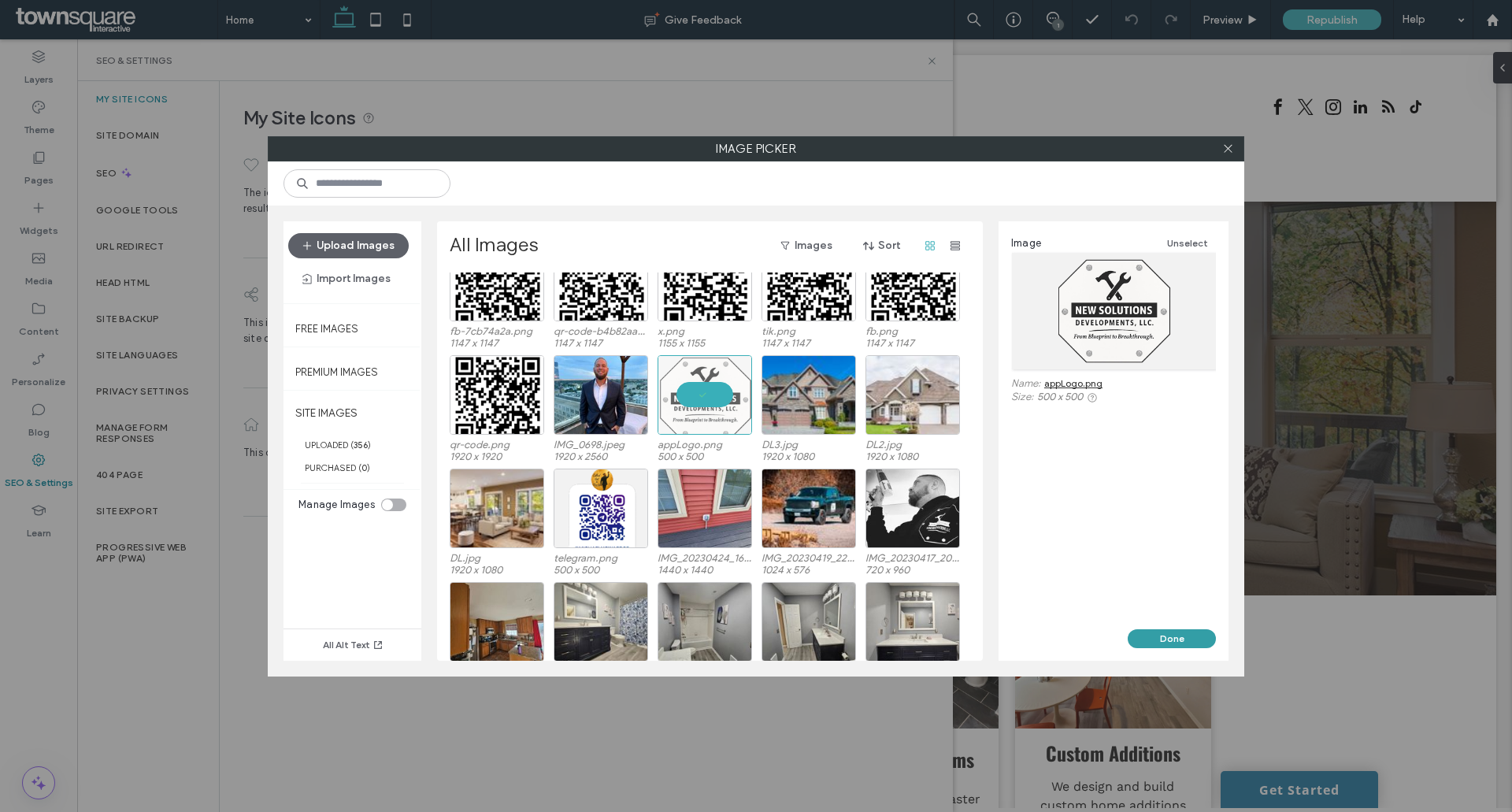 click on "Done" at bounding box center (1172, 639) 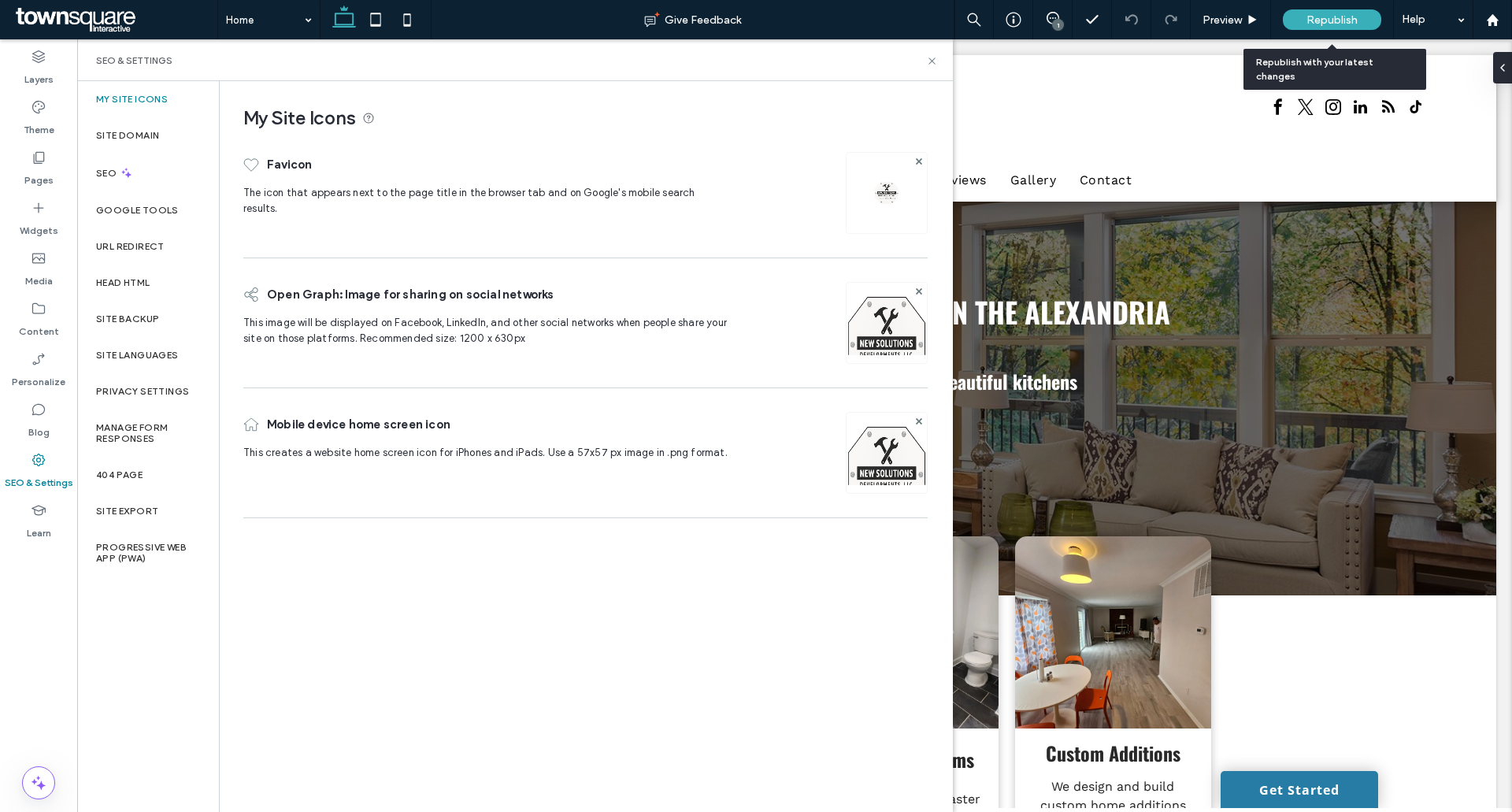 click on "Republish" at bounding box center [1332, 20] 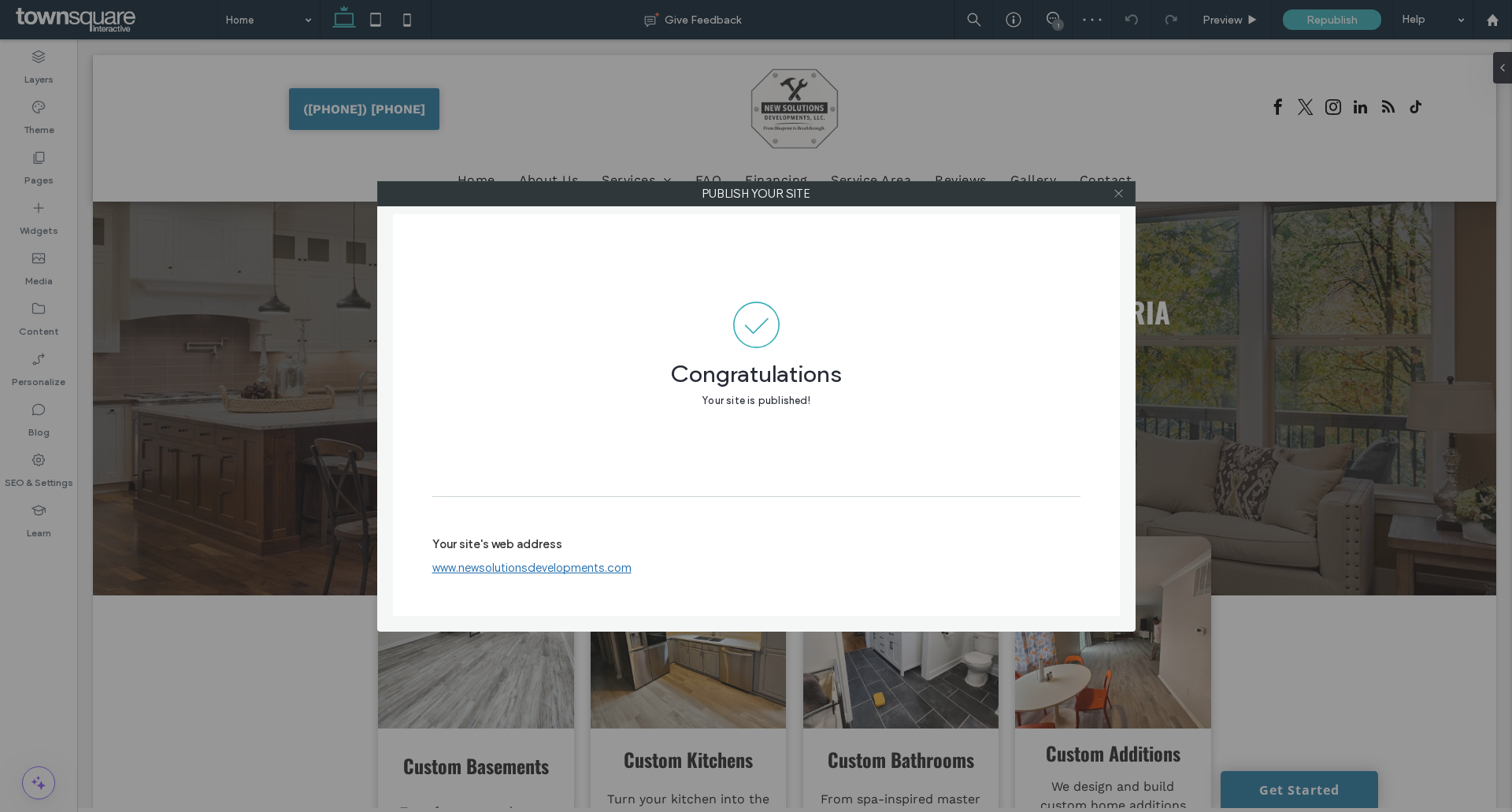 click 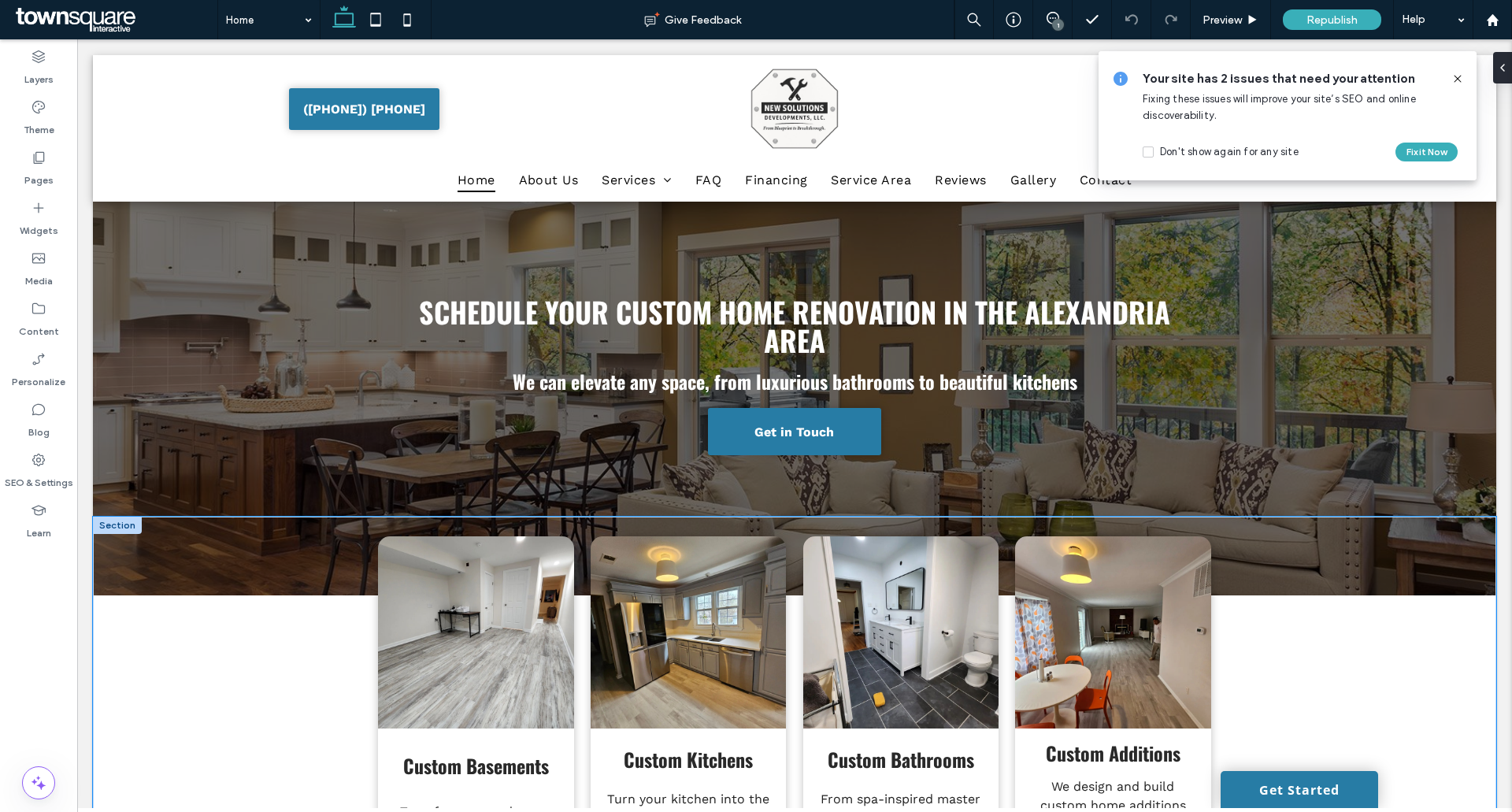drag, startPoint x: 1221, startPoint y: 714, endPoint x: 1180, endPoint y: 774, distance: 72.670489 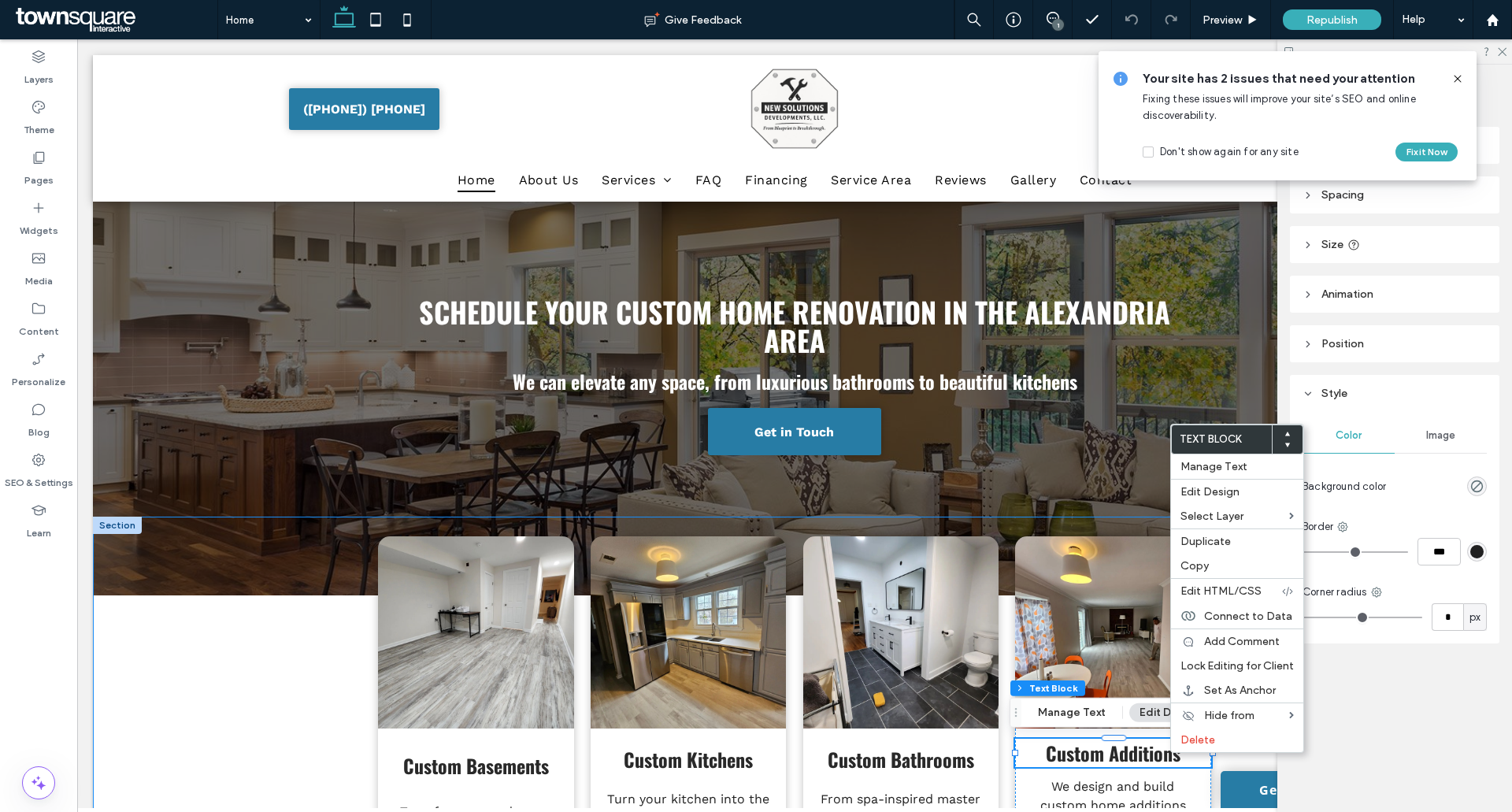 click on "Custom Basements
Transform unused space into a home theater, gym, bar or guest suite.
Learn More
Custom Kitchens
Turn your kitchen into the heart of your home, whether your style is modern or traditional.
Learn More
Custom Bathrooms
From spa-inspired master baths to smart guest bathrooms, we'll deliver stunning results.
Learn More
Custom Additions
We design and build custom home additions that blend seamlessly with your existing structure.
Learn More" at bounding box center (795, 740) 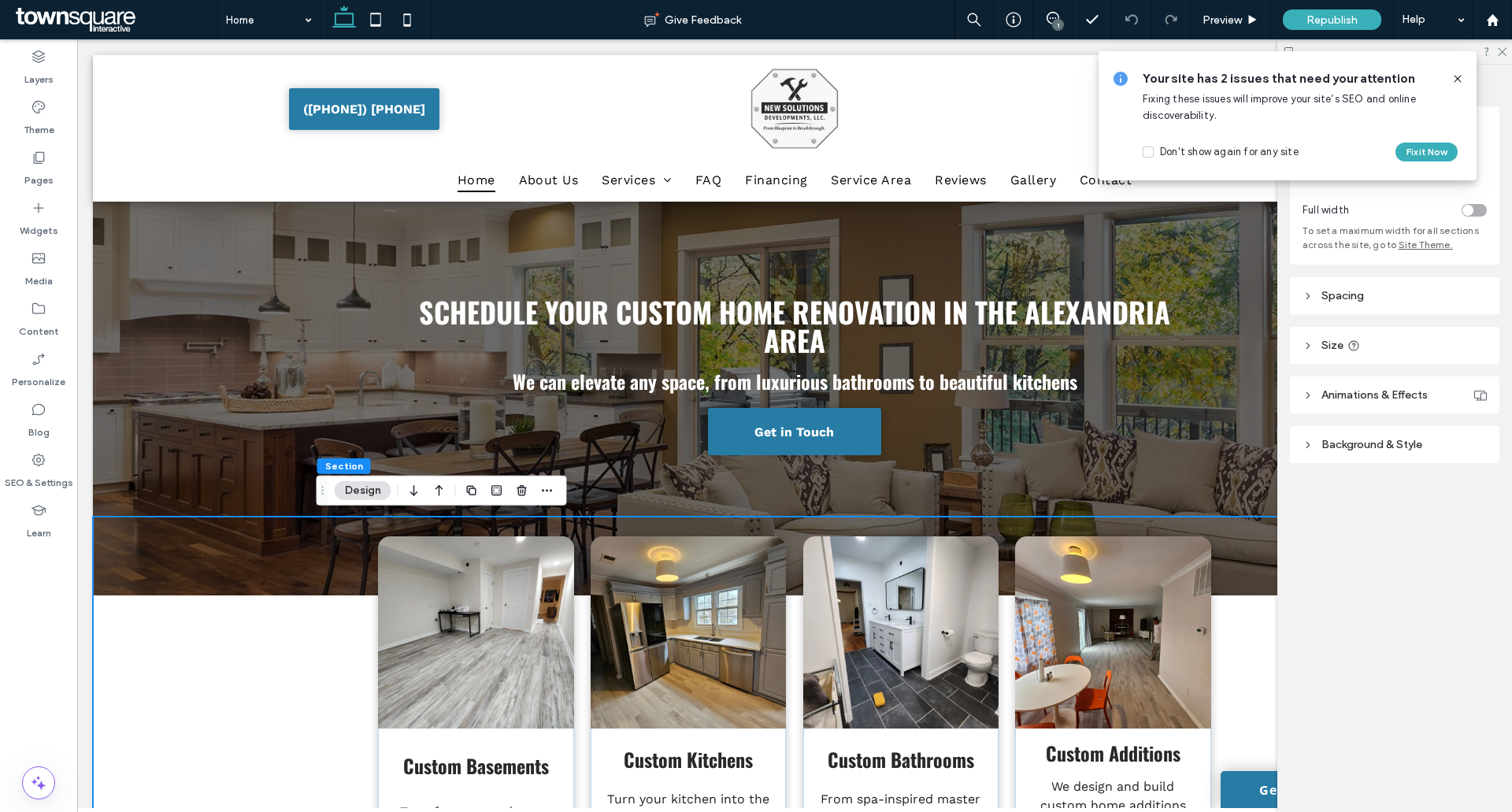 click 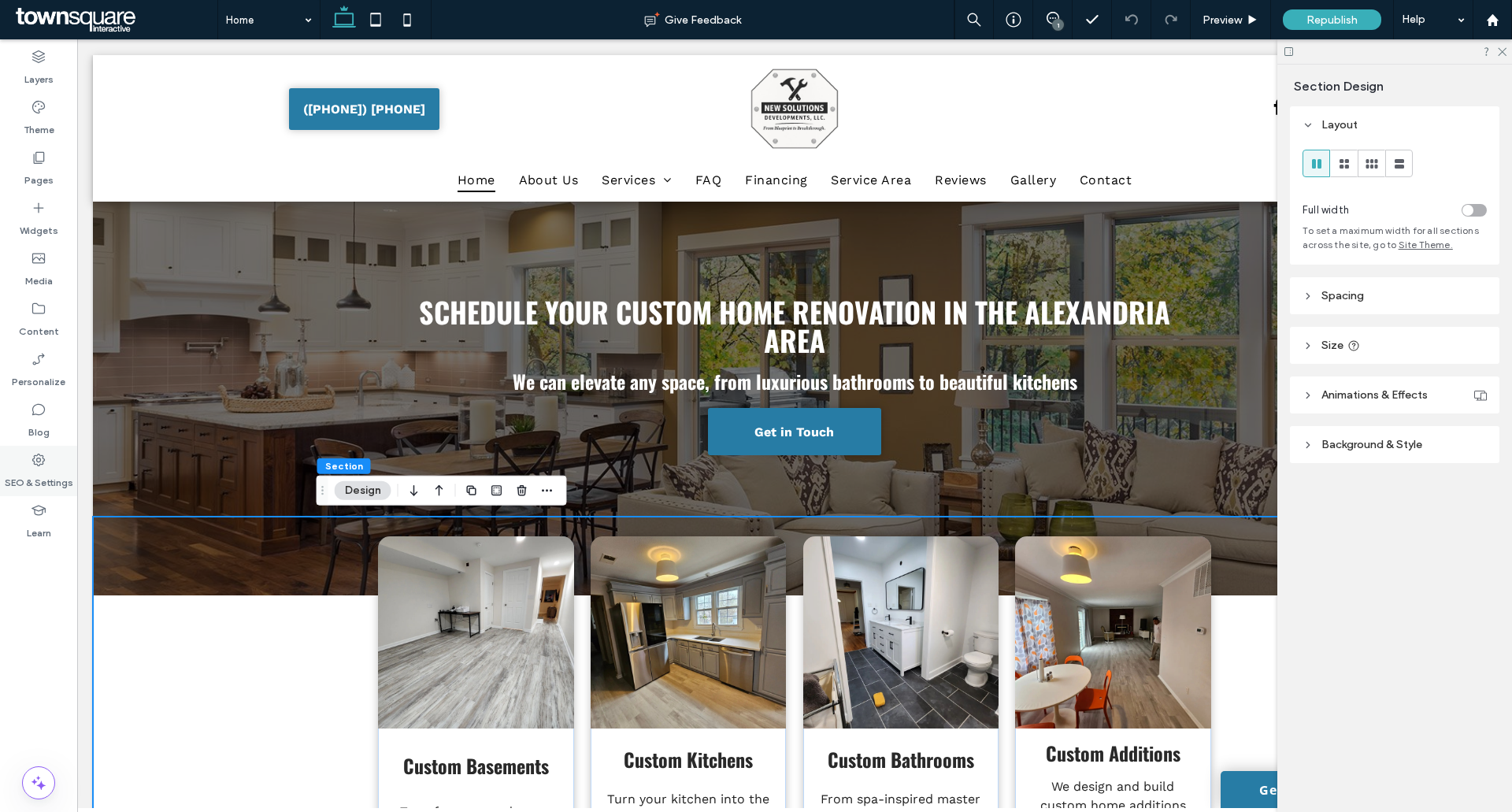 drag, startPoint x: 40, startPoint y: 473, endPoint x: 49, endPoint y: 477, distance: 9.848858 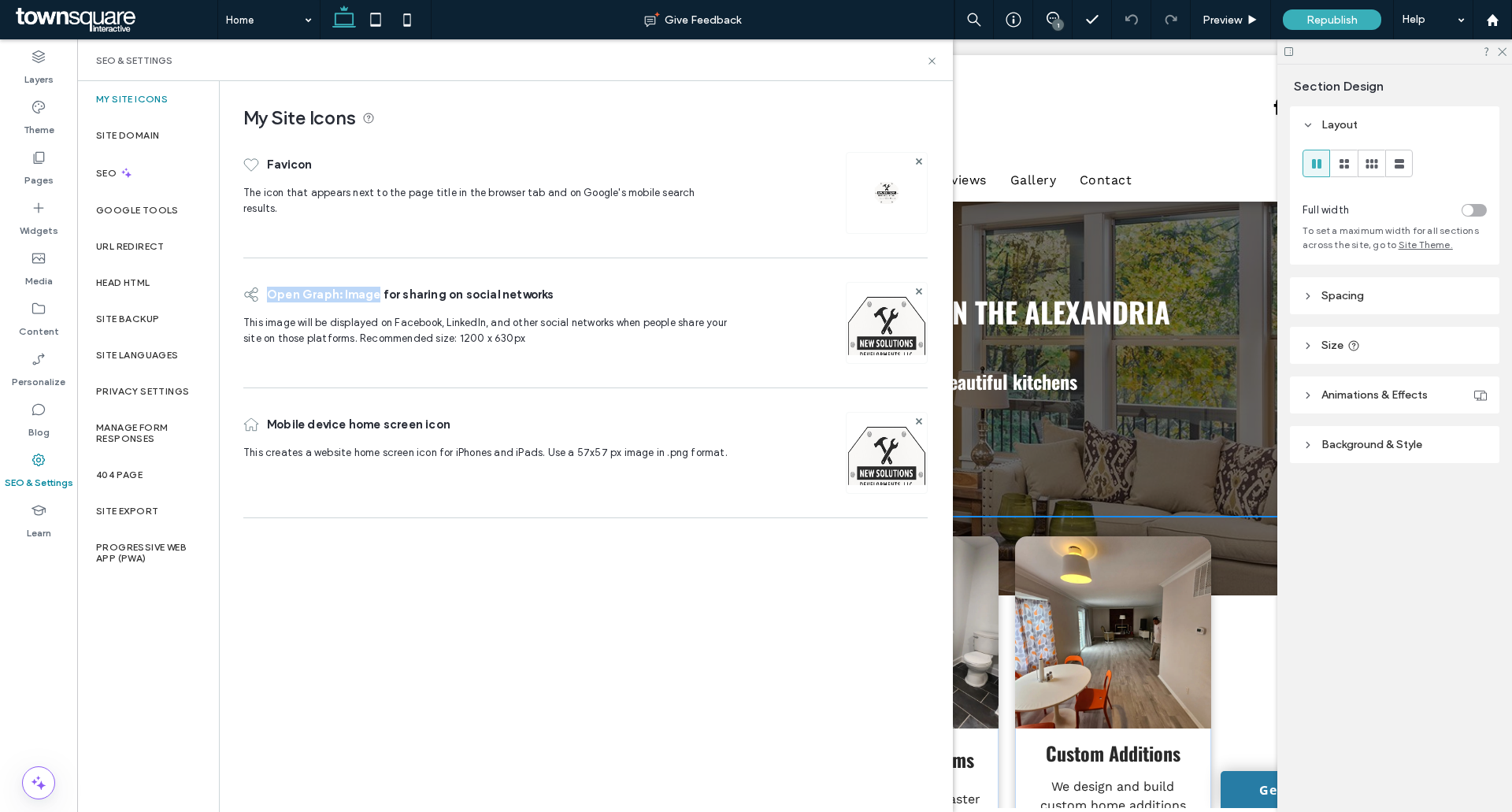 drag, startPoint x: 273, startPoint y: 298, endPoint x: 374, endPoint y: 302, distance: 101.07918 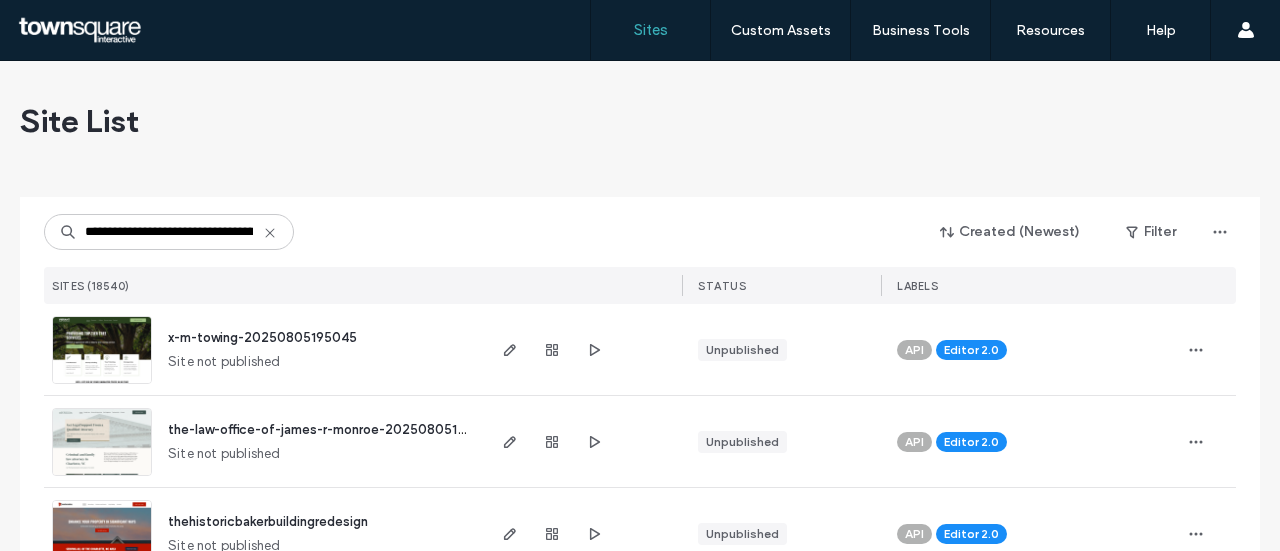 scroll, scrollTop: 0, scrollLeft: 0, axis: both 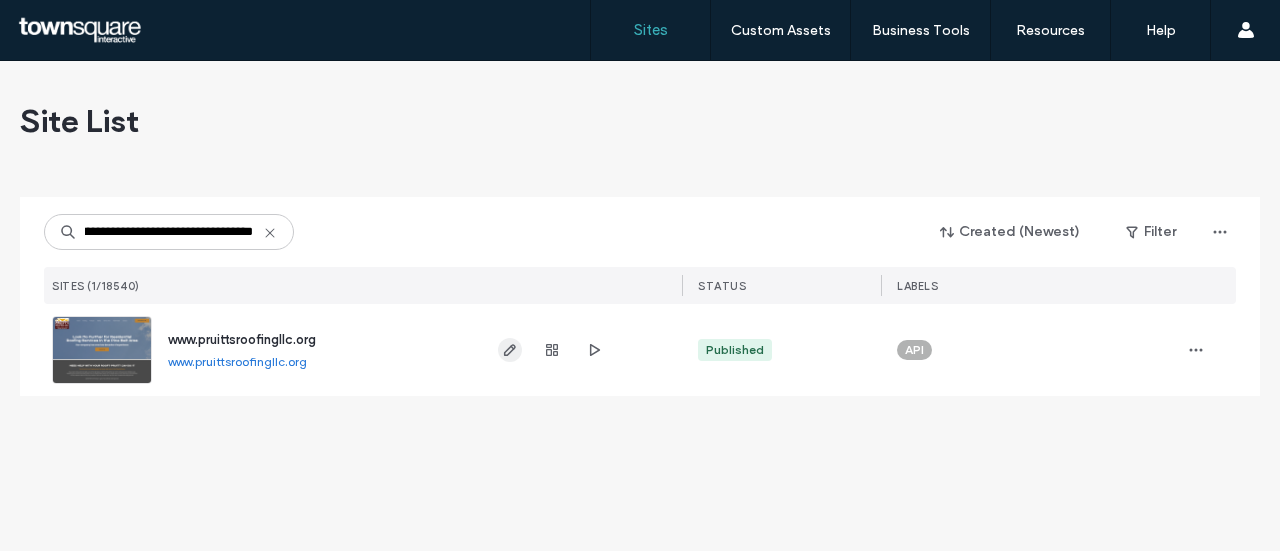type on "**********" 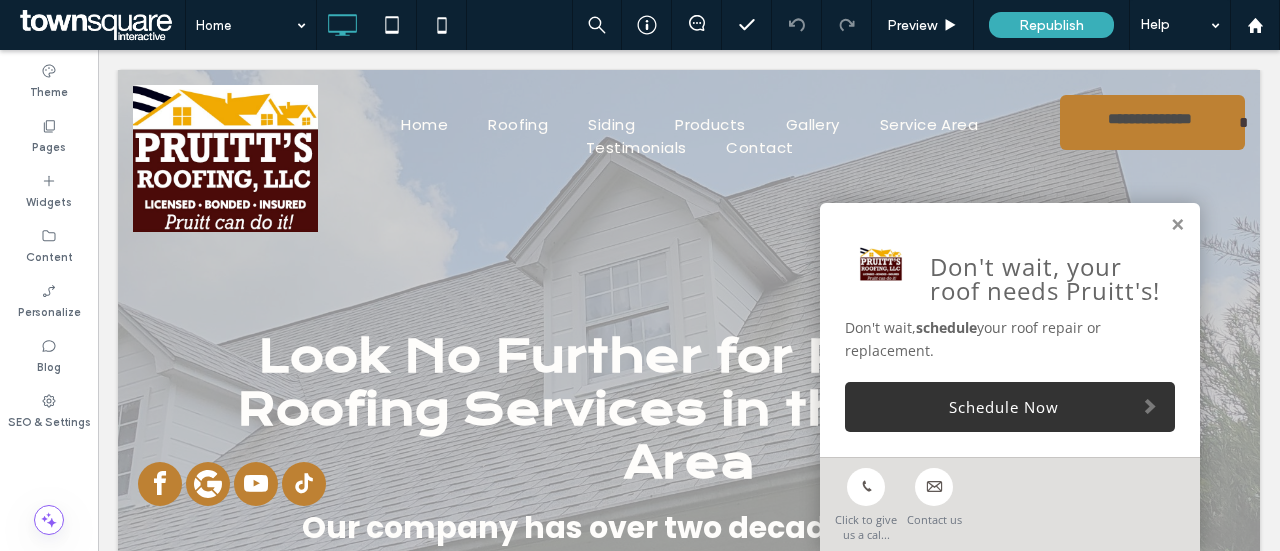 scroll, scrollTop: 0, scrollLeft: 0, axis: both 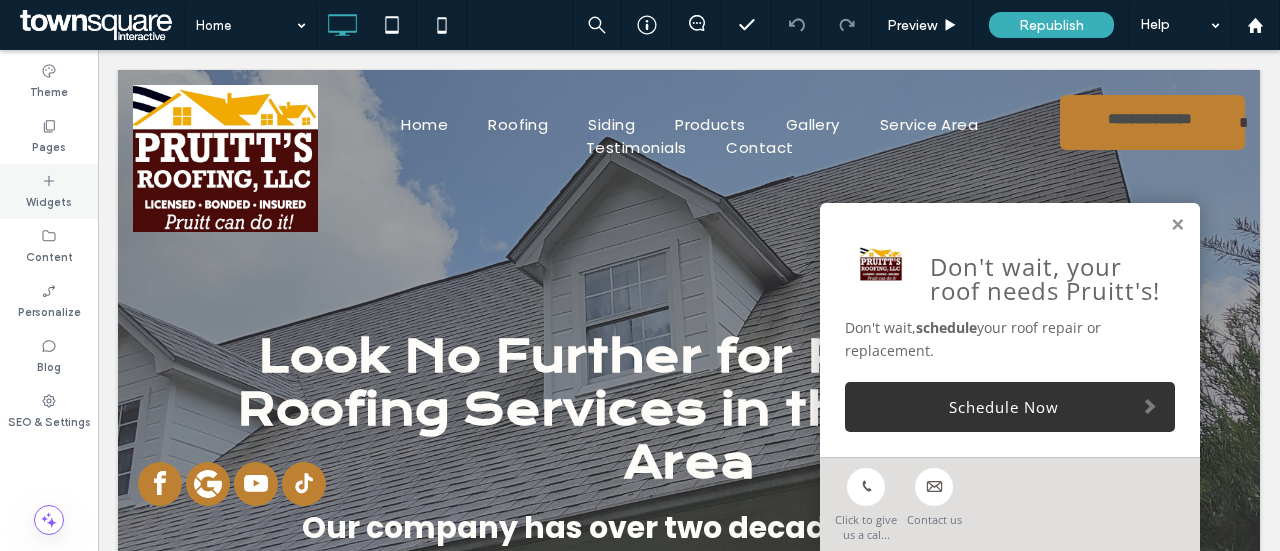 drag, startPoint x: 45, startPoint y: 123, endPoint x: 63, endPoint y: 164, distance: 44.777225 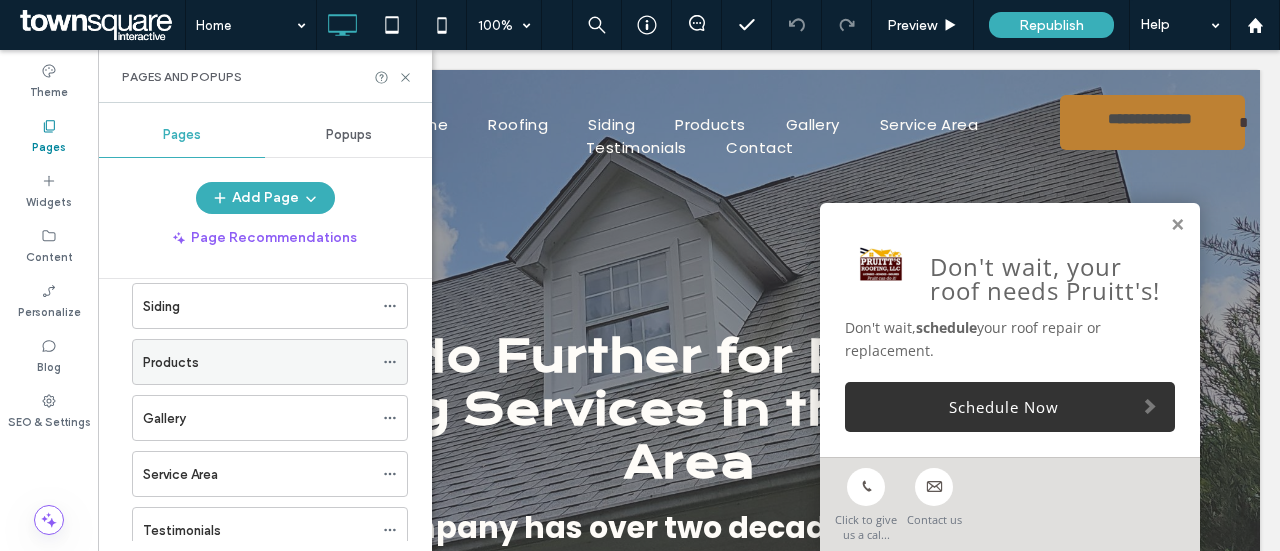 scroll, scrollTop: 100, scrollLeft: 0, axis: vertical 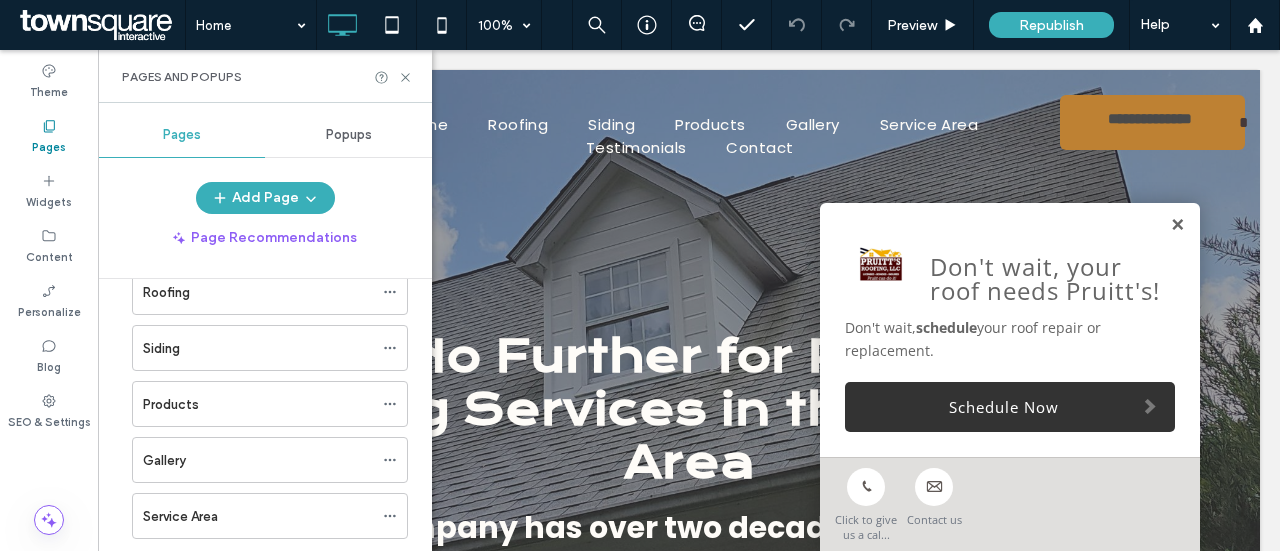 click at bounding box center (1177, 225) 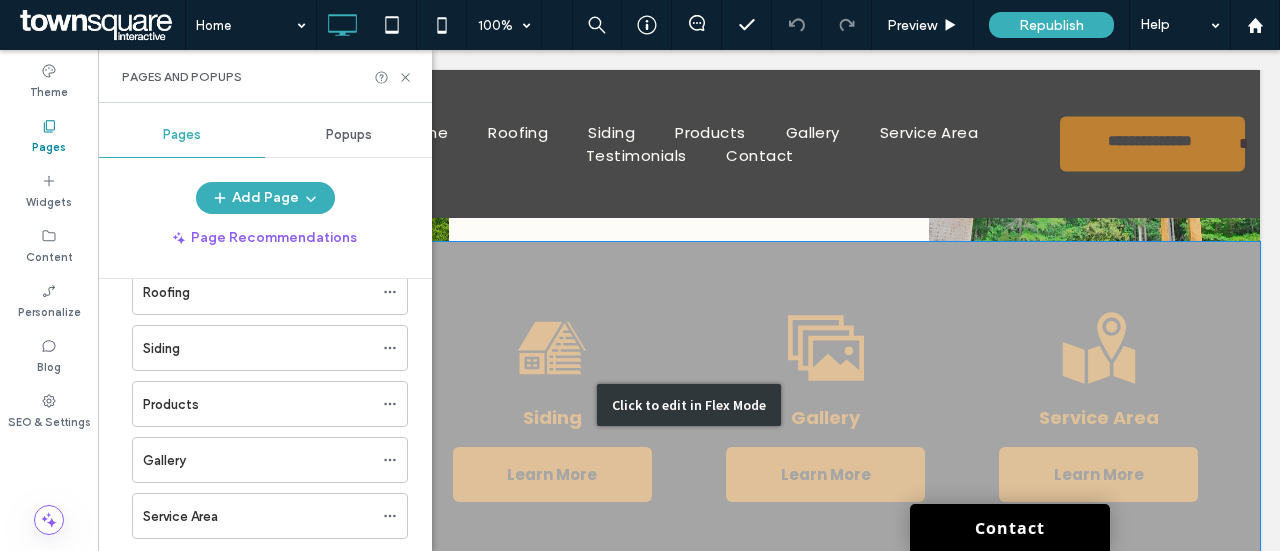 scroll, scrollTop: 1600, scrollLeft: 0, axis: vertical 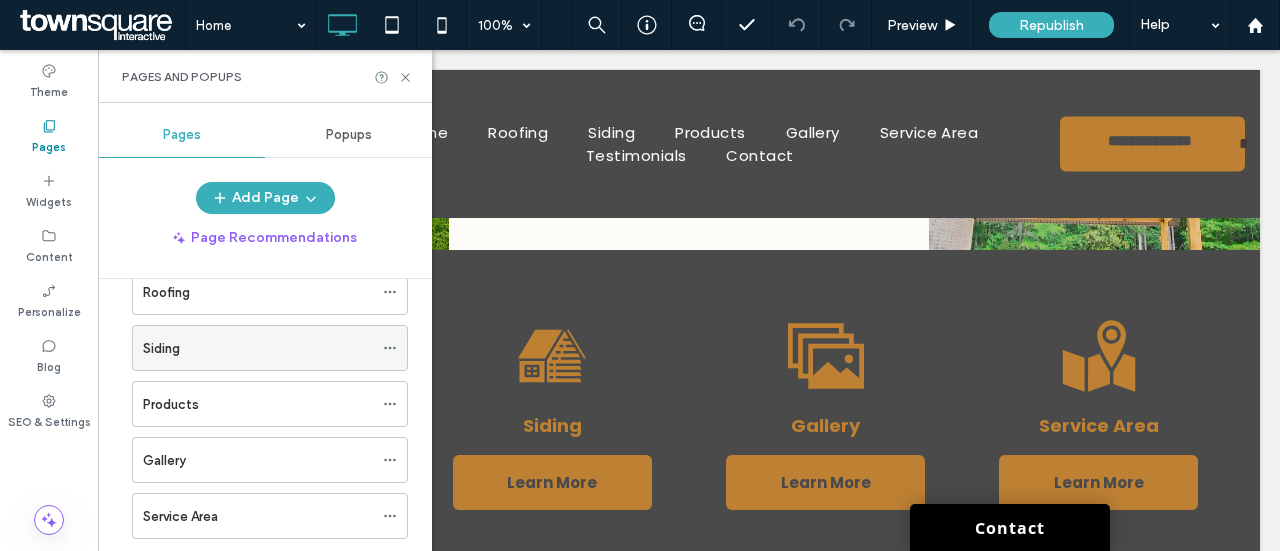 click 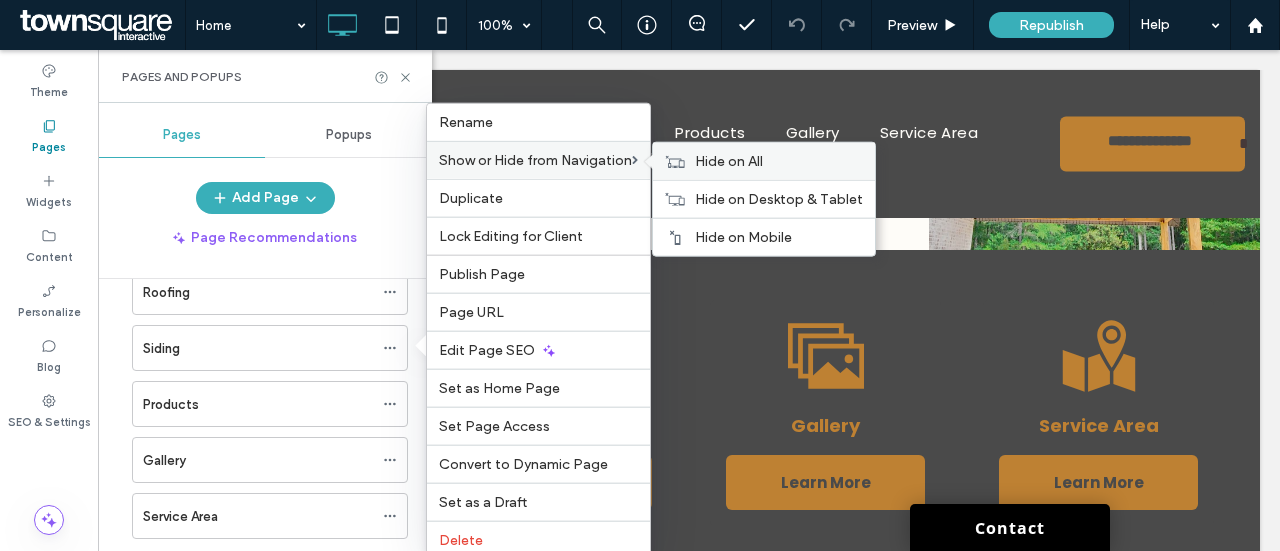 click on "Hide on All" at bounding box center (729, 161) 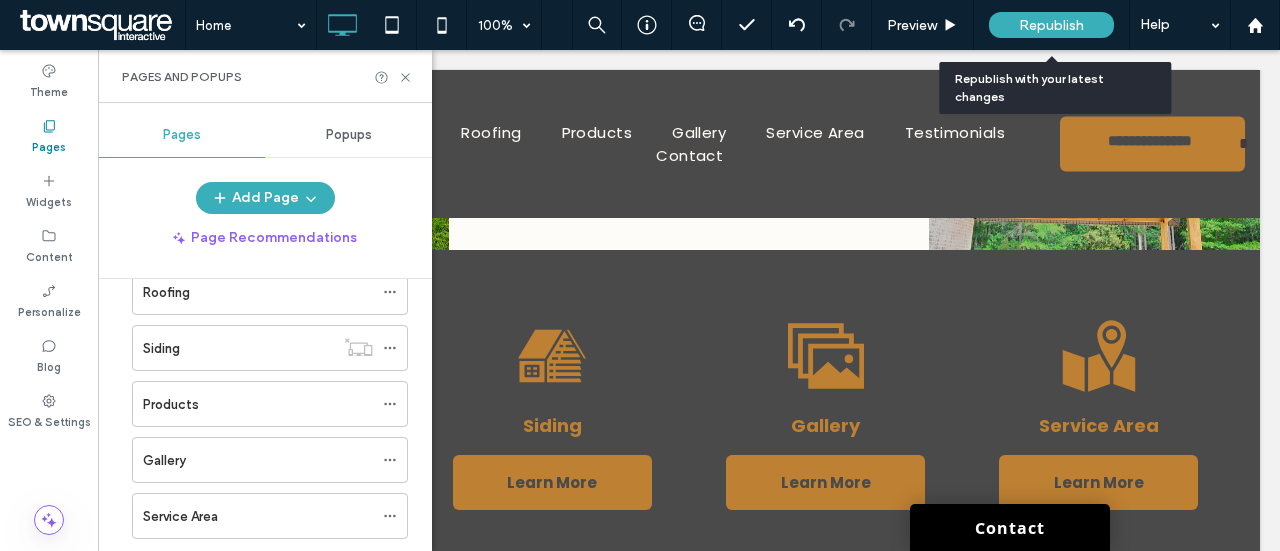 click on "Republish" at bounding box center [1051, 25] 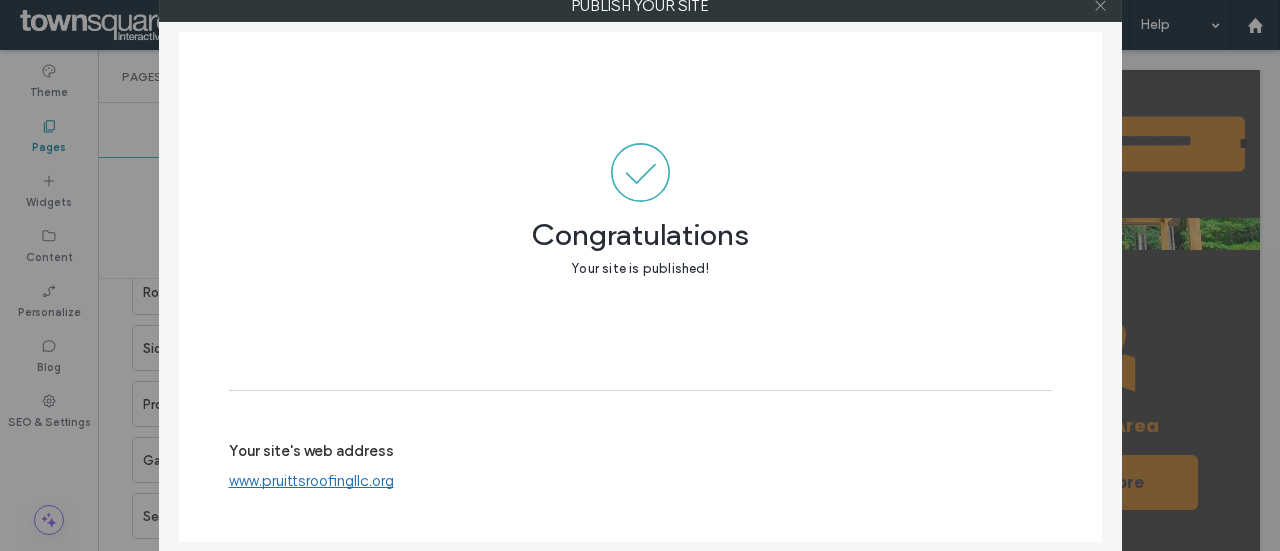 drag, startPoint x: 1098, startPoint y: 9, endPoint x: 1088, endPoint y: 84, distance: 75.66373 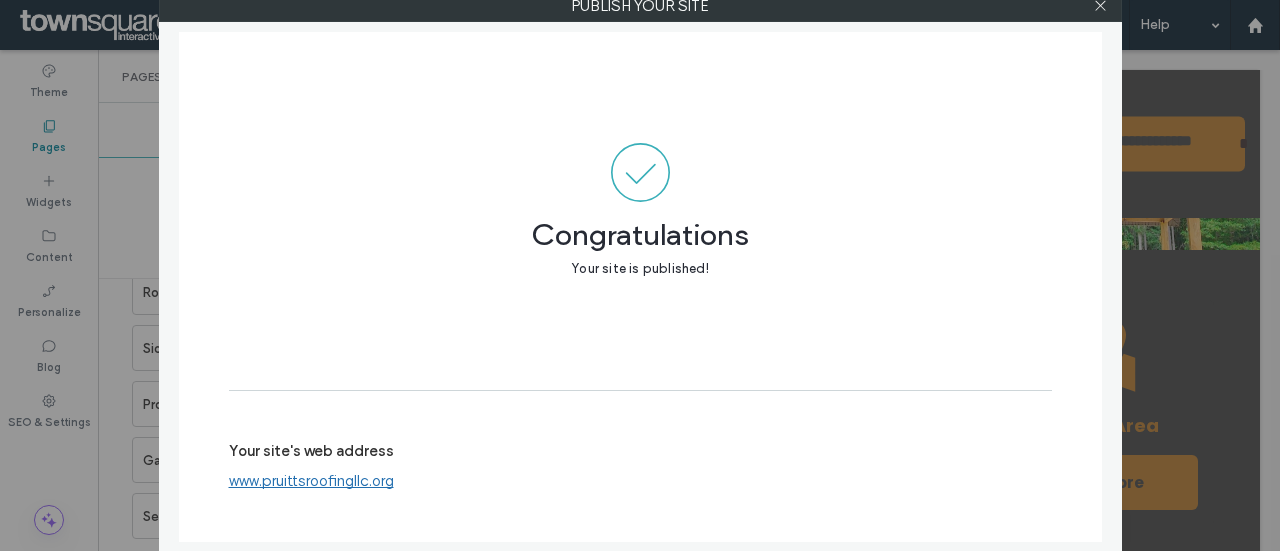 click 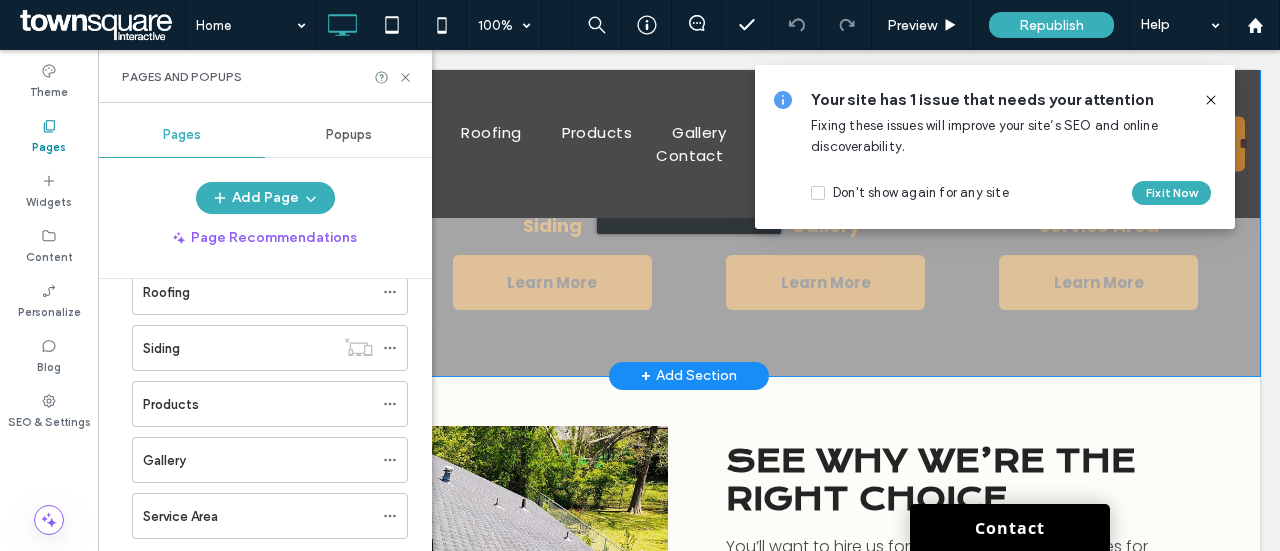 scroll, scrollTop: 1600, scrollLeft: 0, axis: vertical 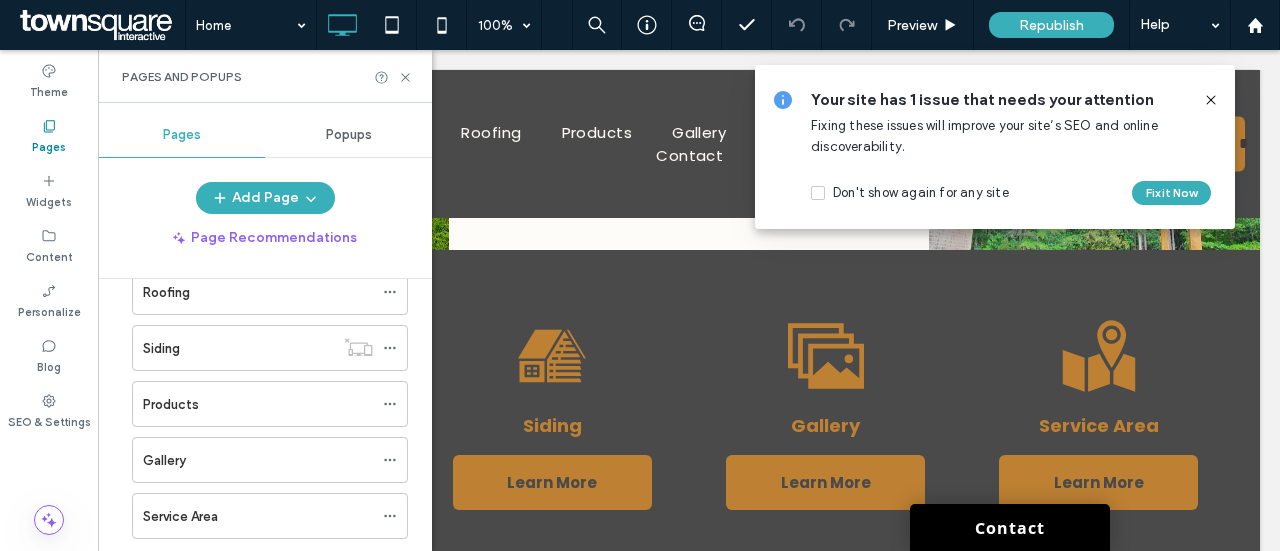 click 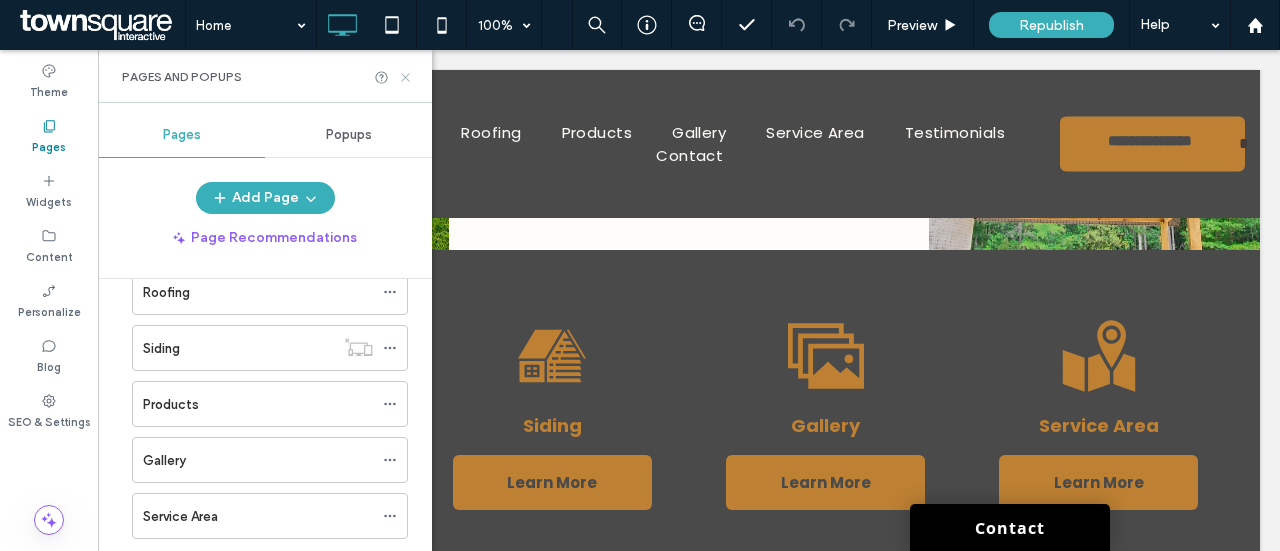 drag, startPoint x: 408, startPoint y: 83, endPoint x: 439, endPoint y: 277, distance: 196.4612 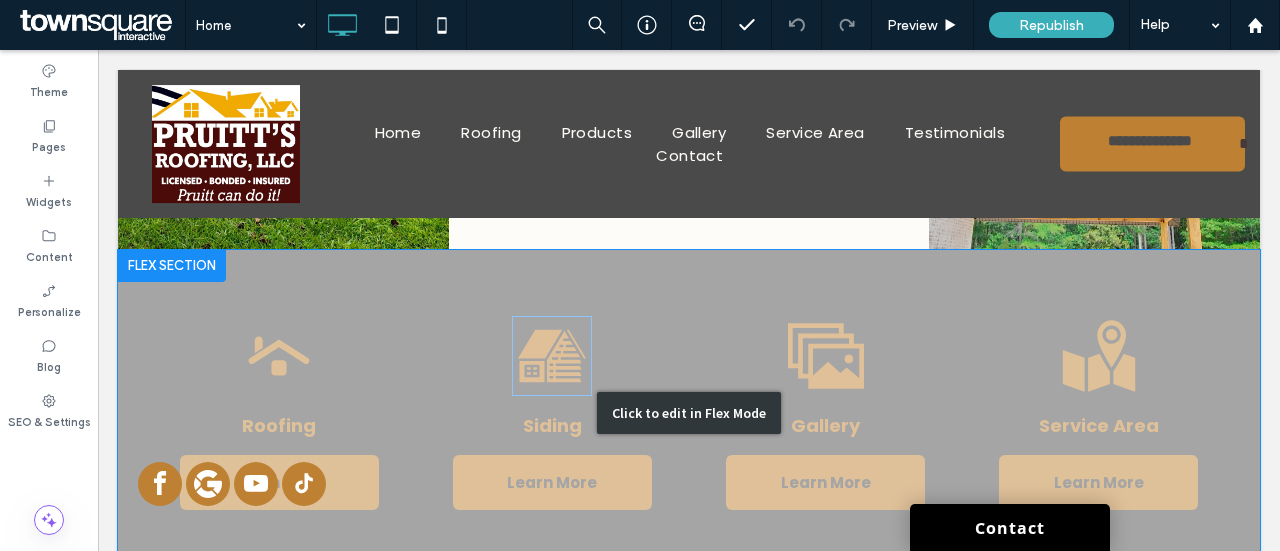 click on "Click to edit in Flex Mode" at bounding box center (689, 413) 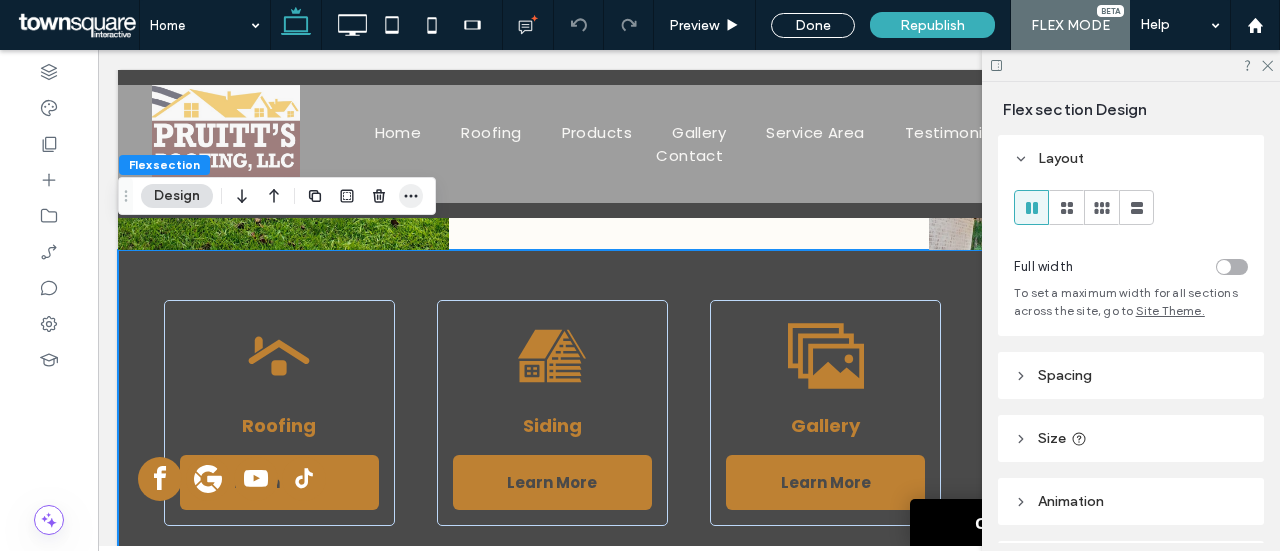 click 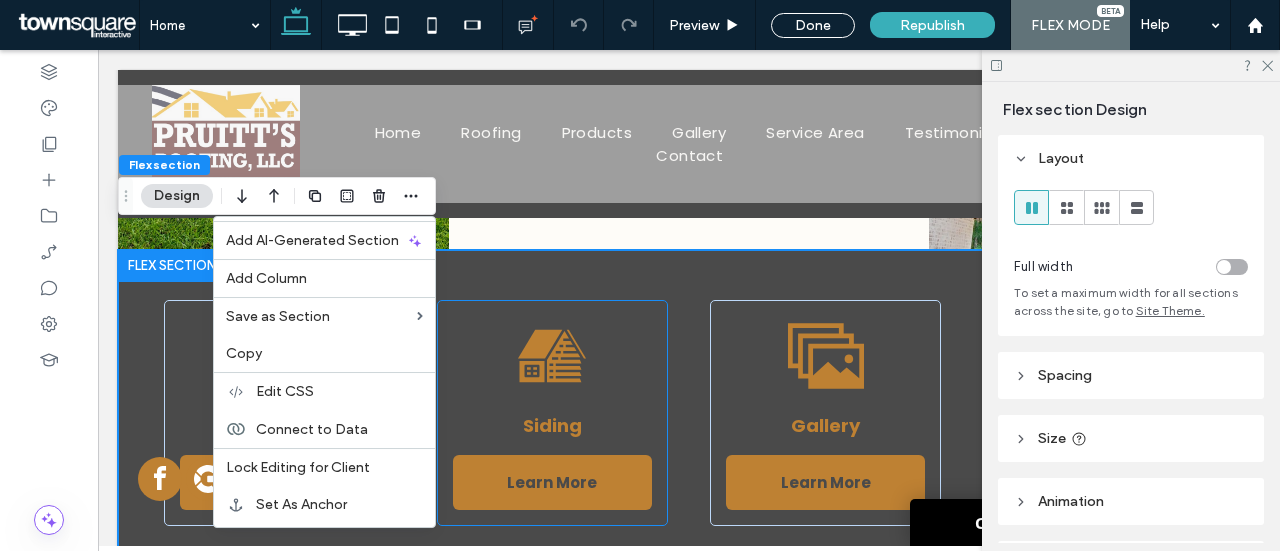 click on "A black and white icon of a house on a white background.
Siding
Learn More" at bounding box center (552, 413) 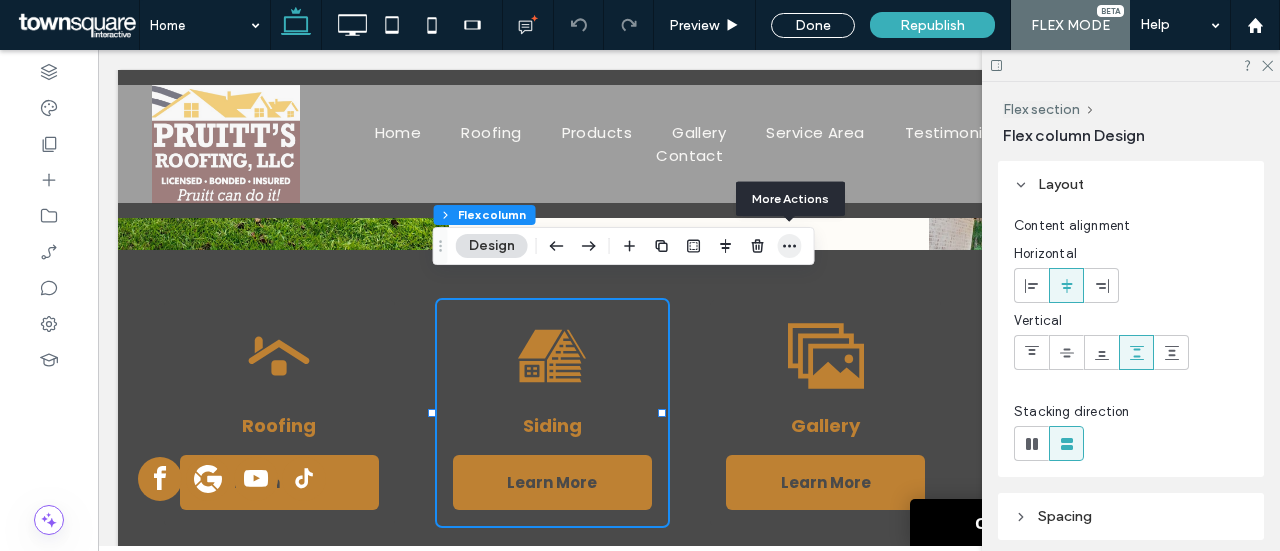 click 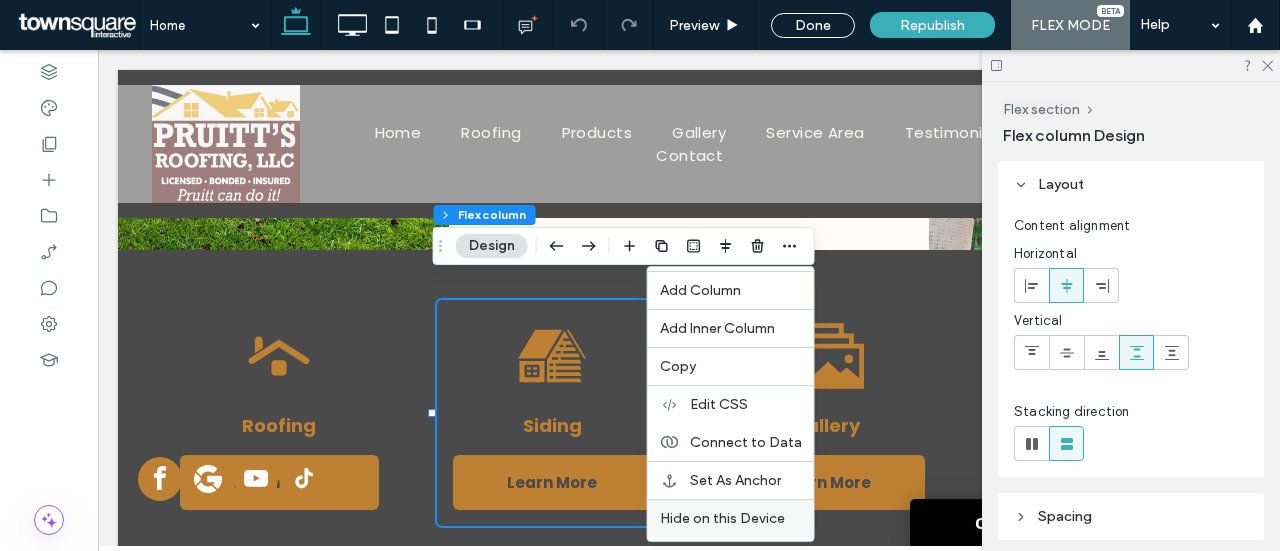 click on "Hide on this Device" at bounding box center [731, 518] 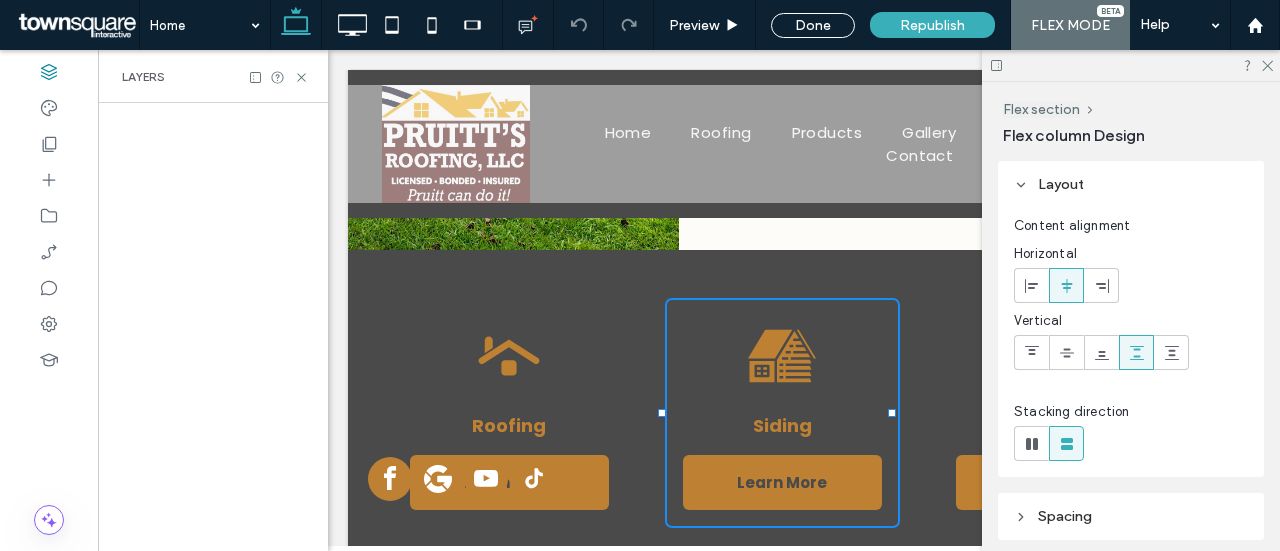scroll, scrollTop: 0, scrollLeft: 528, axis: horizontal 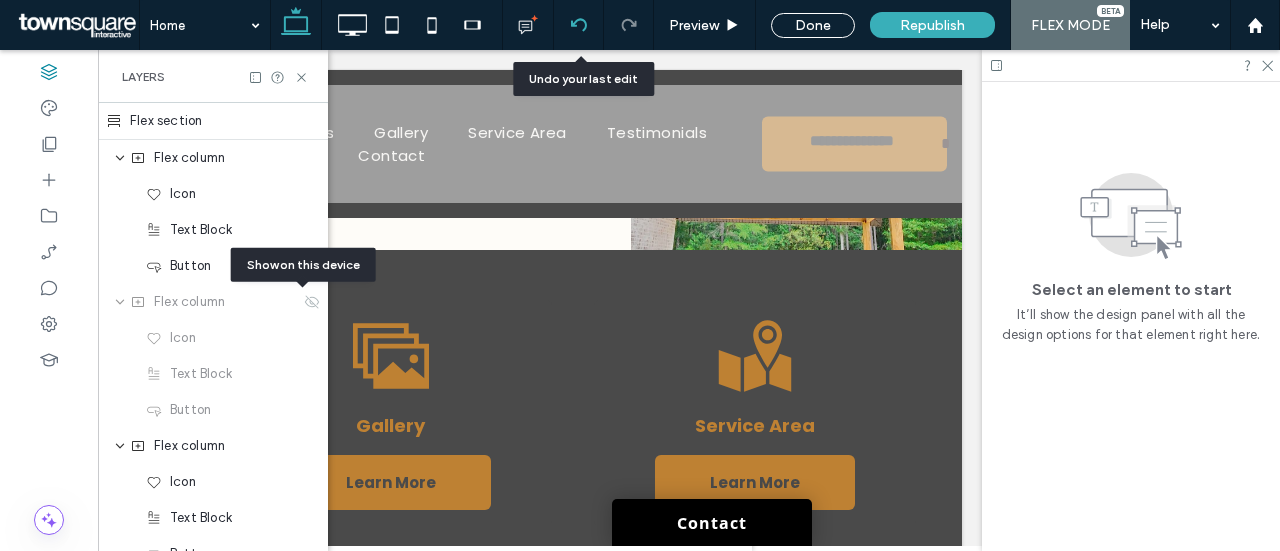 click 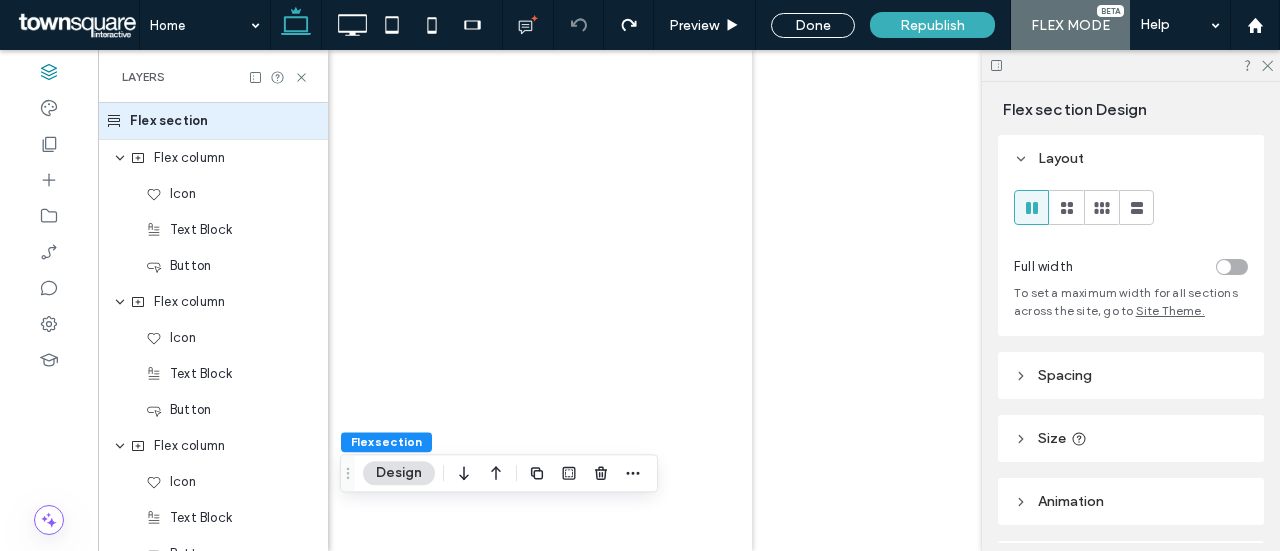 scroll, scrollTop: 0, scrollLeft: 393, axis: horizontal 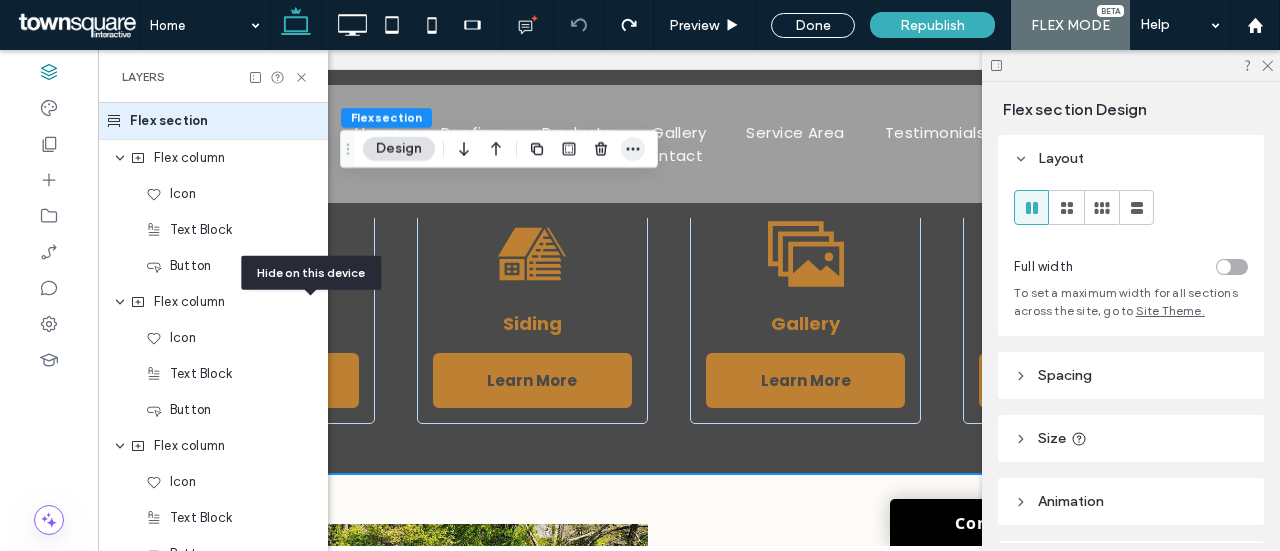 click 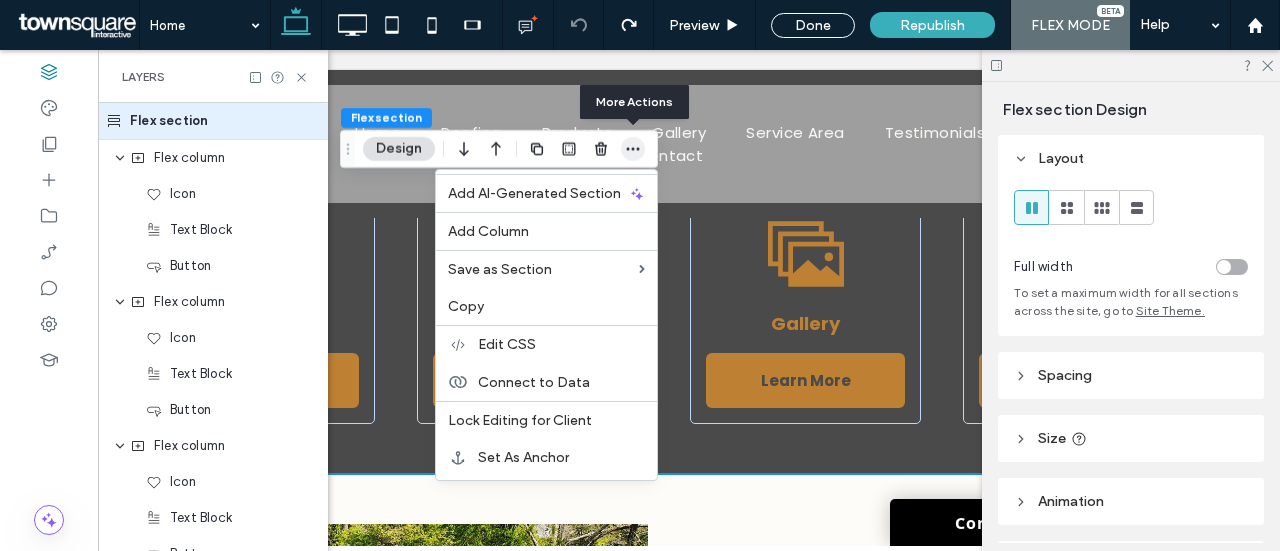 click 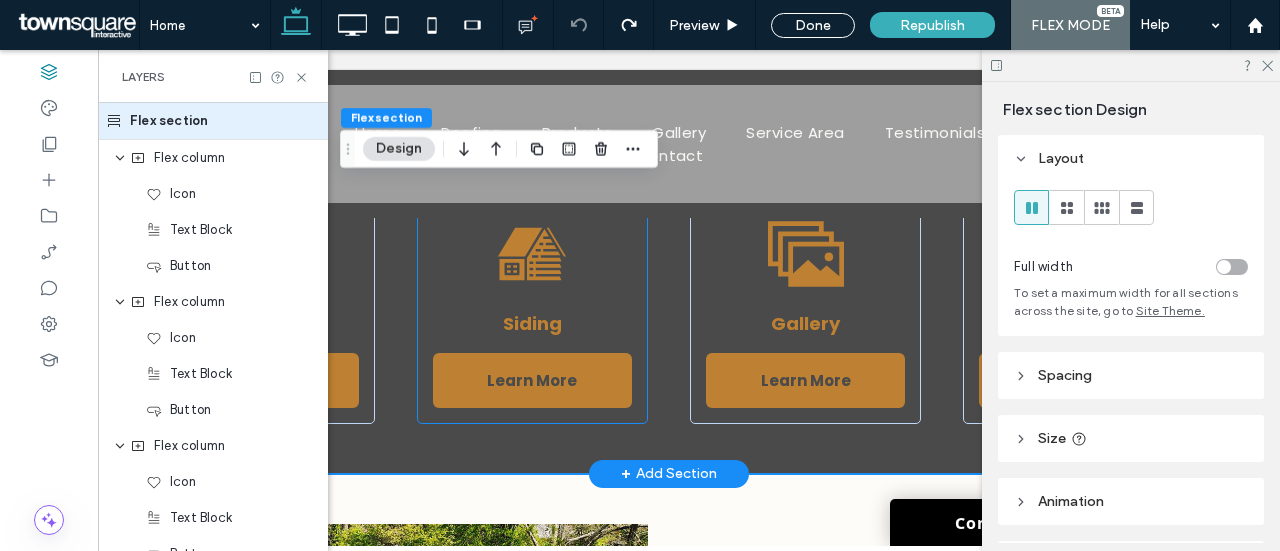 click on "A black and white icon of a house on a white background.
Siding
Learn More" at bounding box center [532, 311] 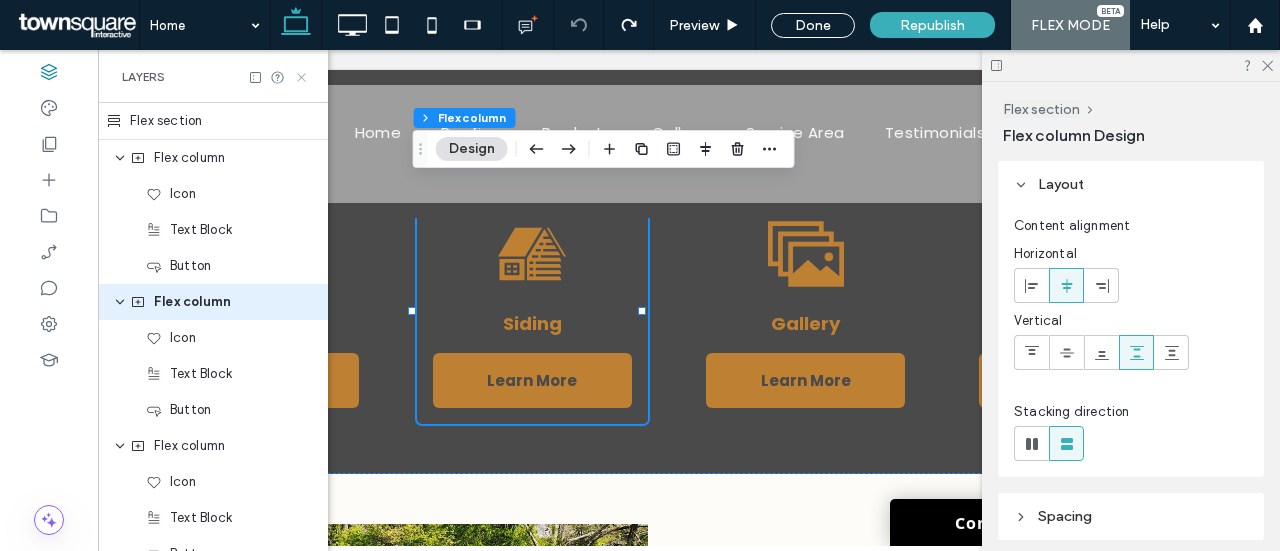 click 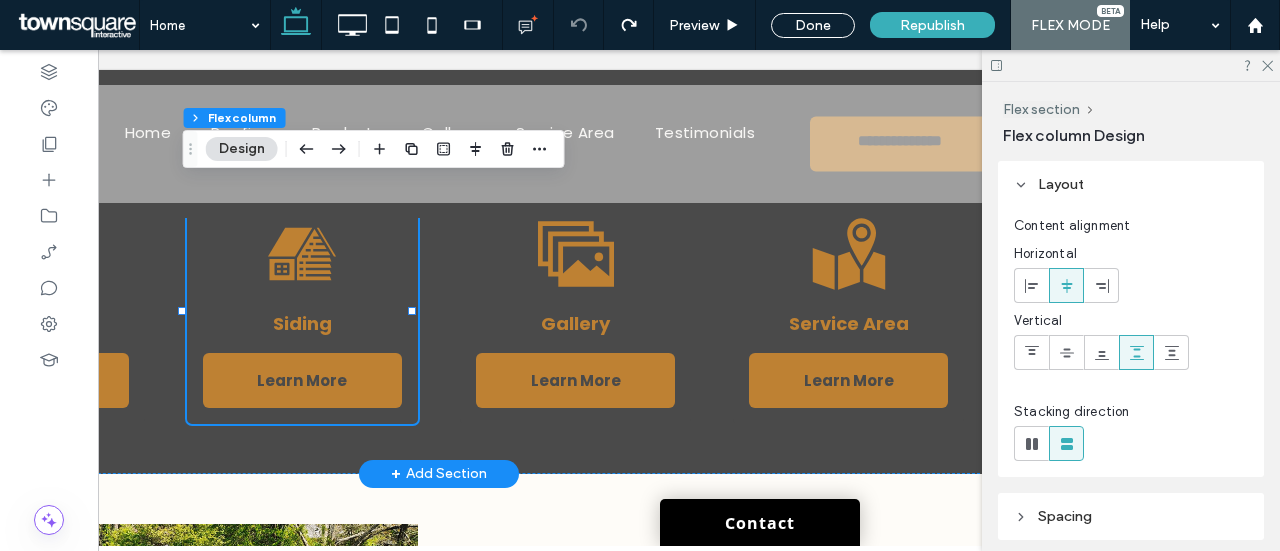 click on "A black and white icon of a house on a white background.
Siding
Learn More" at bounding box center (302, 311) 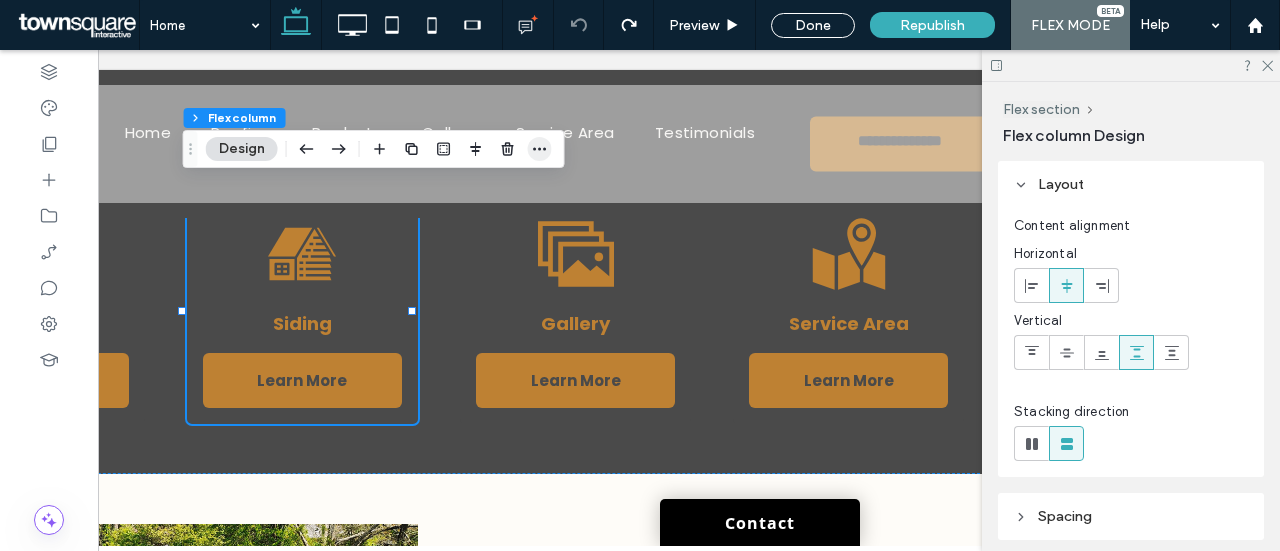 click 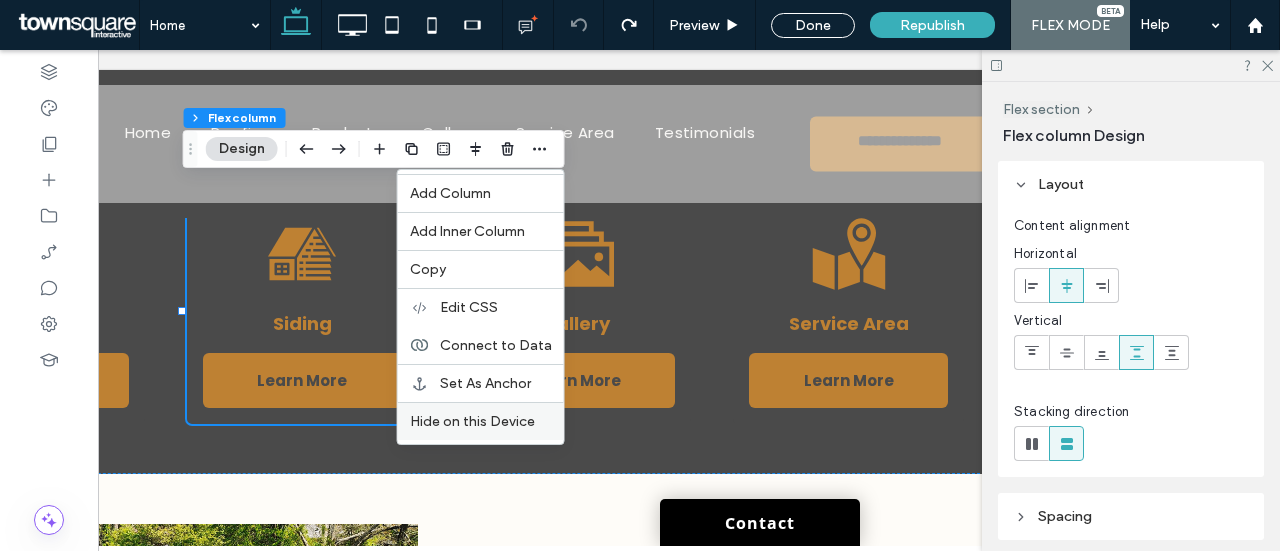 click on "Hide on this Device" at bounding box center (472, 421) 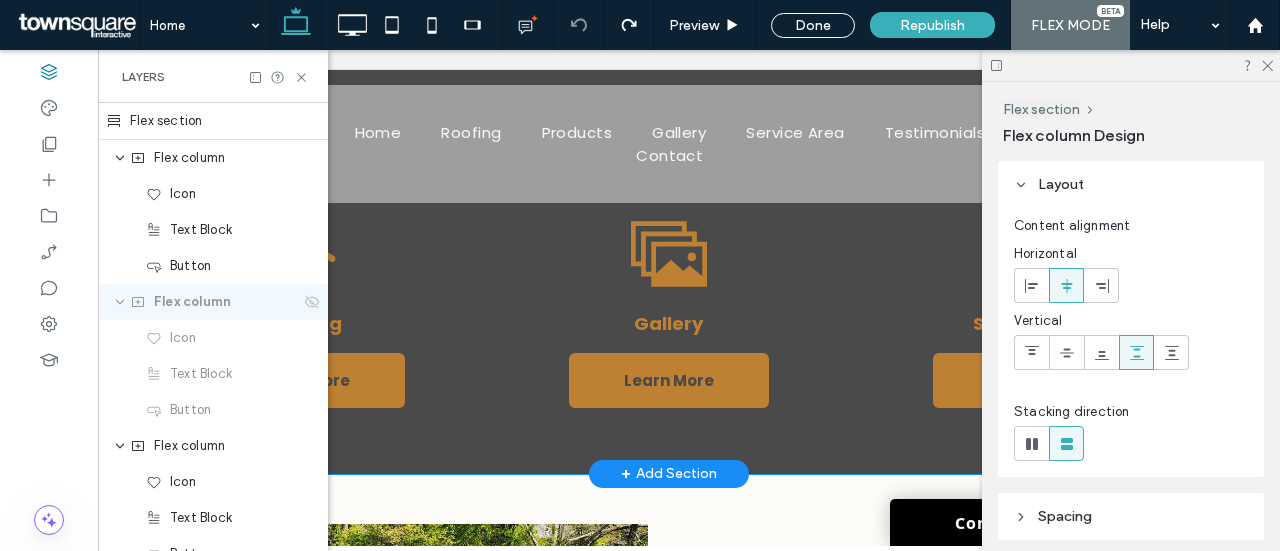 scroll, scrollTop: 0, scrollLeft: 528, axis: horizontal 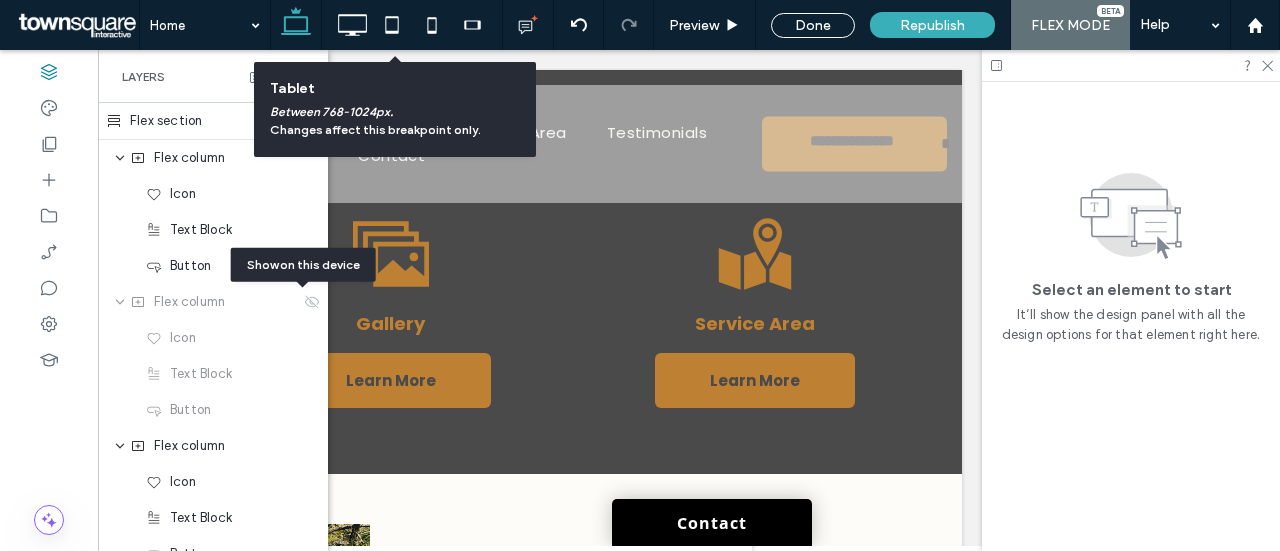 drag, startPoint x: 390, startPoint y: 23, endPoint x: 506, endPoint y: 102, distance: 140.34601 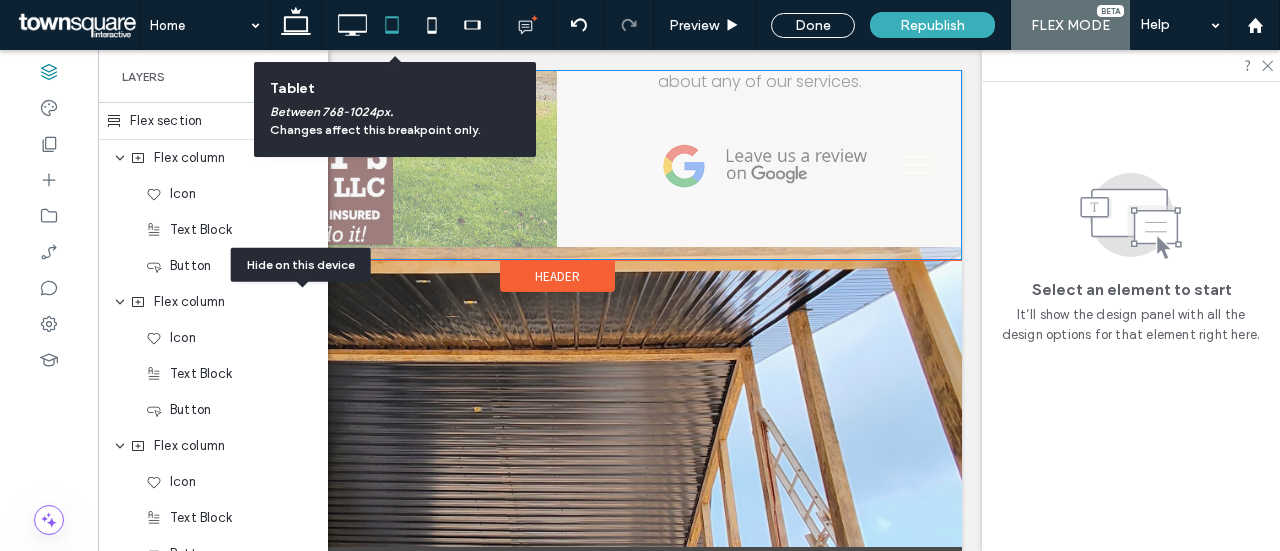 scroll, scrollTop: 0, scrollLeft: 211, axis: horizontal 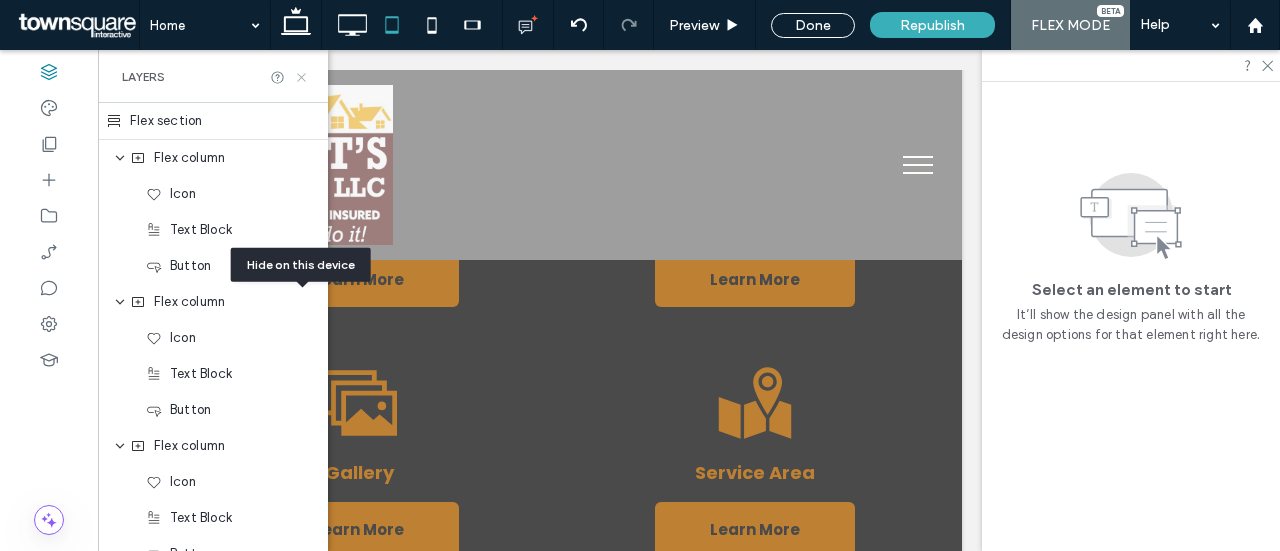 click 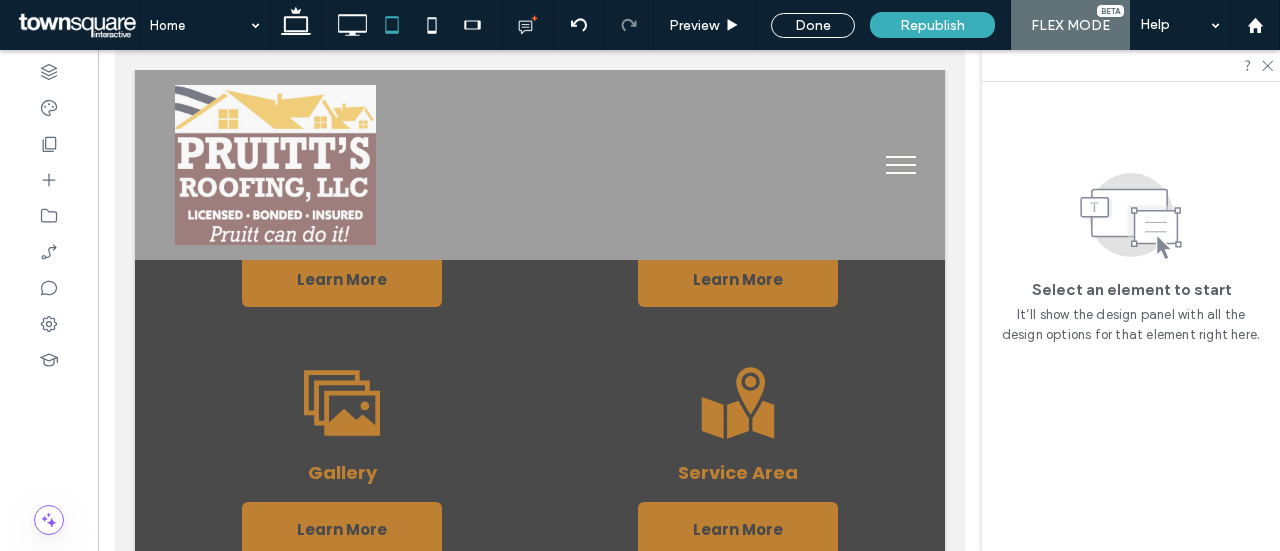 scroll, scrollTop: 0, scrollLeft: 0, axis: both 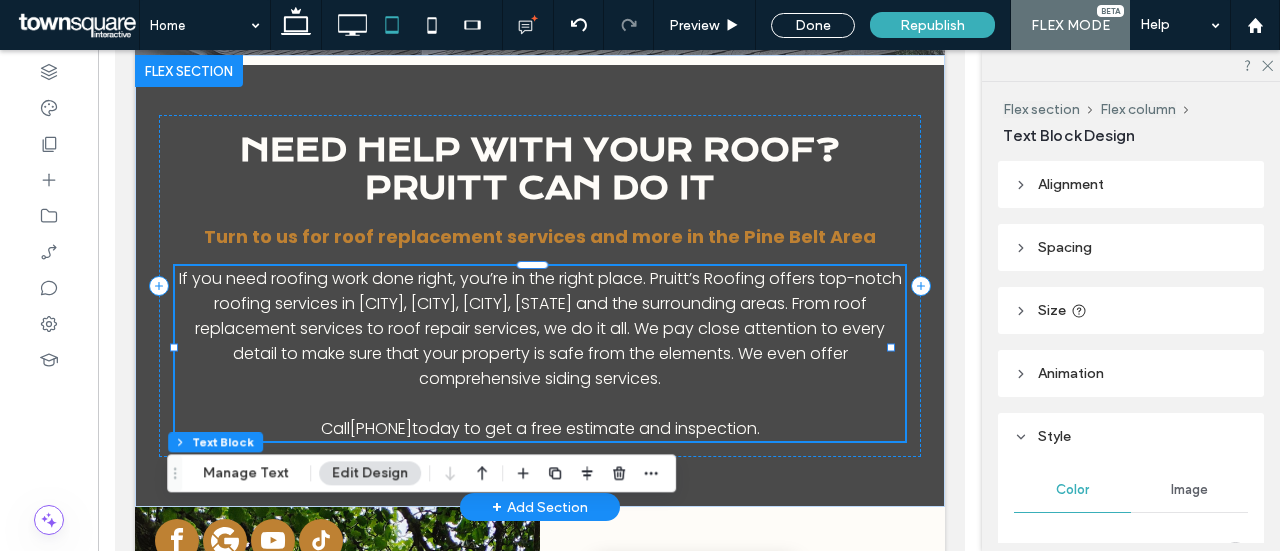 click on "If you need roofing work done right, you’re in the right place. Pruitt’s Roofing offers top-notch roofing services in Ellisville, Laurel, Hattiesburg, MS and the surrounding areas. From roof replacement services to roof repair services, we do it all. We pay close attention to every detail to make sure that your property is safe from the elements. We even offer comprehensive siding services." at bounding box center [539, 328] 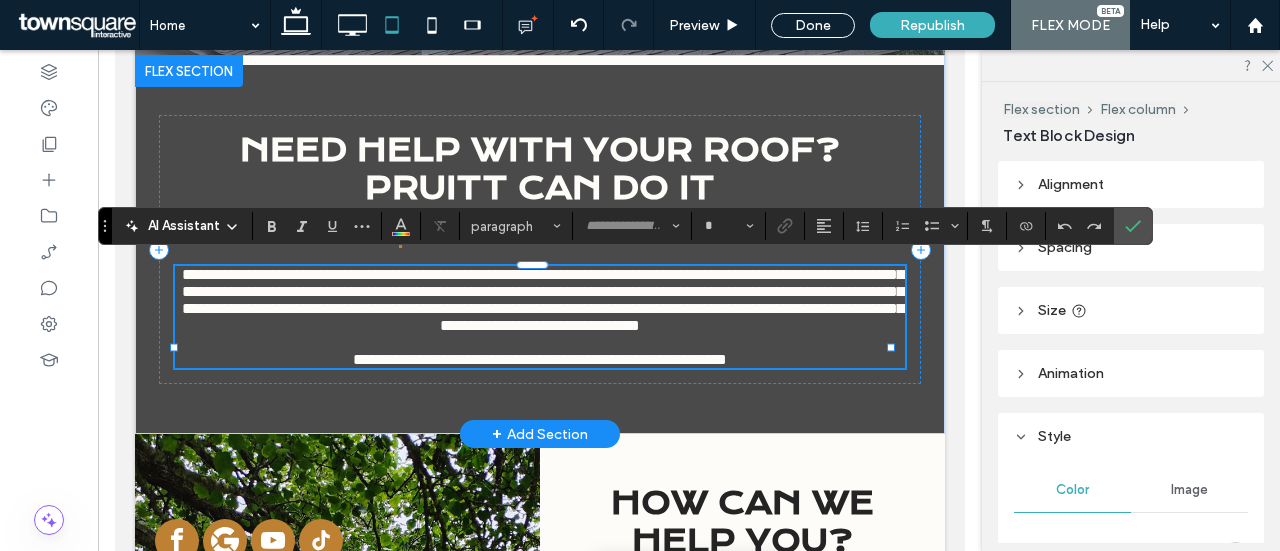 type on "*******" 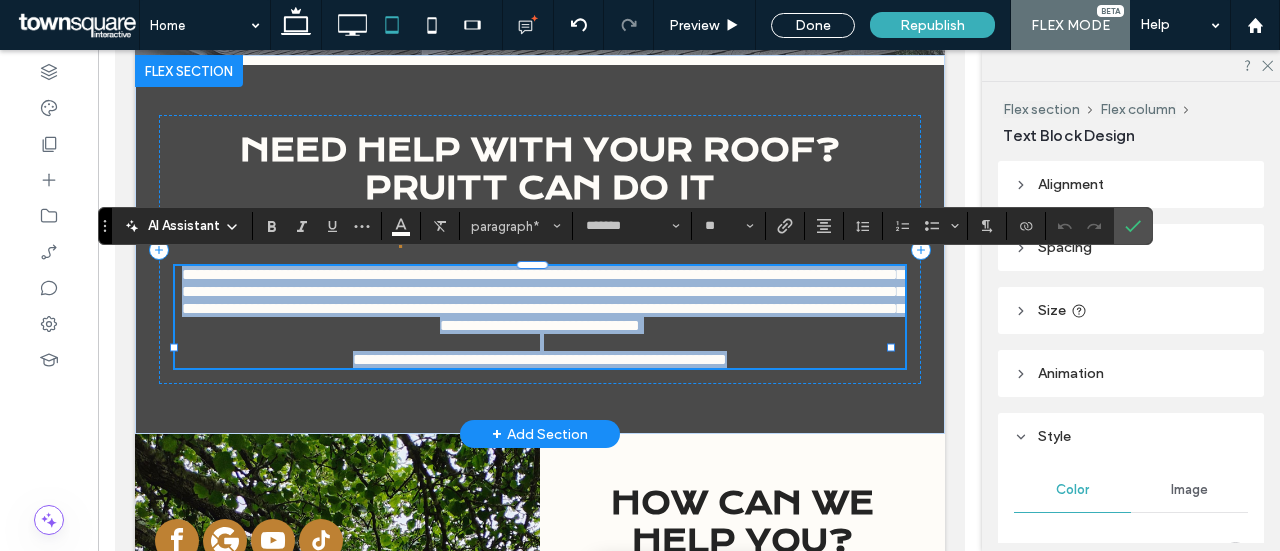 click on "**********" at bounding box center [539, 300] 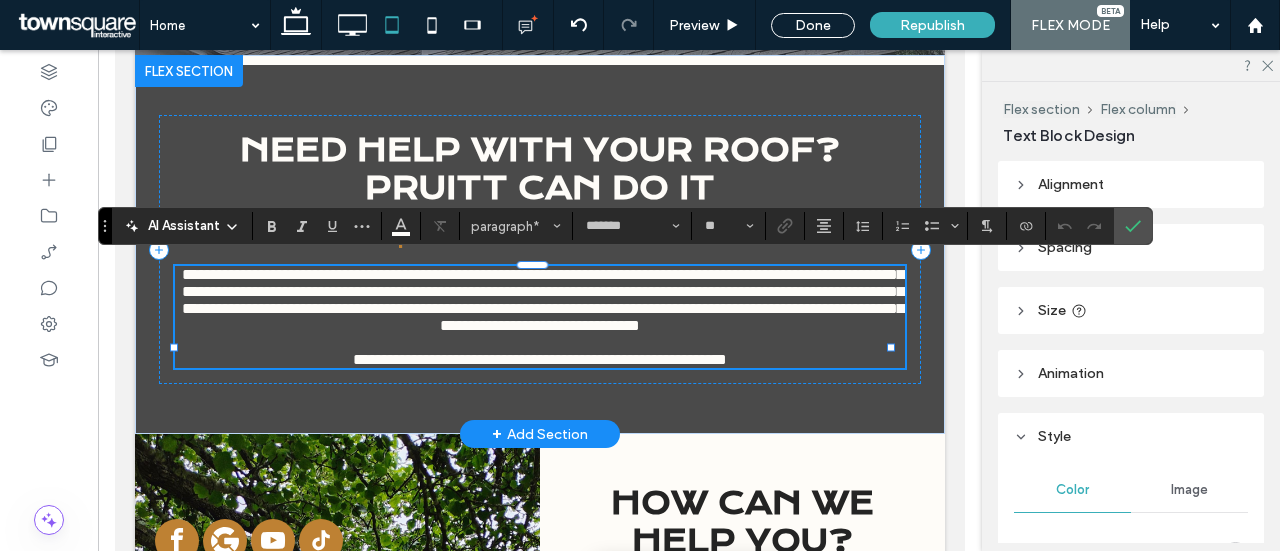click on "**********" at bounding box center [543, 300] 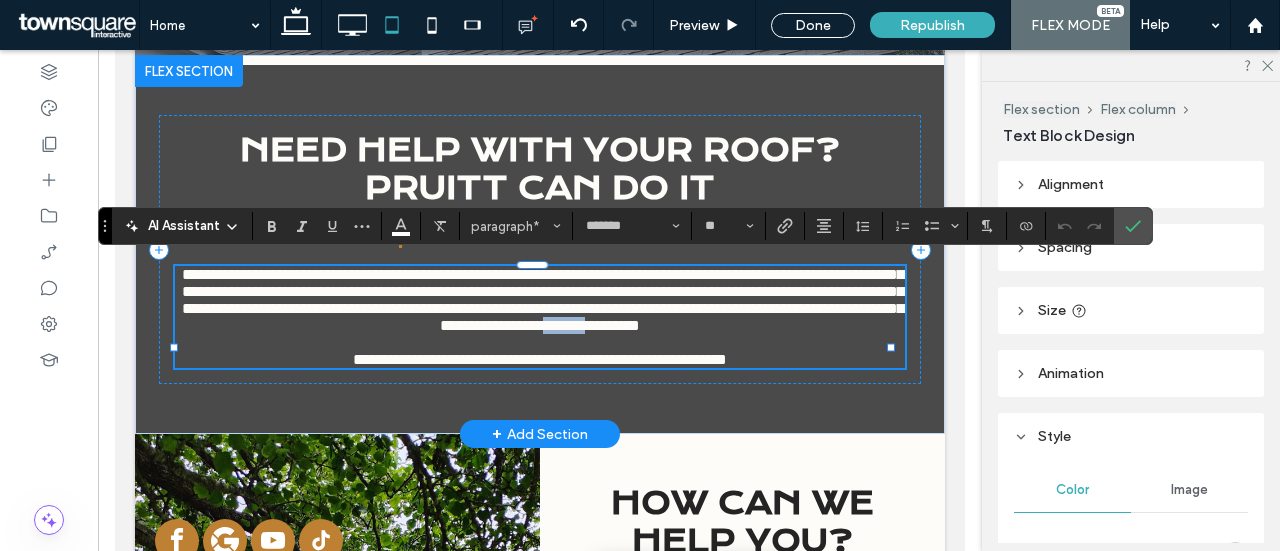click on "**********" at bounding box center [543, 300] 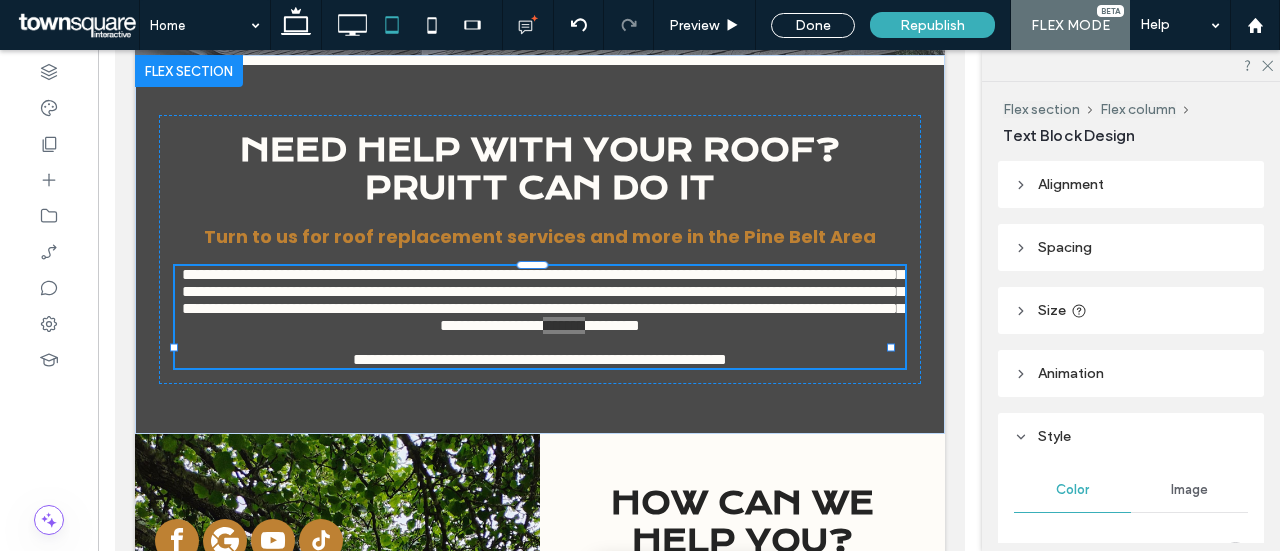 scroll, scrollTop: 698, scrollLeft: 0, axis: vertical 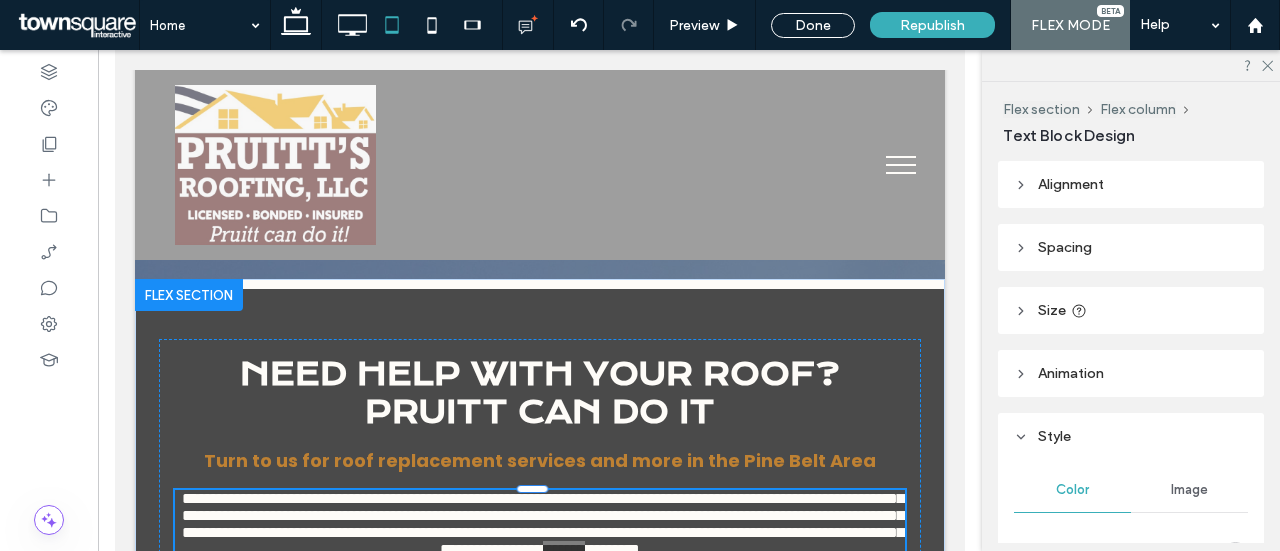 drag, startPoint x: 1269, startPoint y: 63, endPoint x: 1050, endPoint y: 180, distance: 248.29417 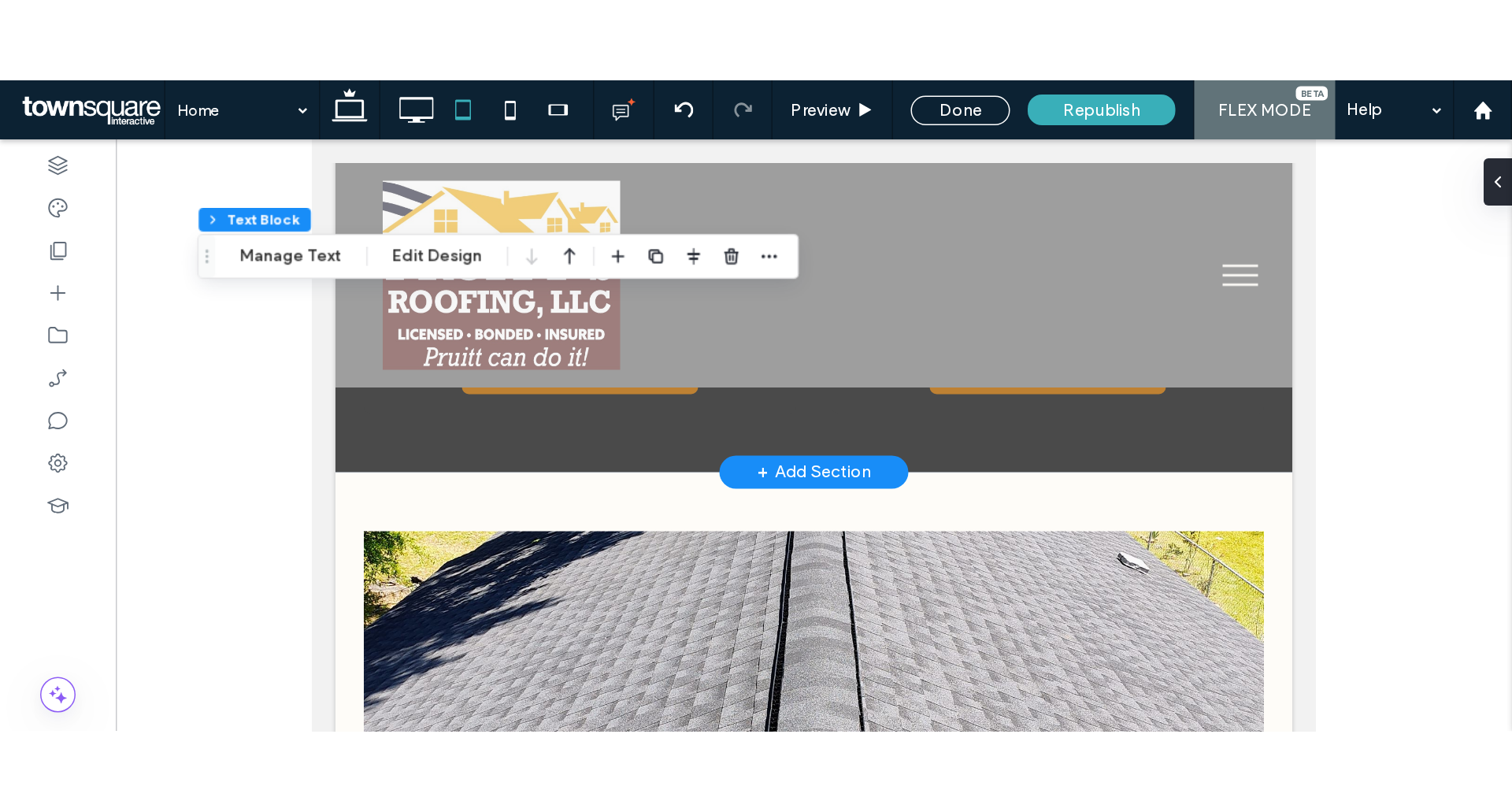 scroll, scrollTop: 1811, scrollLeft: 0, axis: vertical 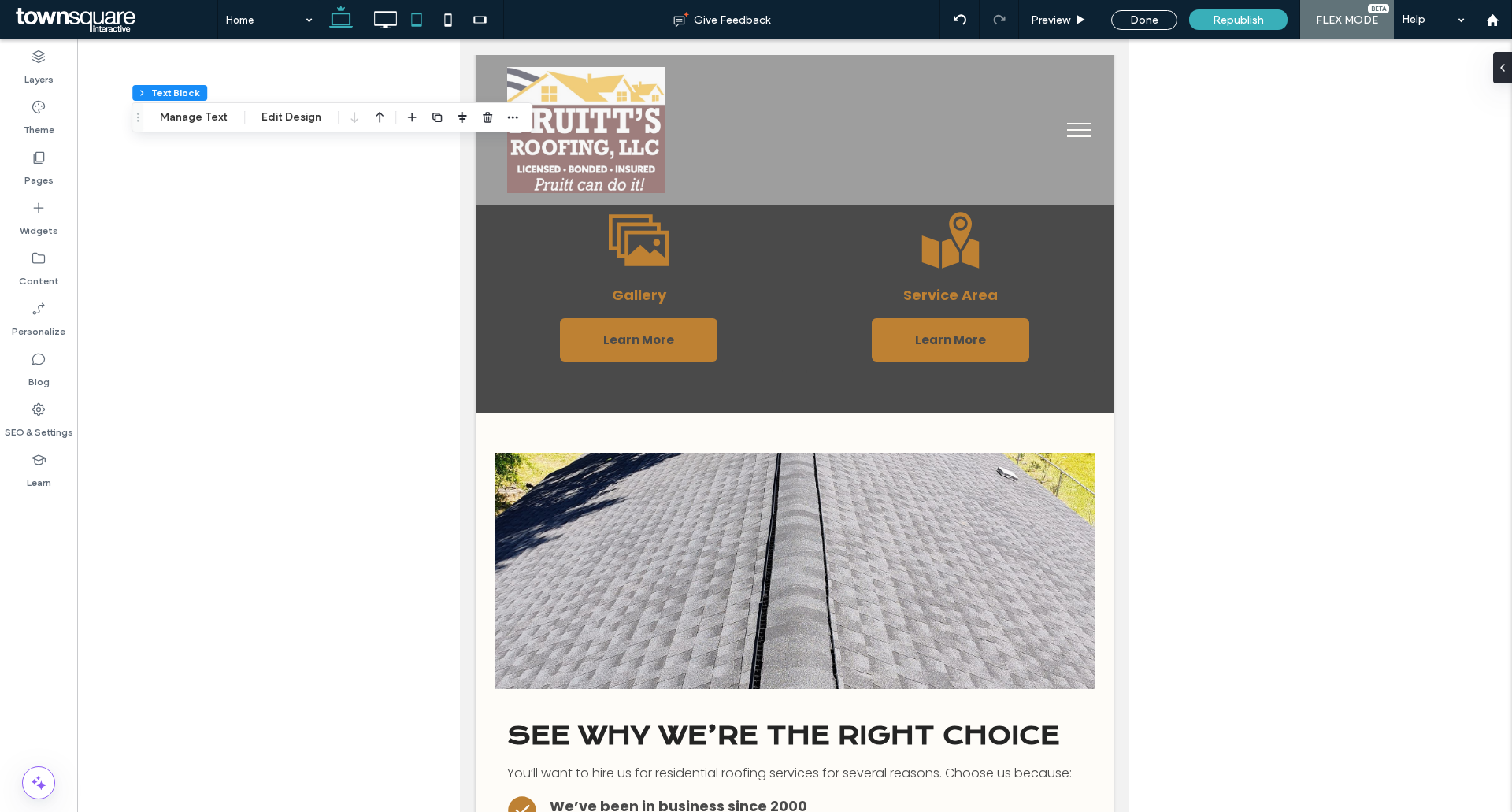 click 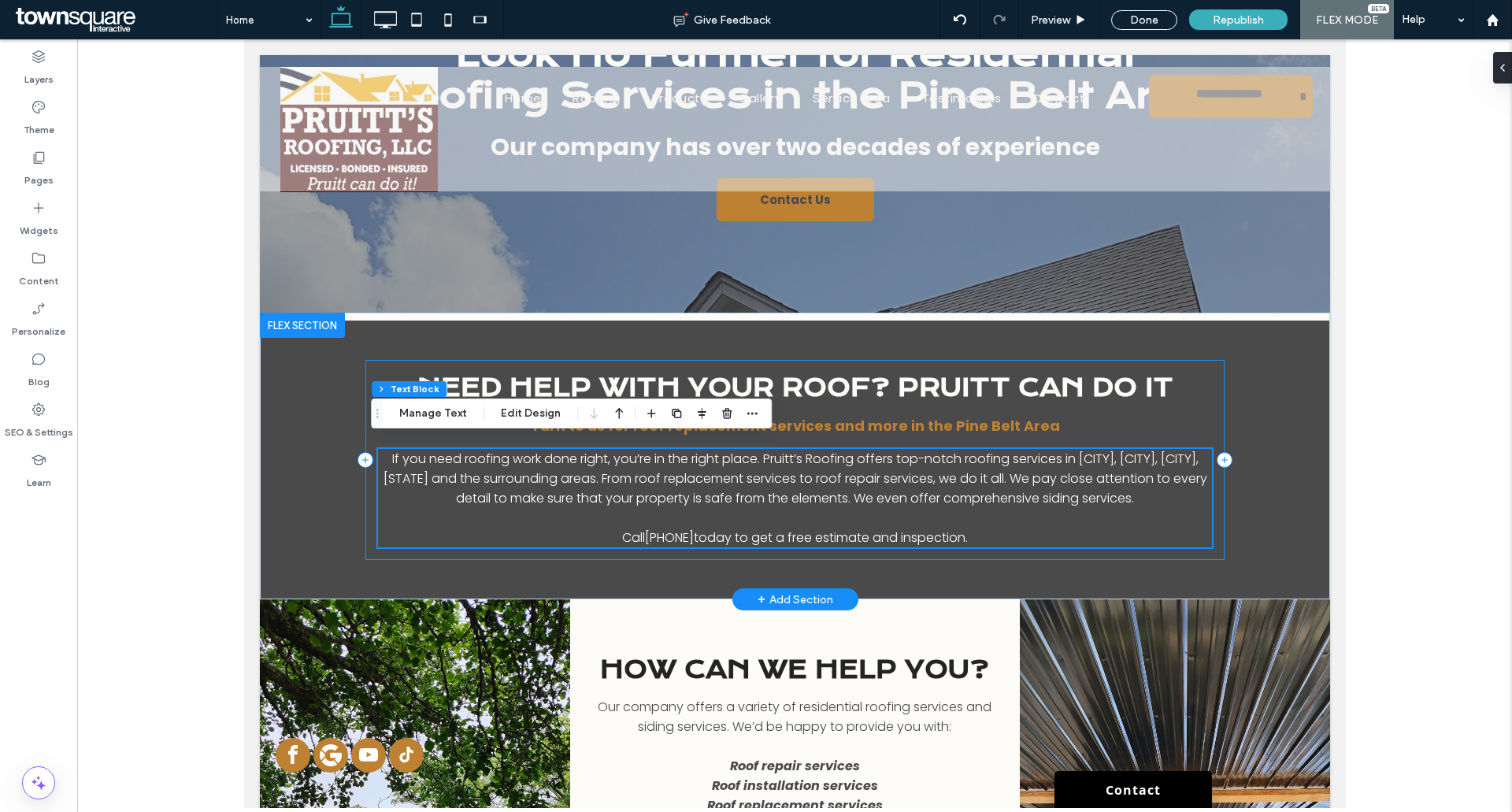 scroll, scrollTop: 236, scrollLeft: 0, axis: vertical 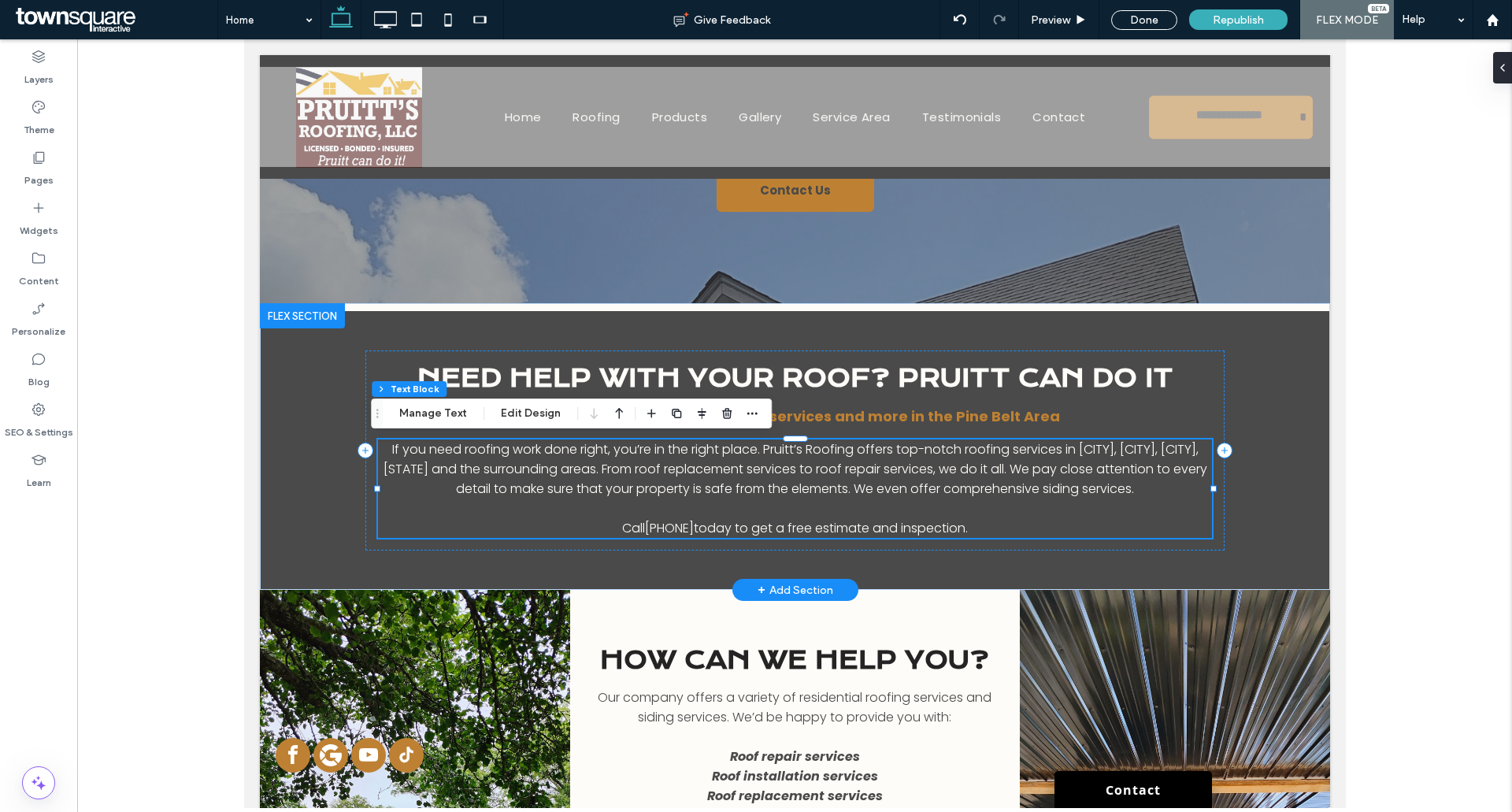 click on "If you need roofing work done right, you’re in the right place. Pruitt’s Roofing offers top-notch roofing services in Ellisville, Laurel, Hattiesburg, MS and the surrounding areas. From roof replacement services to roof repair services, we do it all. We pay close attention to every detail to make sure that your property is safe from the elements. We even offer comprehensive siding services." at bounding box center [795, 469] 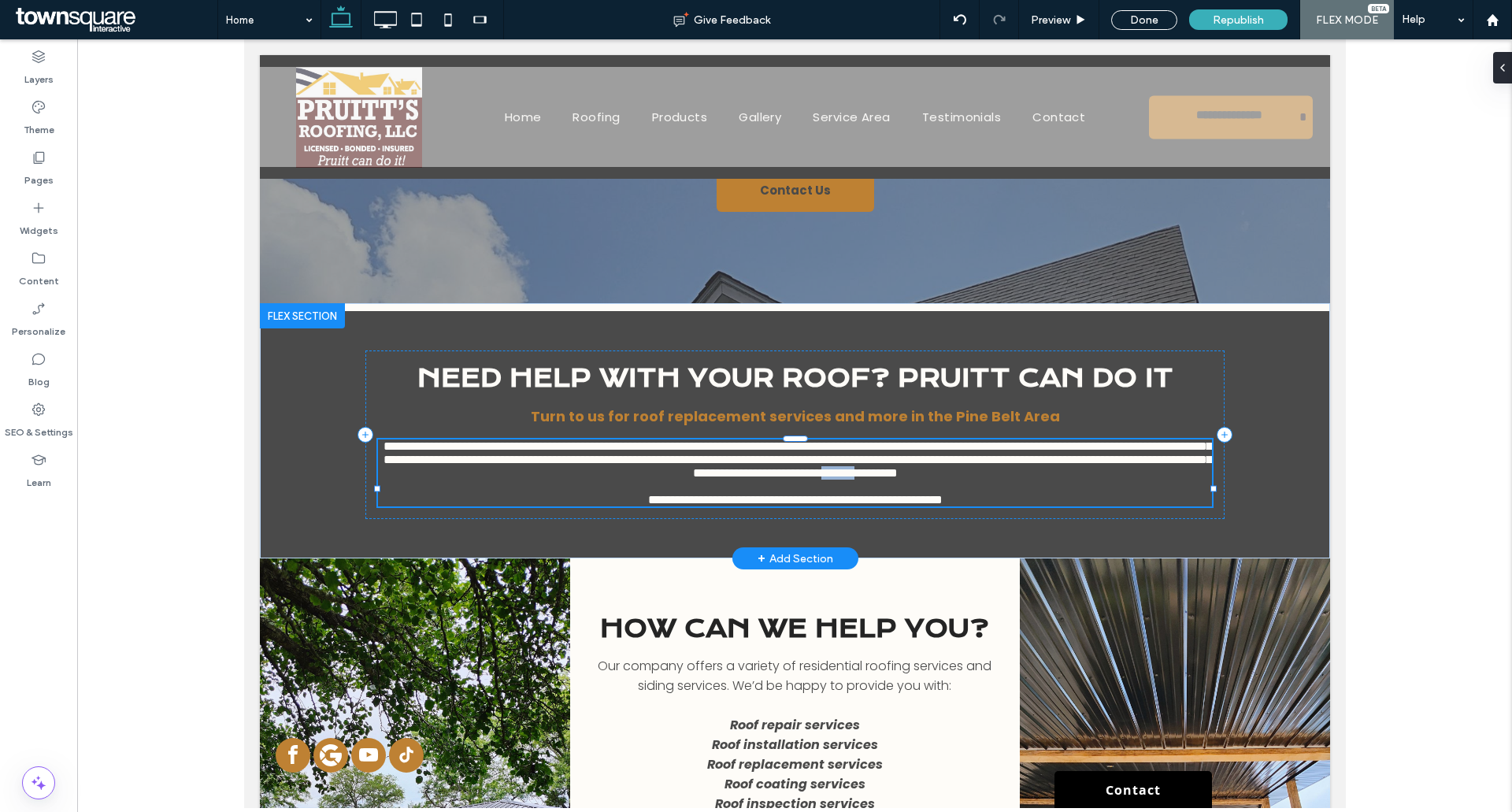 type on "*******" 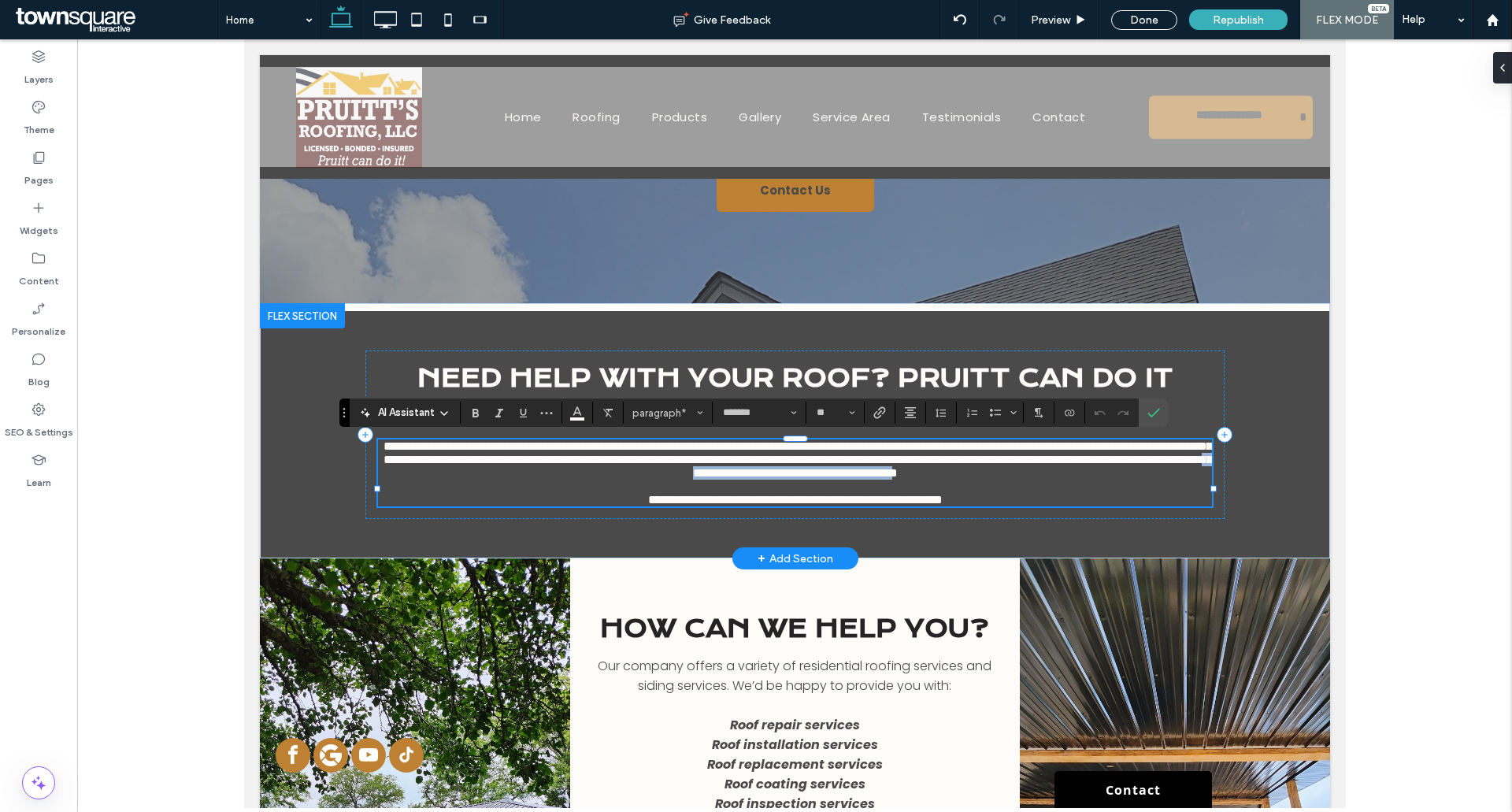 drag, startPoint x: 871, startPoint y: 491, endPoint x: 1155, endPoint y: 492, distance: 284.00176 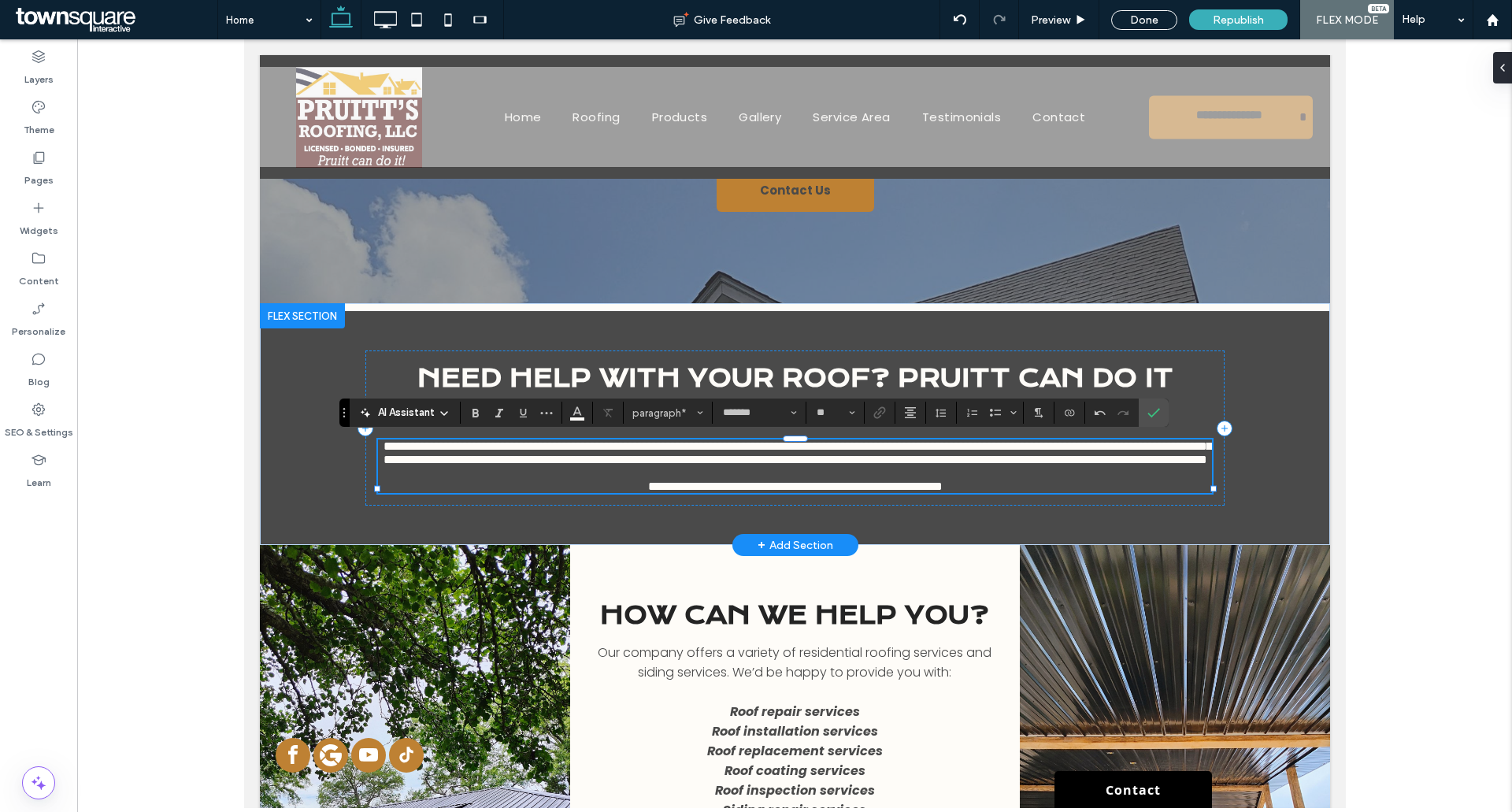 type 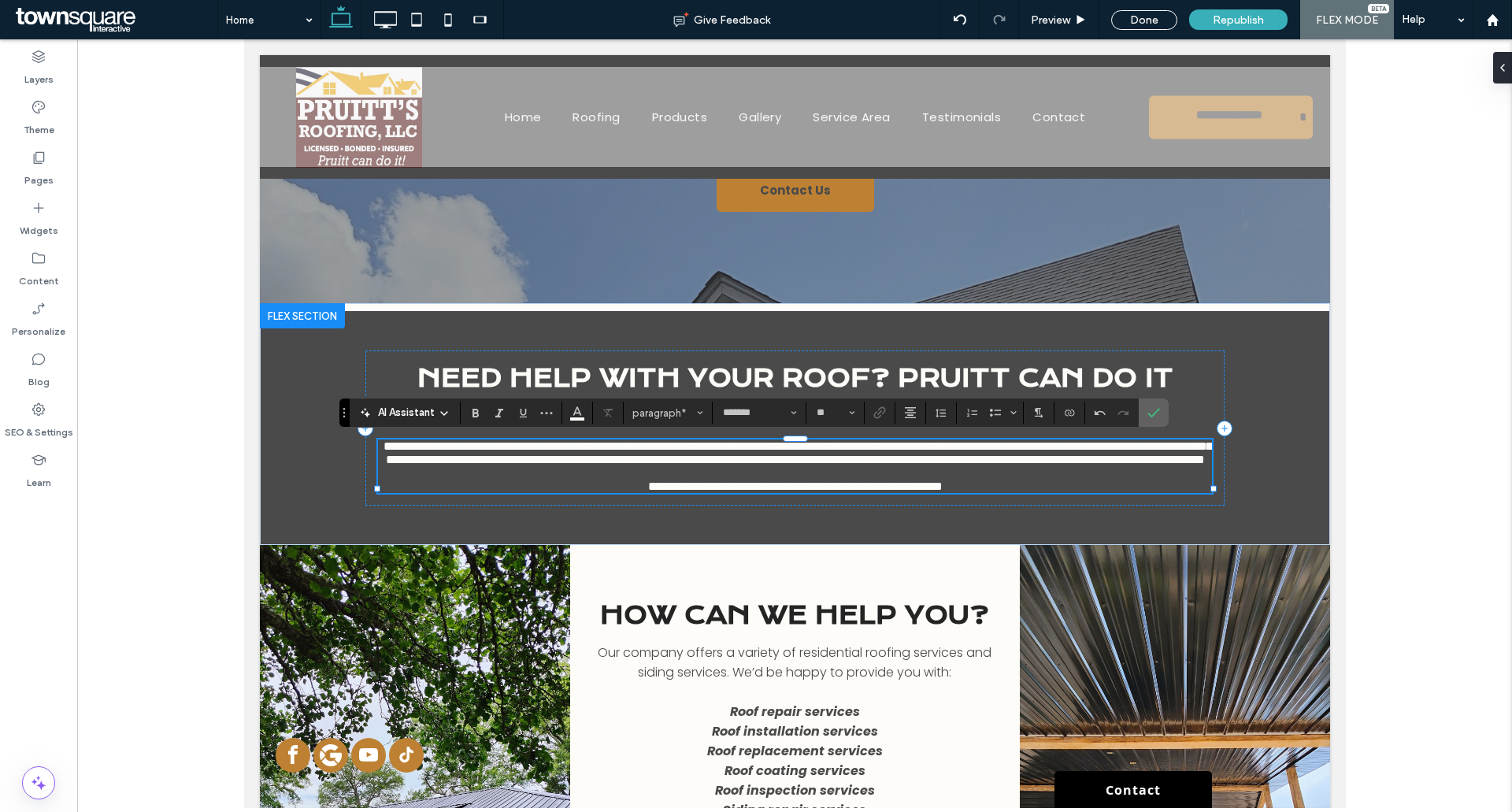 click 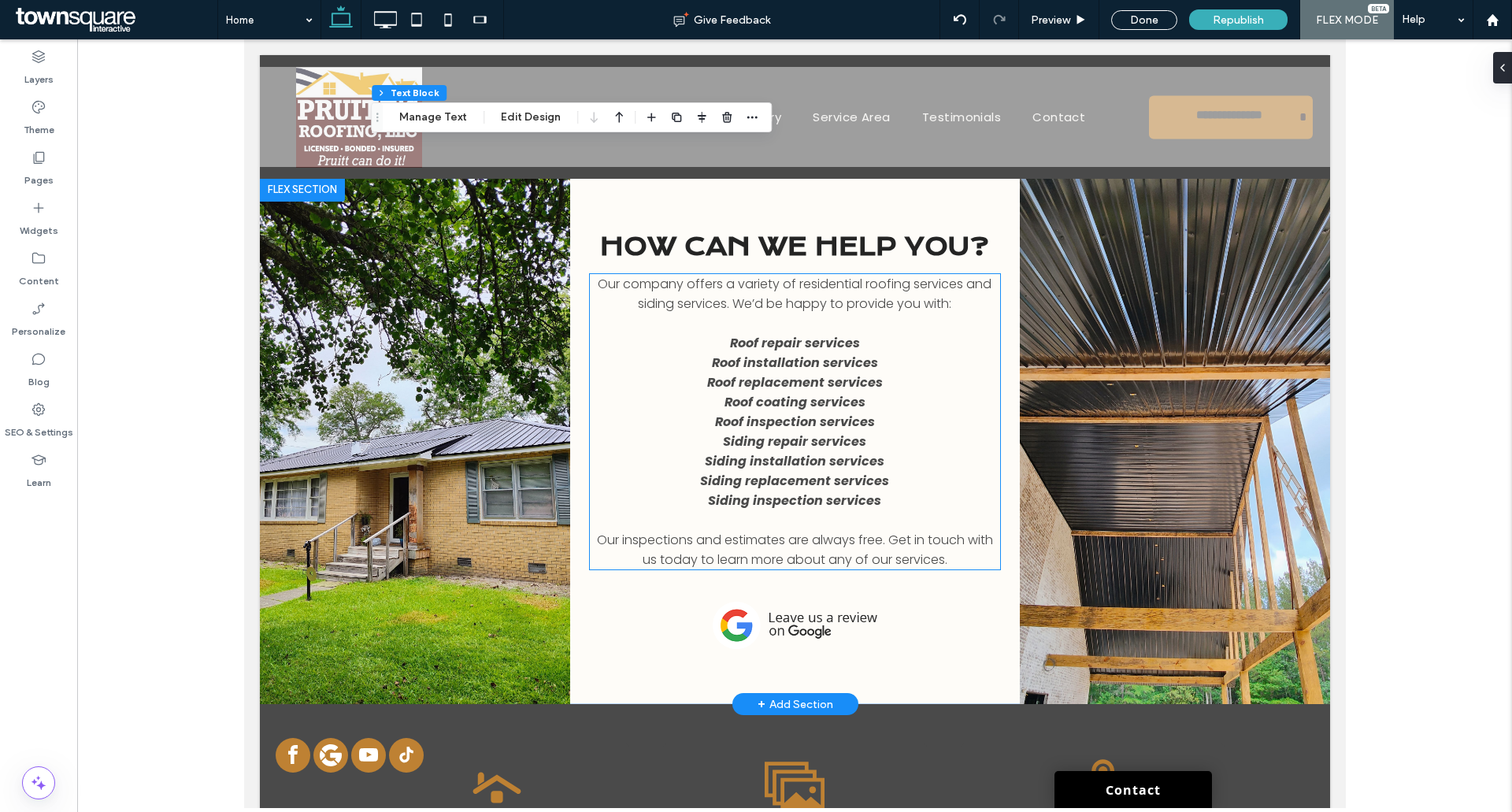 scroll, scrollTop: 630, scrollLeft: 0, axis: vertical 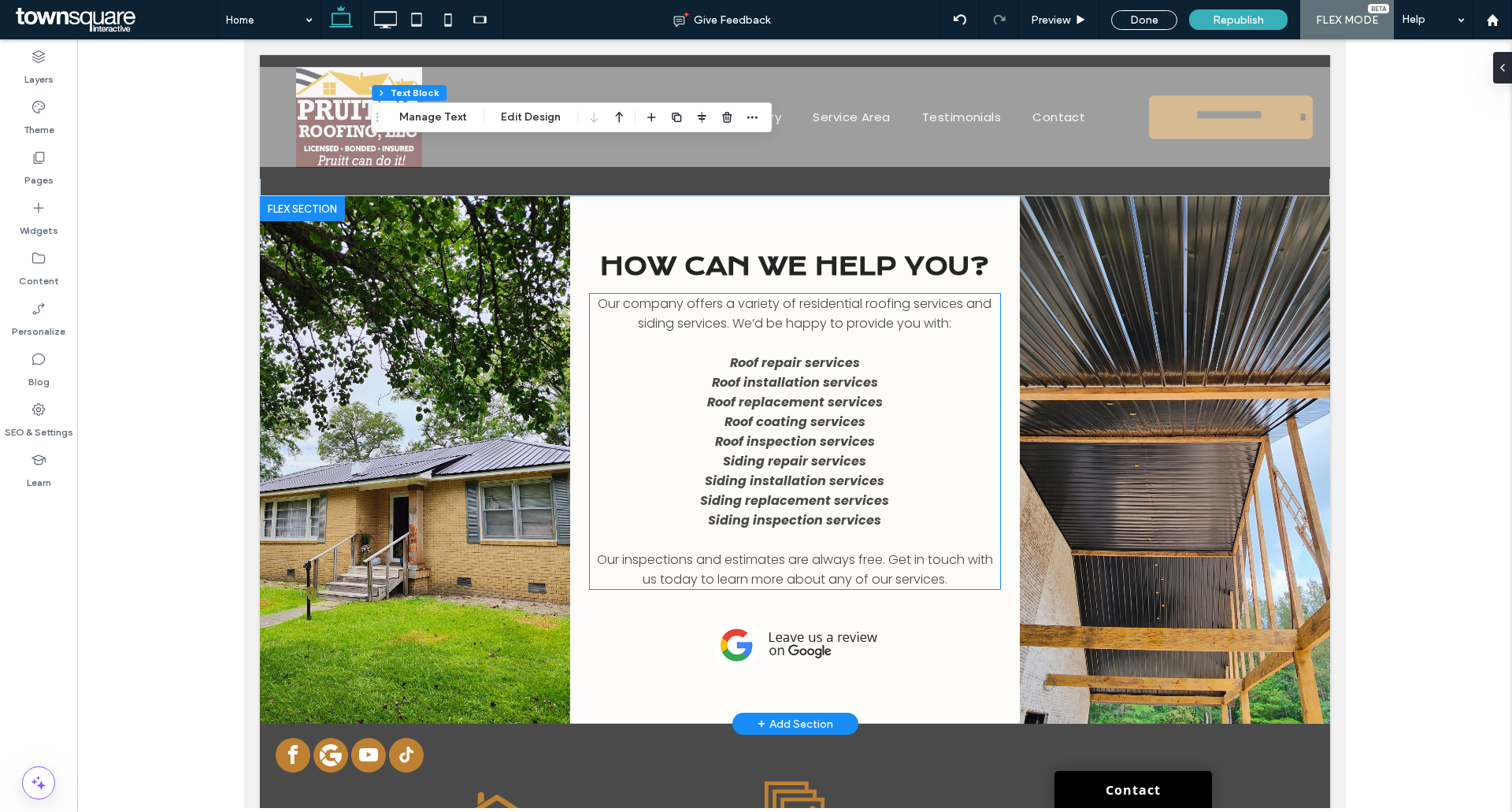 click on "Our company offers a variety of residential roofing services and siding services. We’d be happy to provide you with:" at bounding box center (794, 313) 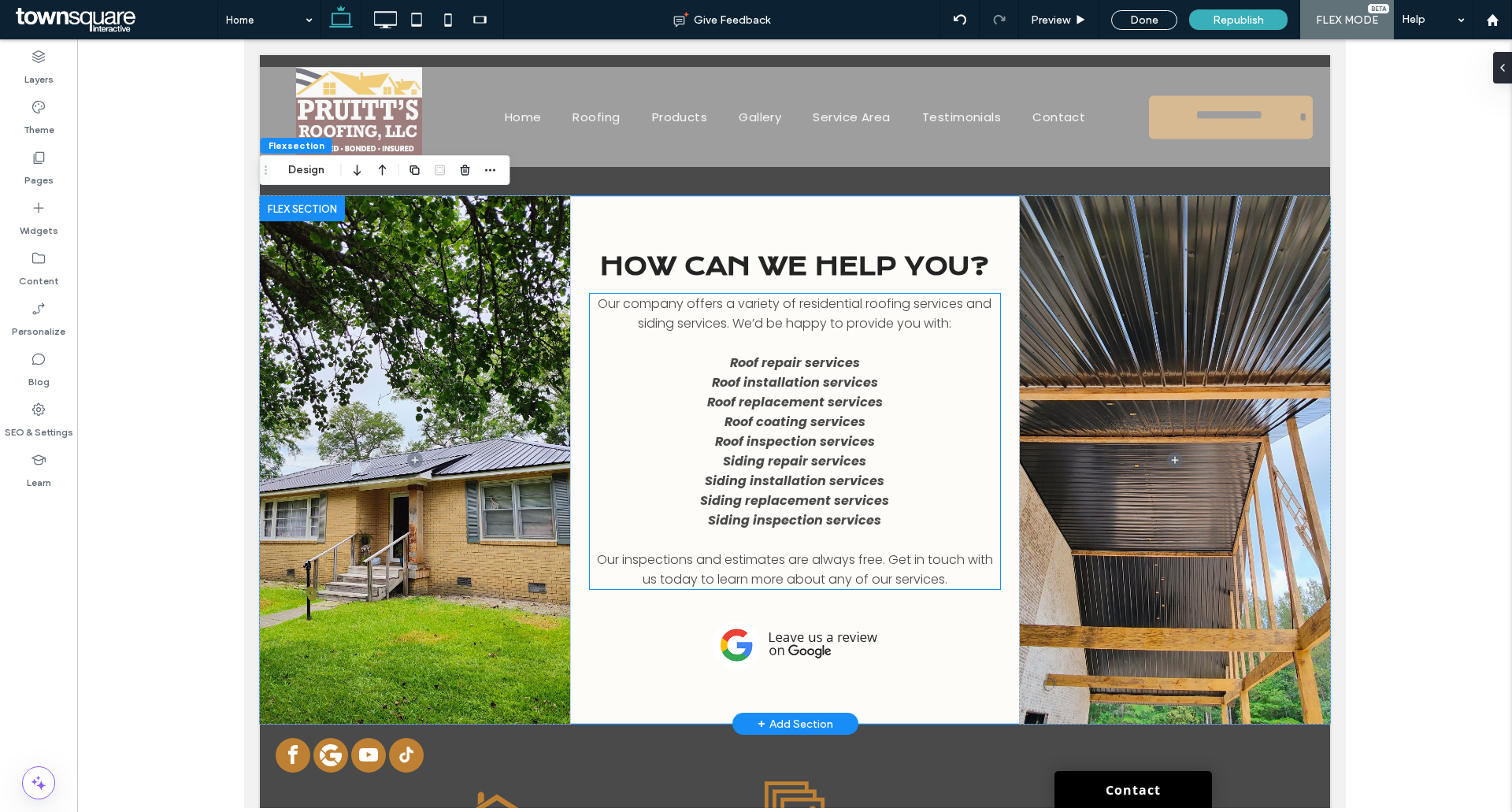 click on "Our company offers a variety of residential roofing services and siding services. We’d be happy to provide you with:" at bounding box center (794, 313) 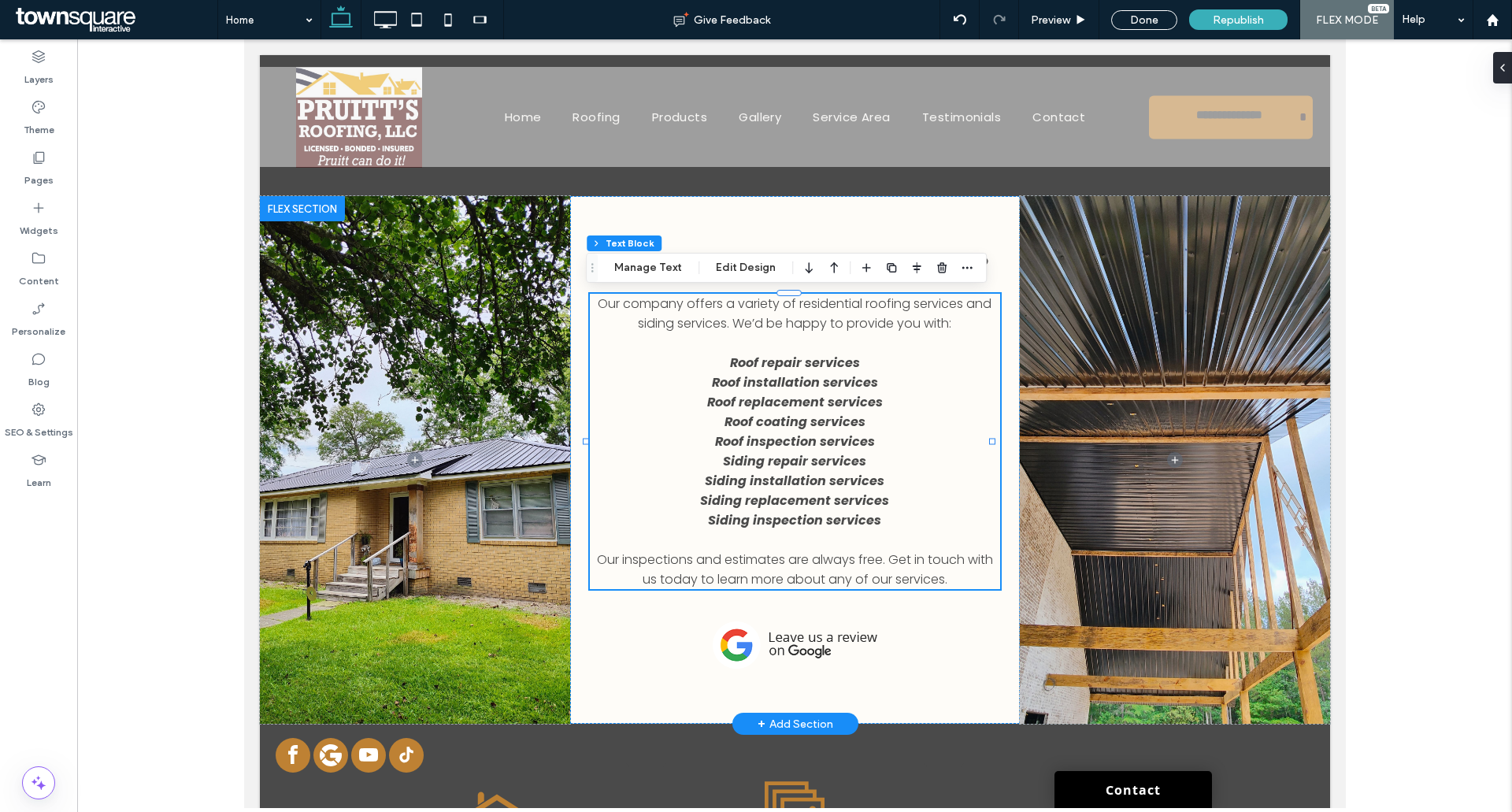 click on "Our company offers a variety of residential roofing services and siding services. We’d be happy to provide you with:" at bounding box center (794, 313) 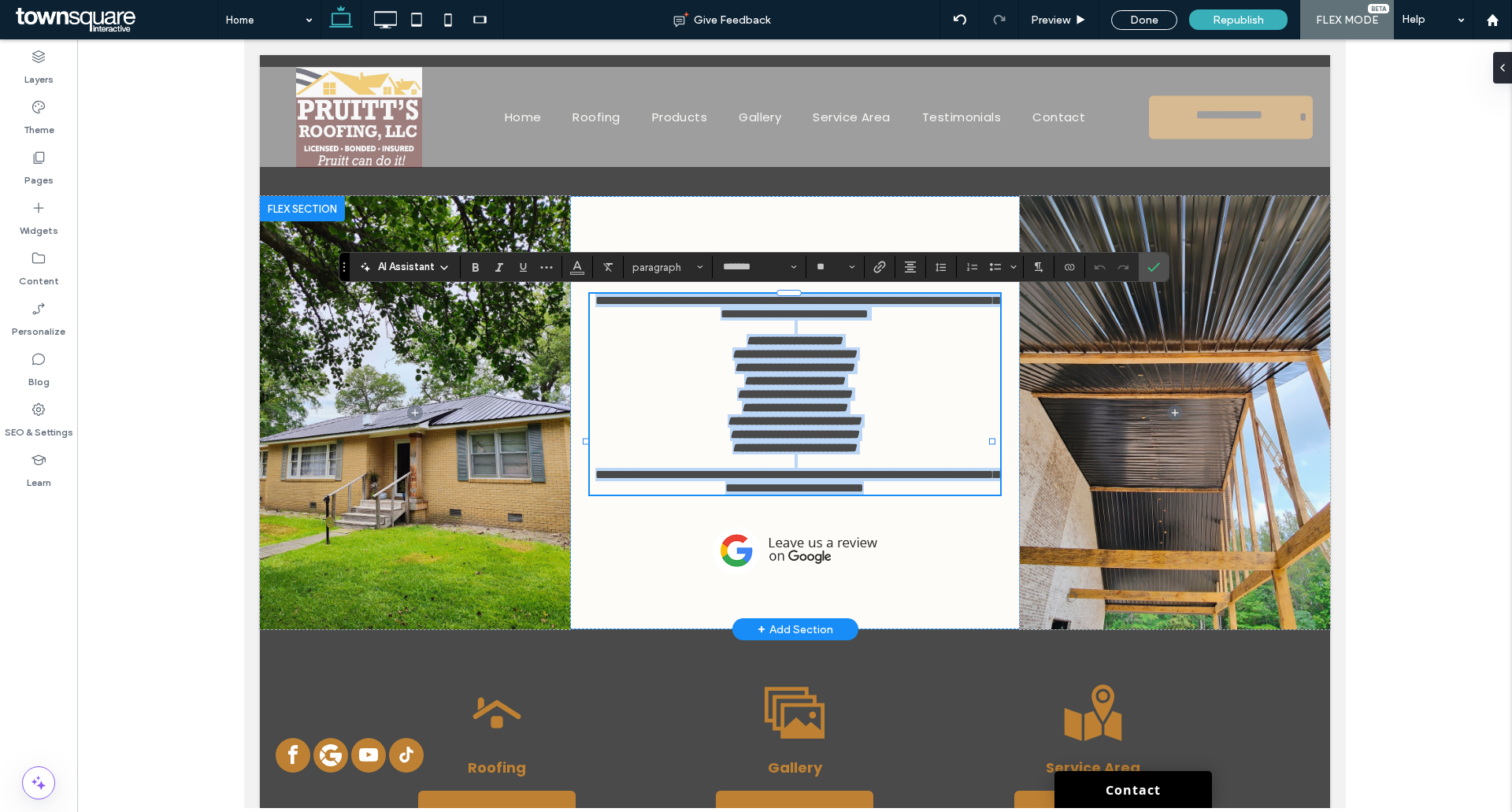 click on "**********" at bounding box center [796, 307] 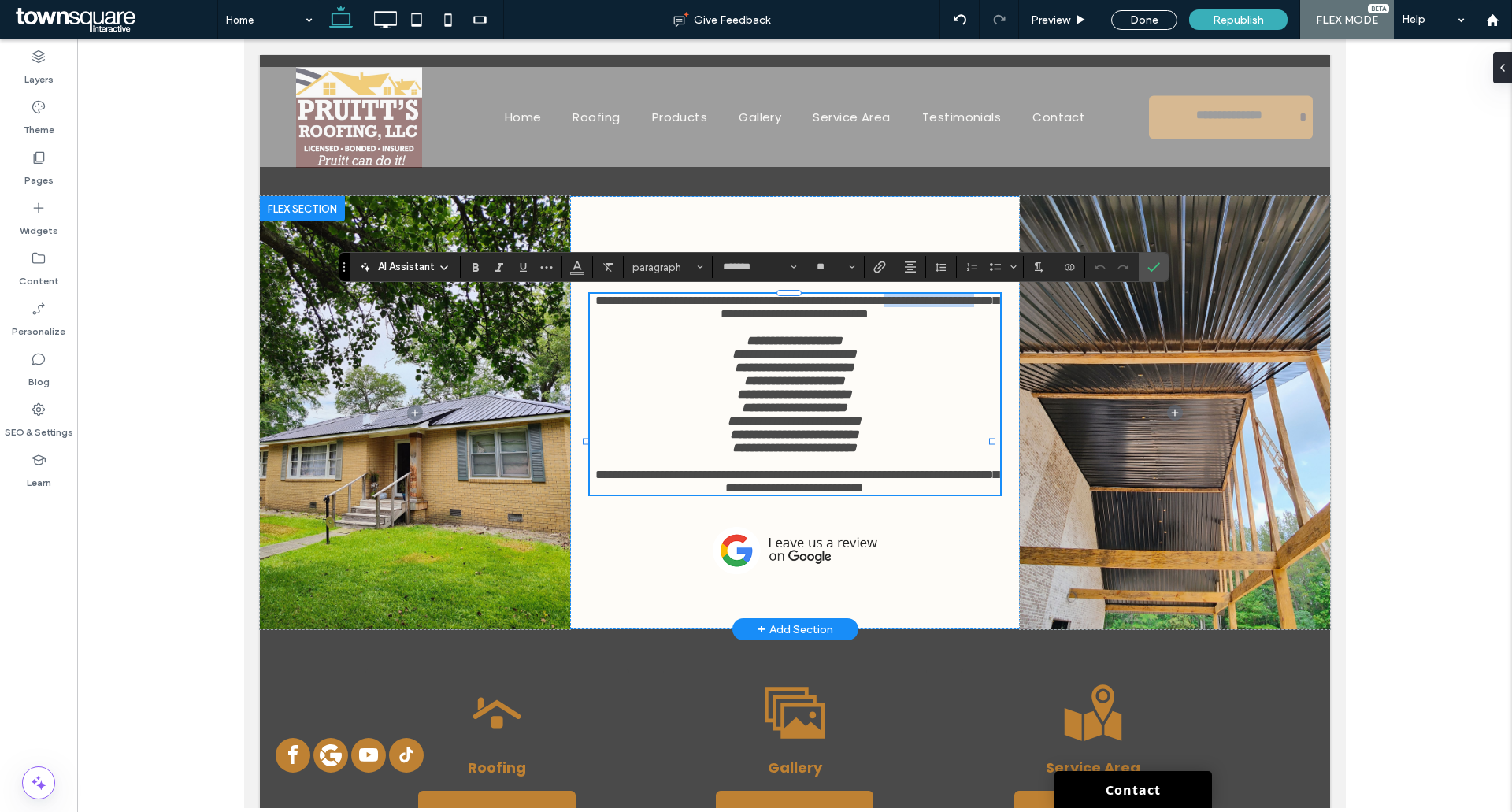 drag, startPoint x: 960, startPoint y: 304, endPoint x: 721, endPoint y: 327, distance: 240.1041 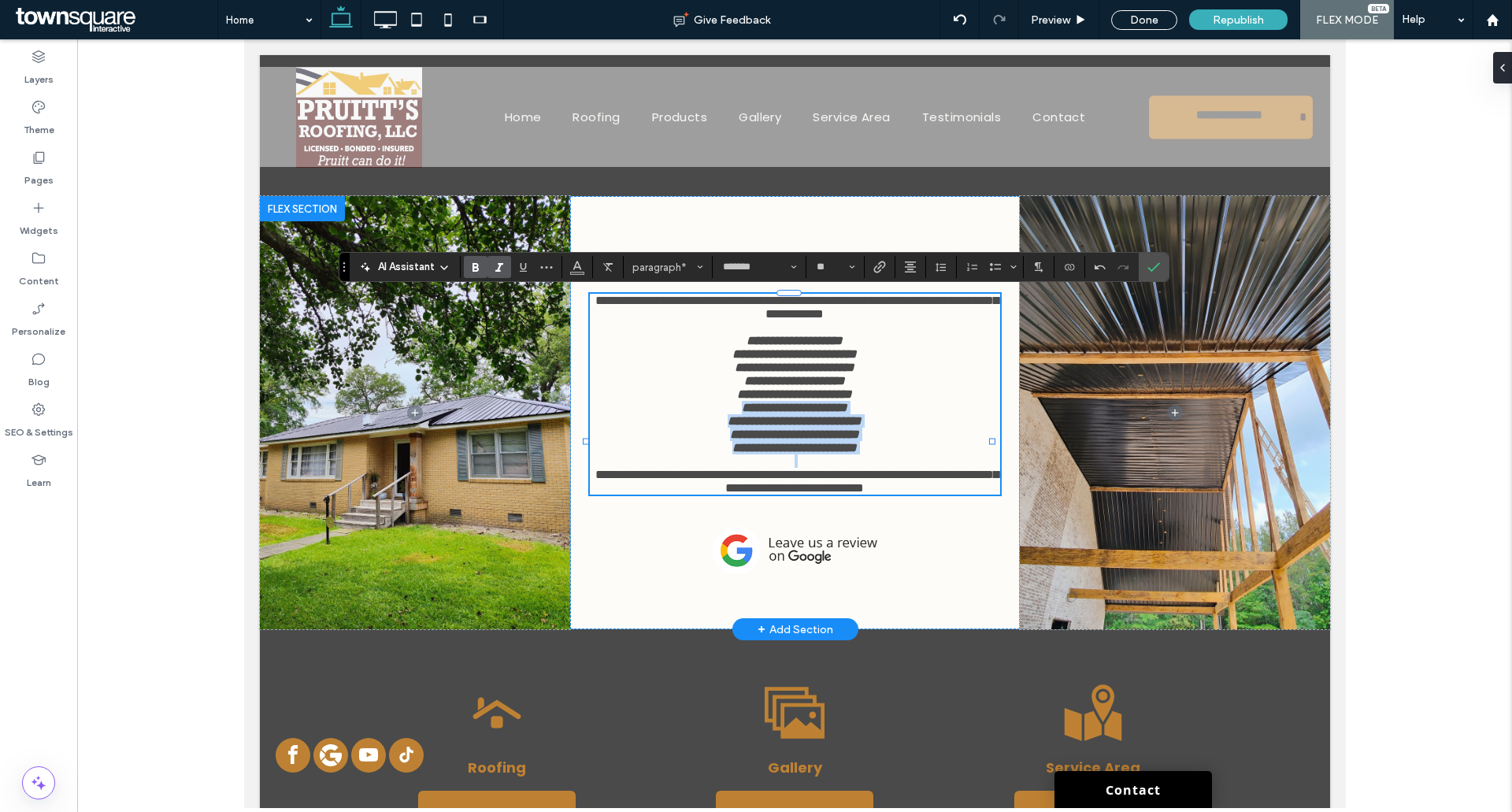 drag, startPoint x: 713, startPoint y: 461, endPoint x: 876, endPoint y: 532, distance: 177.79201 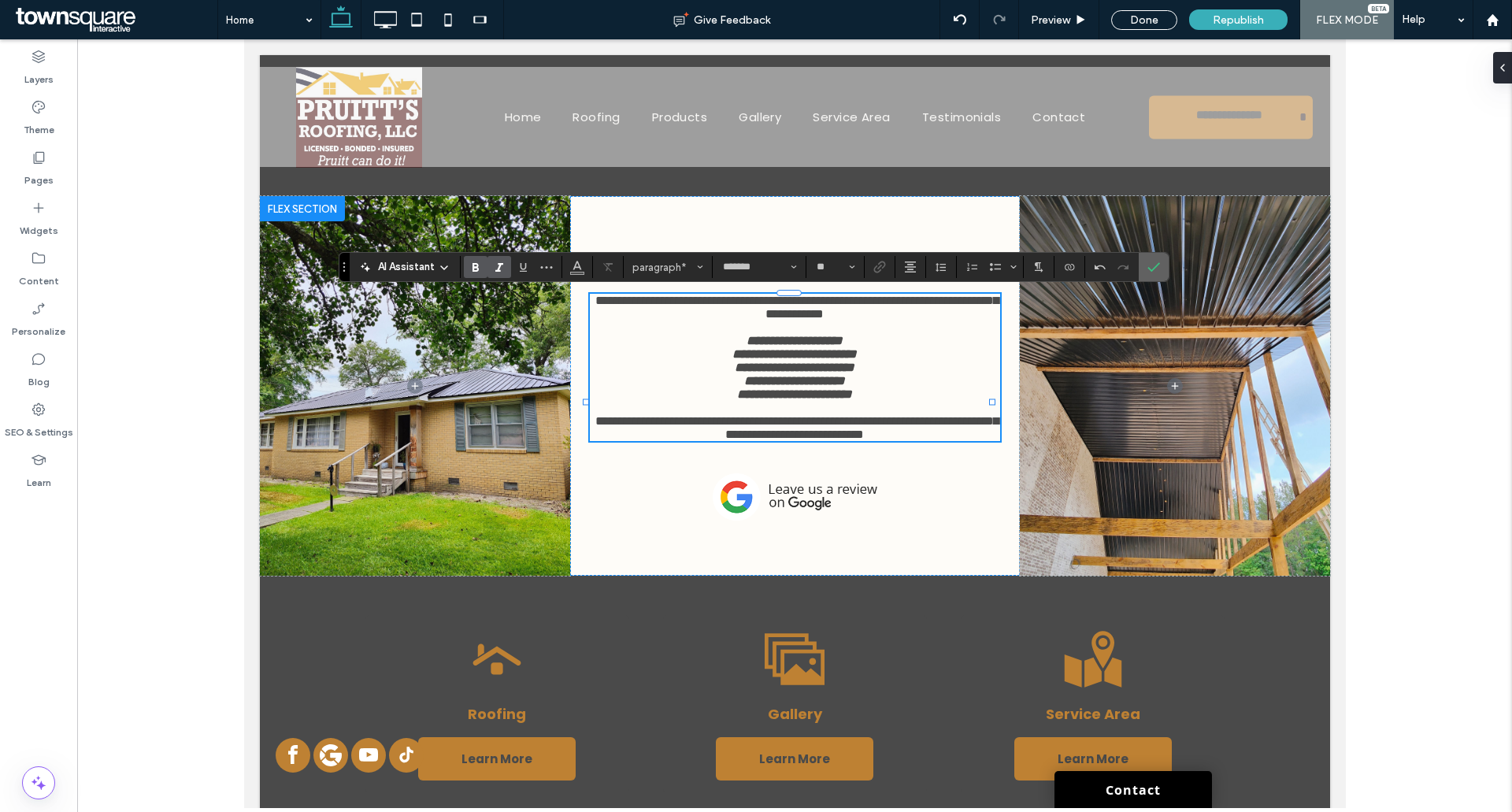 click 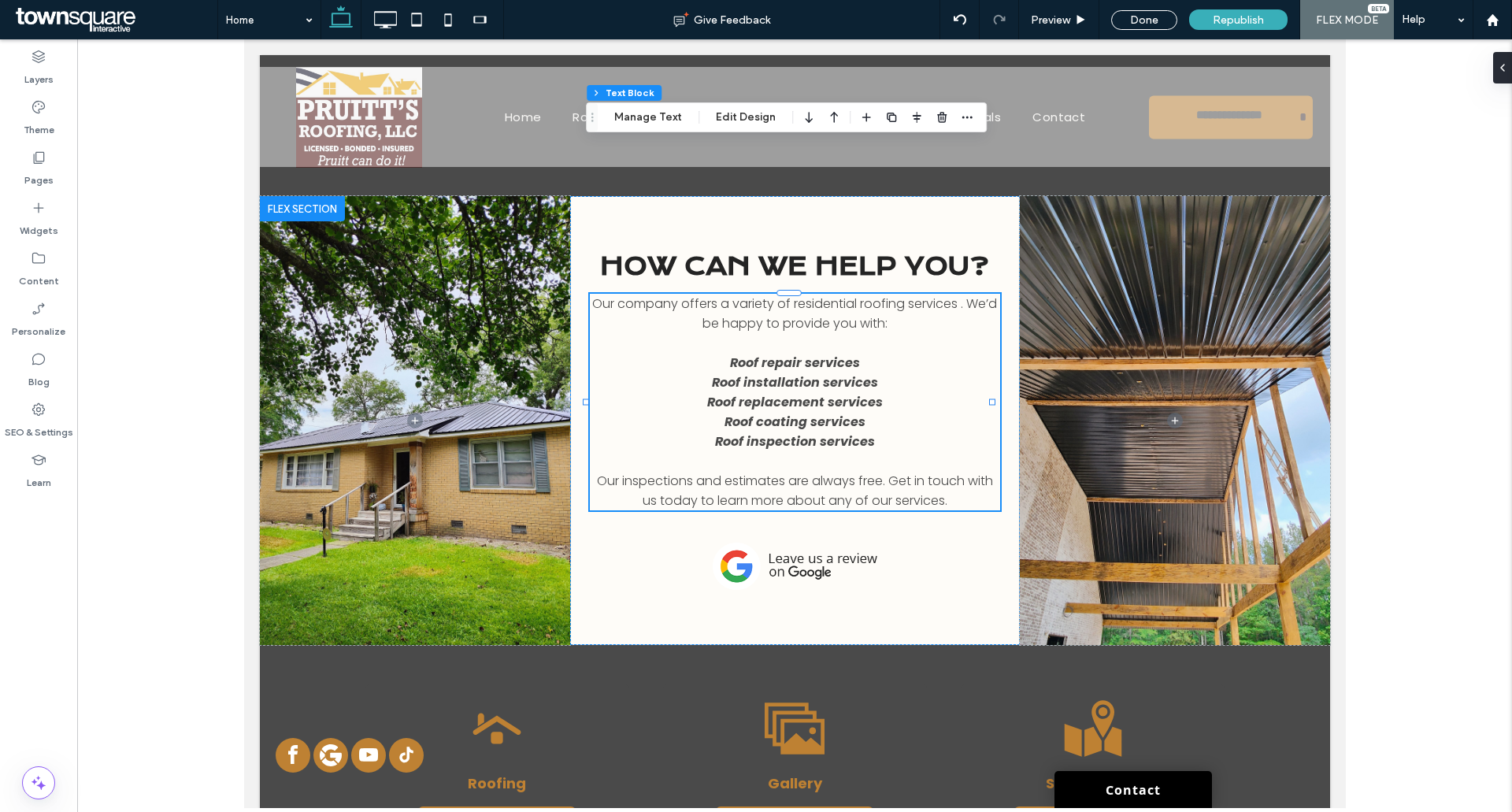 scroll, scrollTop: 2318, scrollLeft: 0, axis: vertical 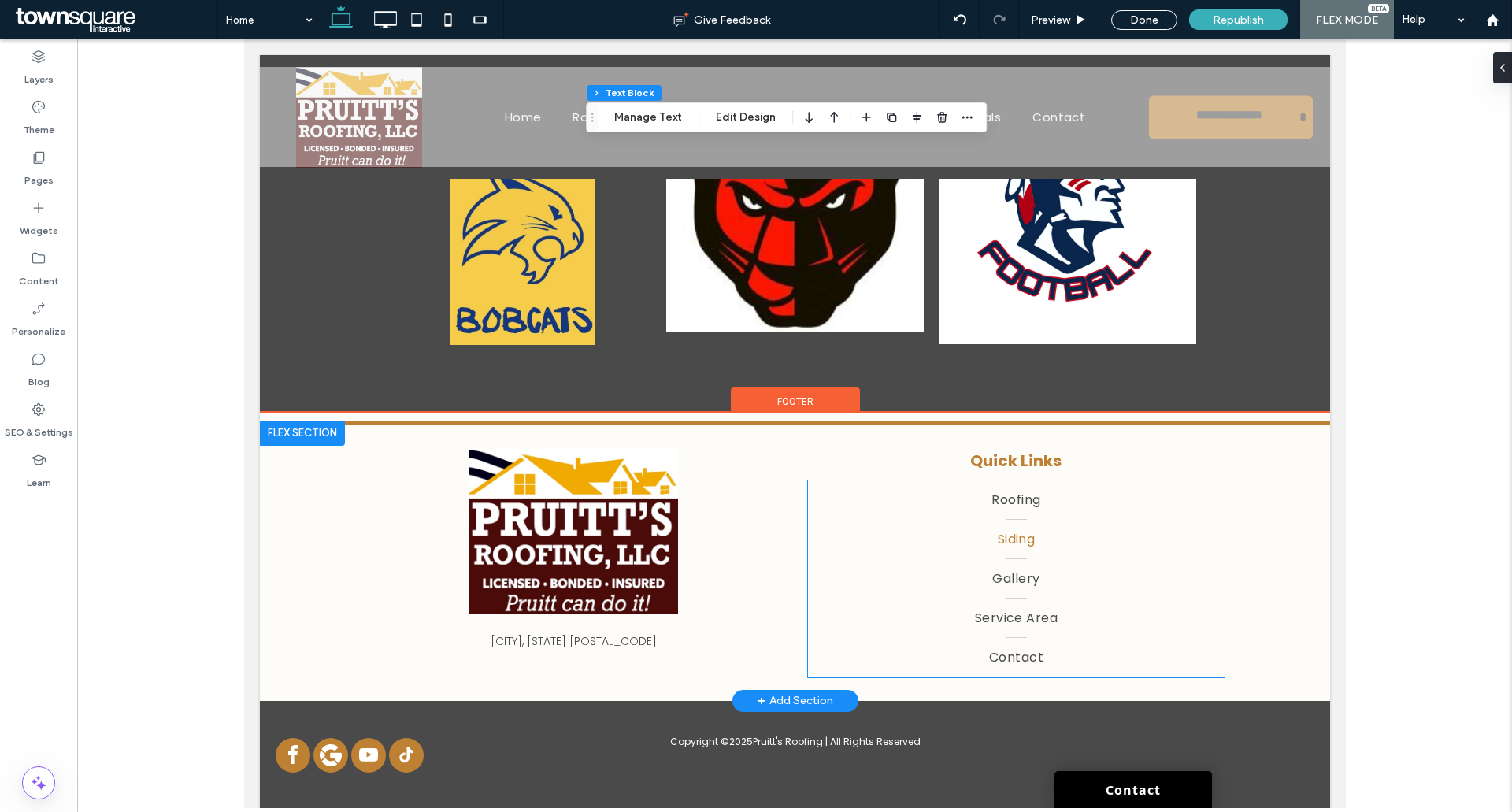 click on "Siding" at bounding box center [1016, 539] 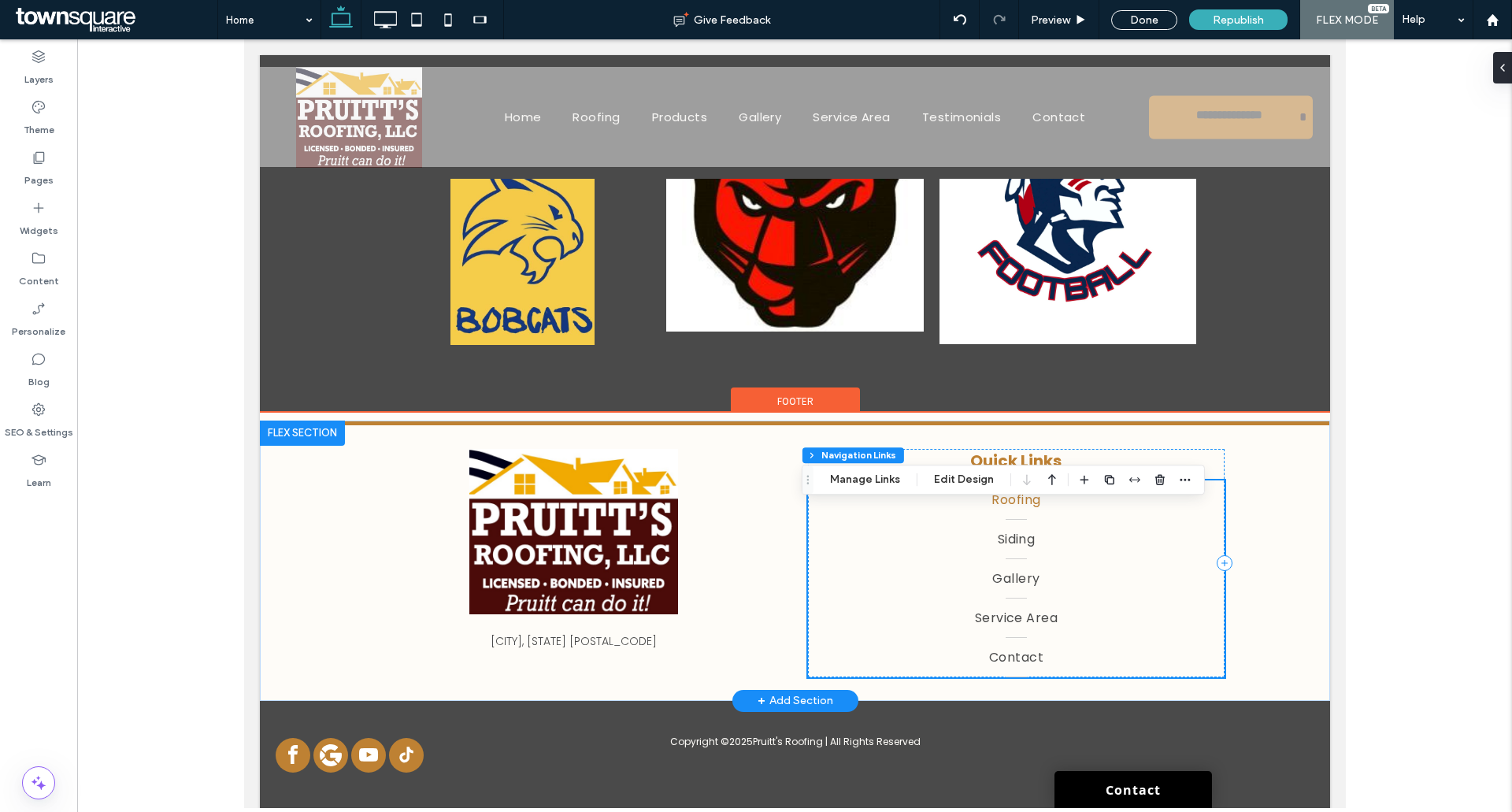 scroll, scrollTop: 2252, scrollLeft: 0, axis: vertical 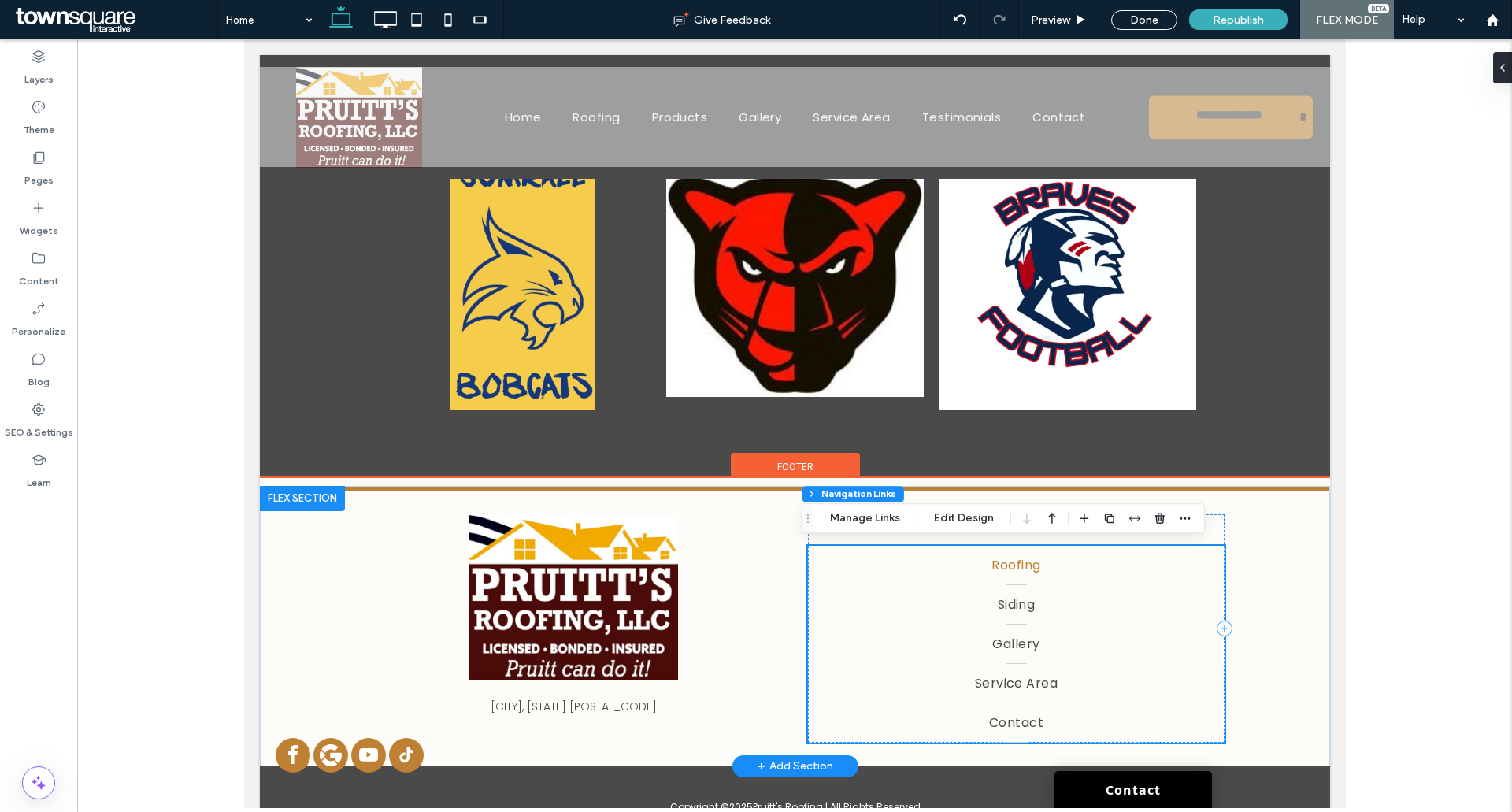 type on "*" 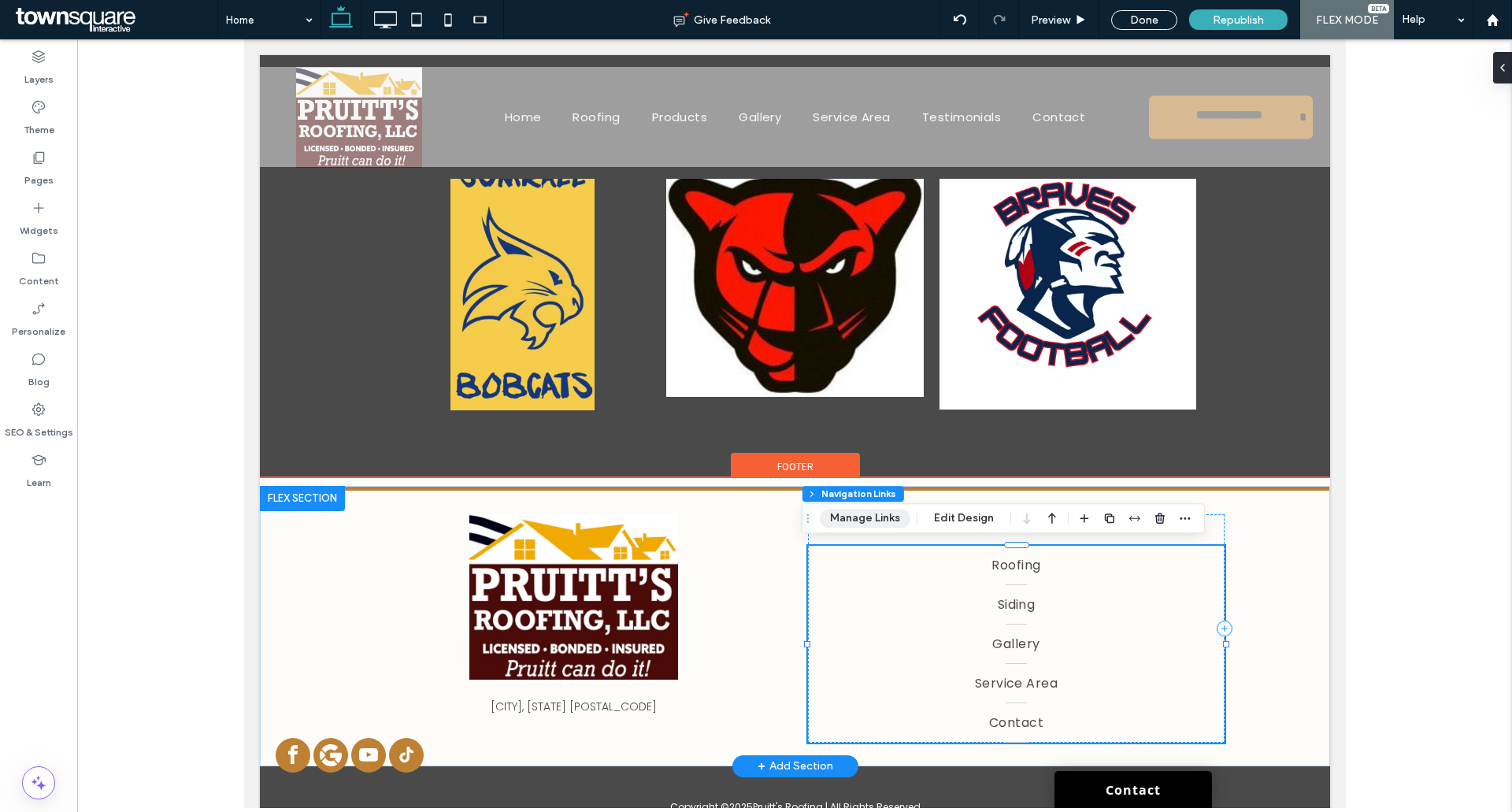 click on "Manage Links" at bounding box center [865, 518] 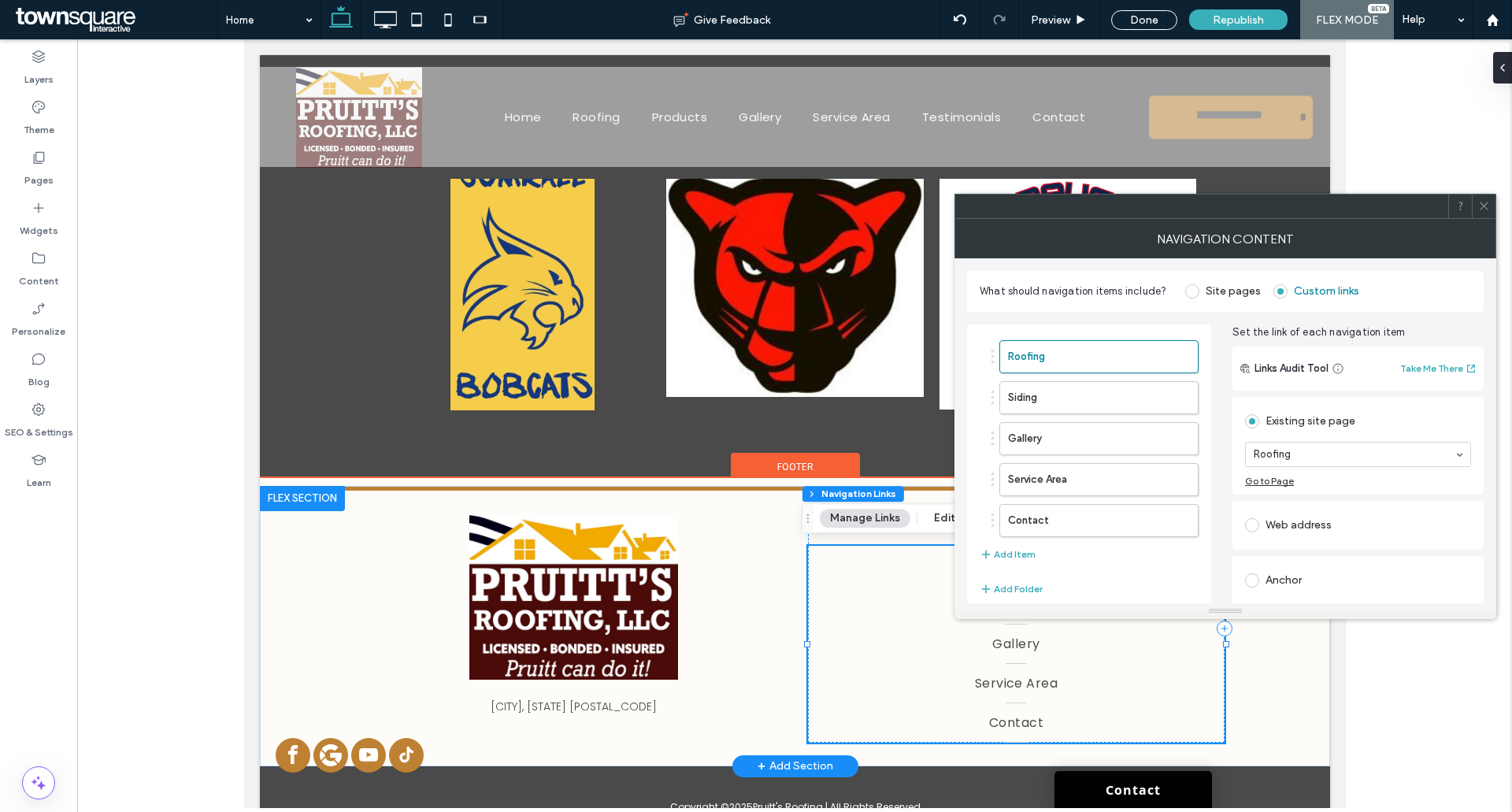 click on "Siding" at bounding box center [1095, 398] 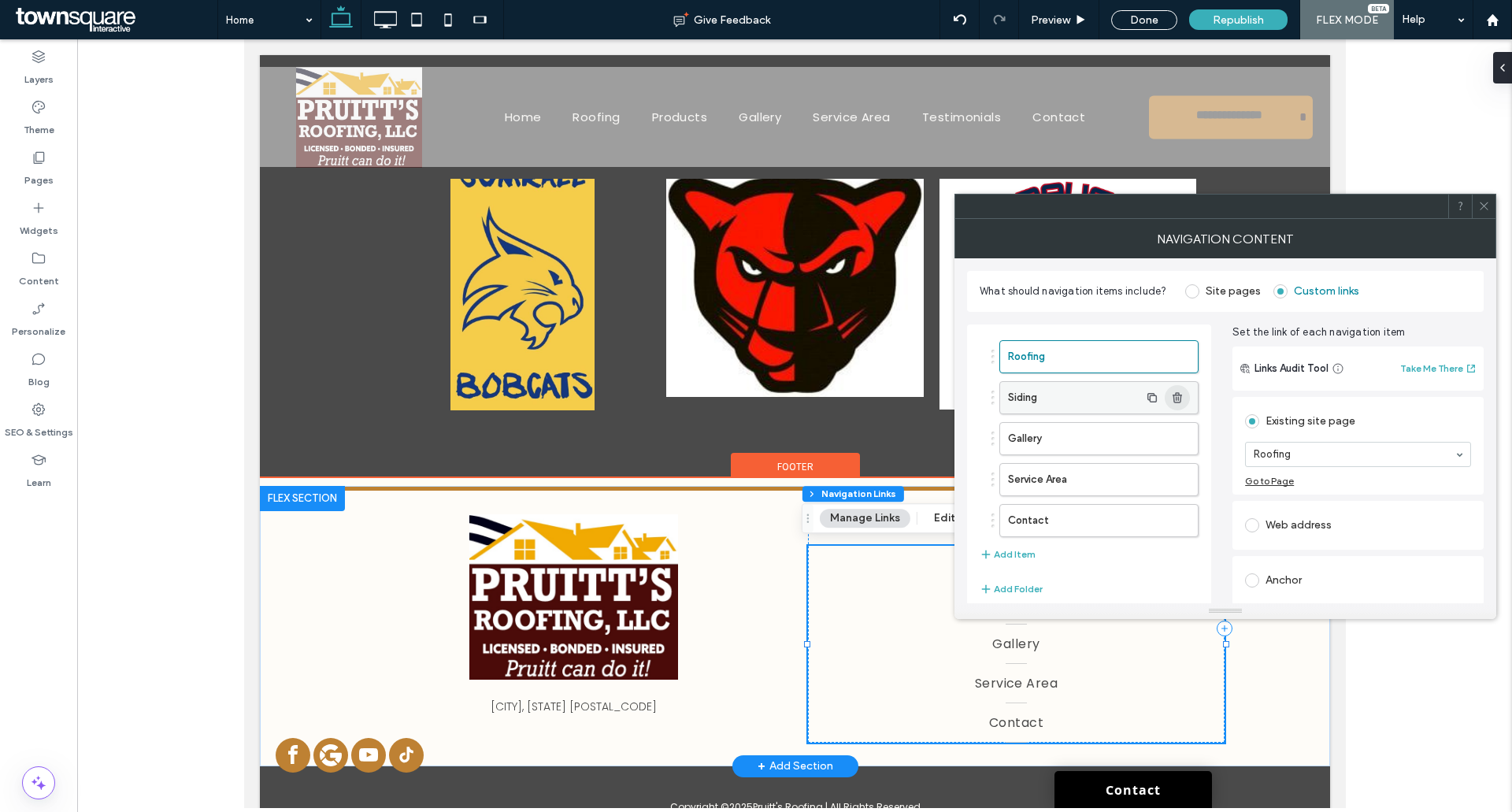 click 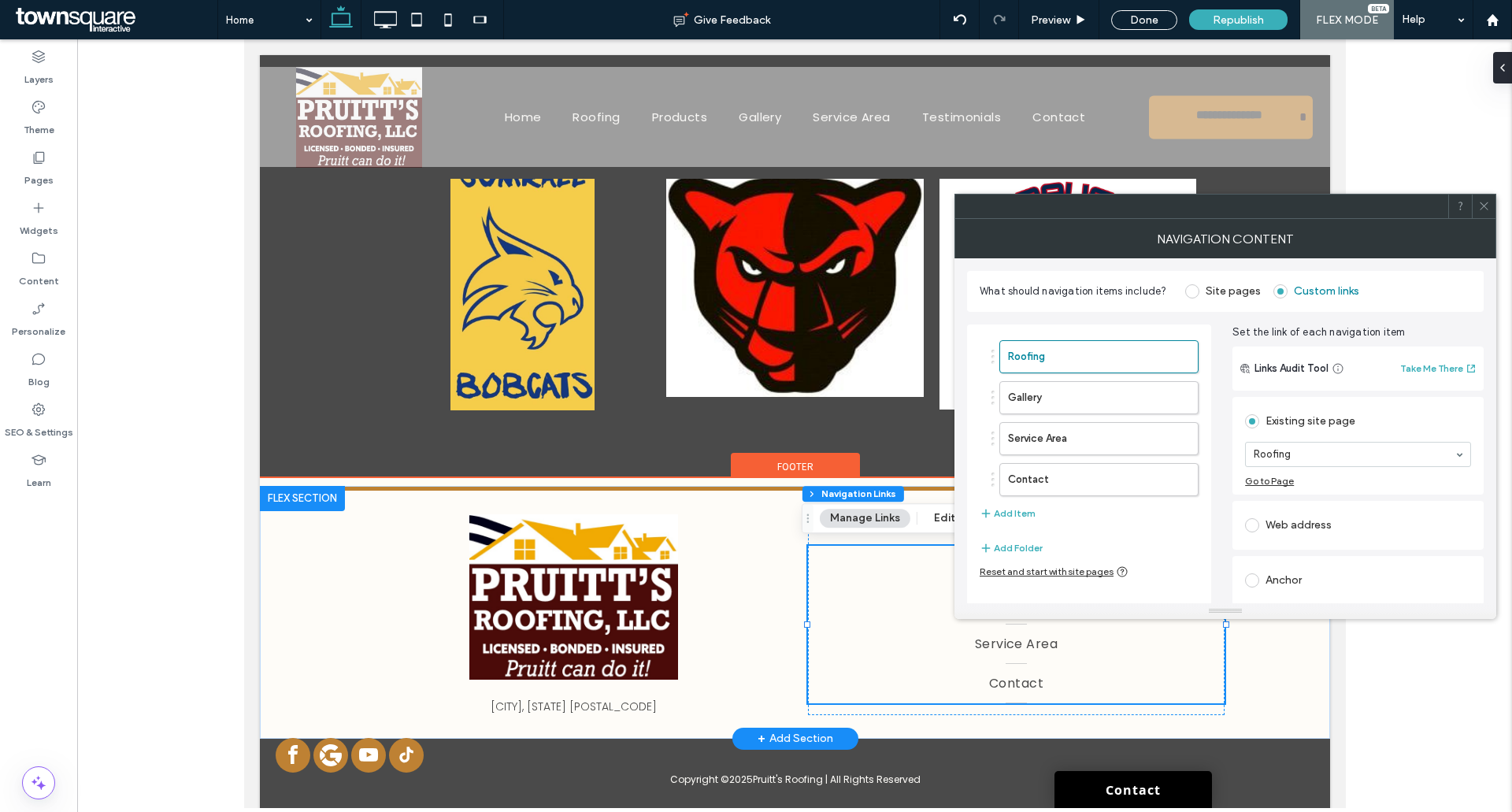 click at bounding box center (795, 424) 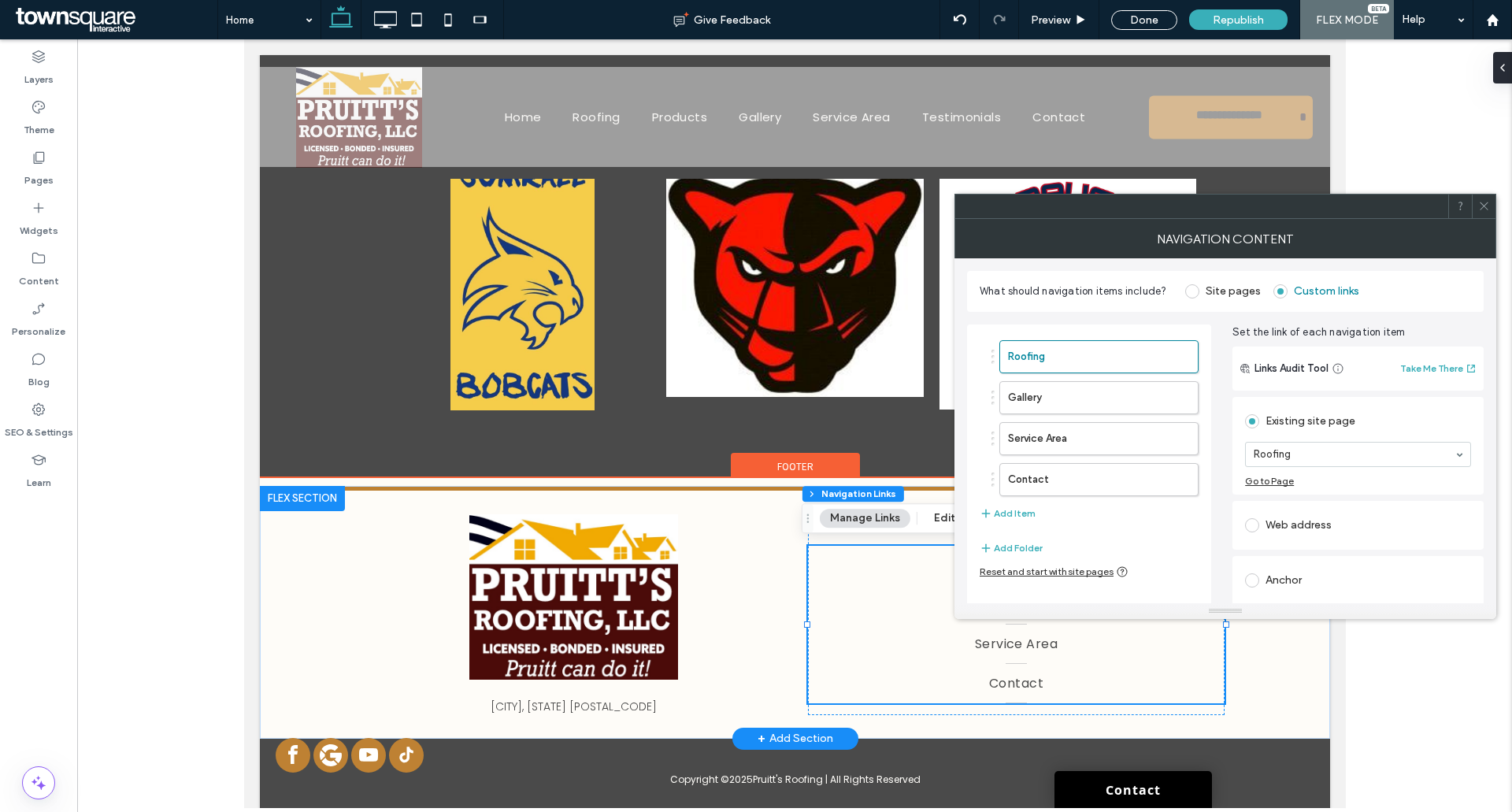 drag, startPoint x: 1480, startPoint y: 209, endPoint x: 1392, endPoint y: 139, distance: 112.44554 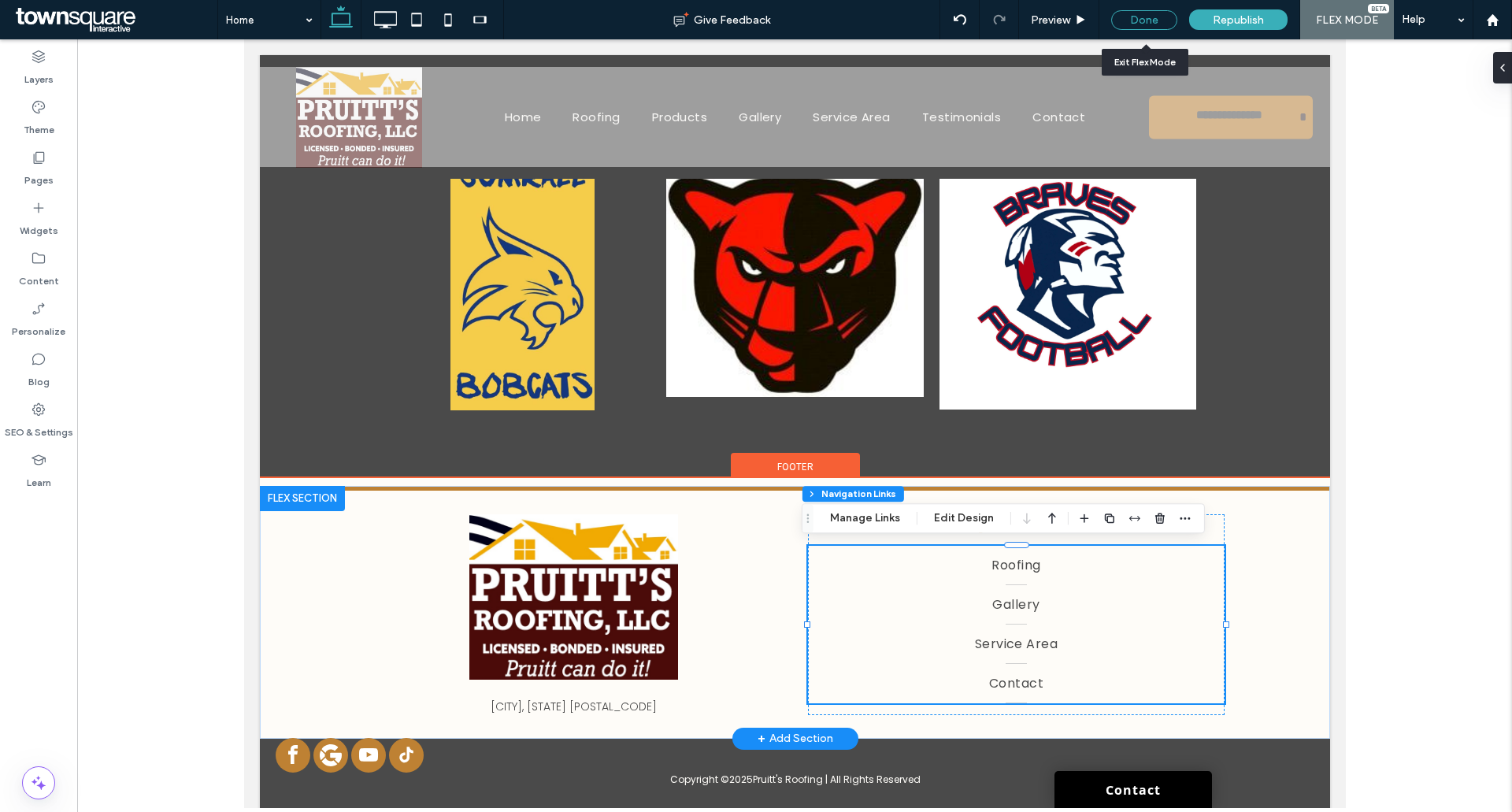 click on "Done" at bounding box center (1144, 20) 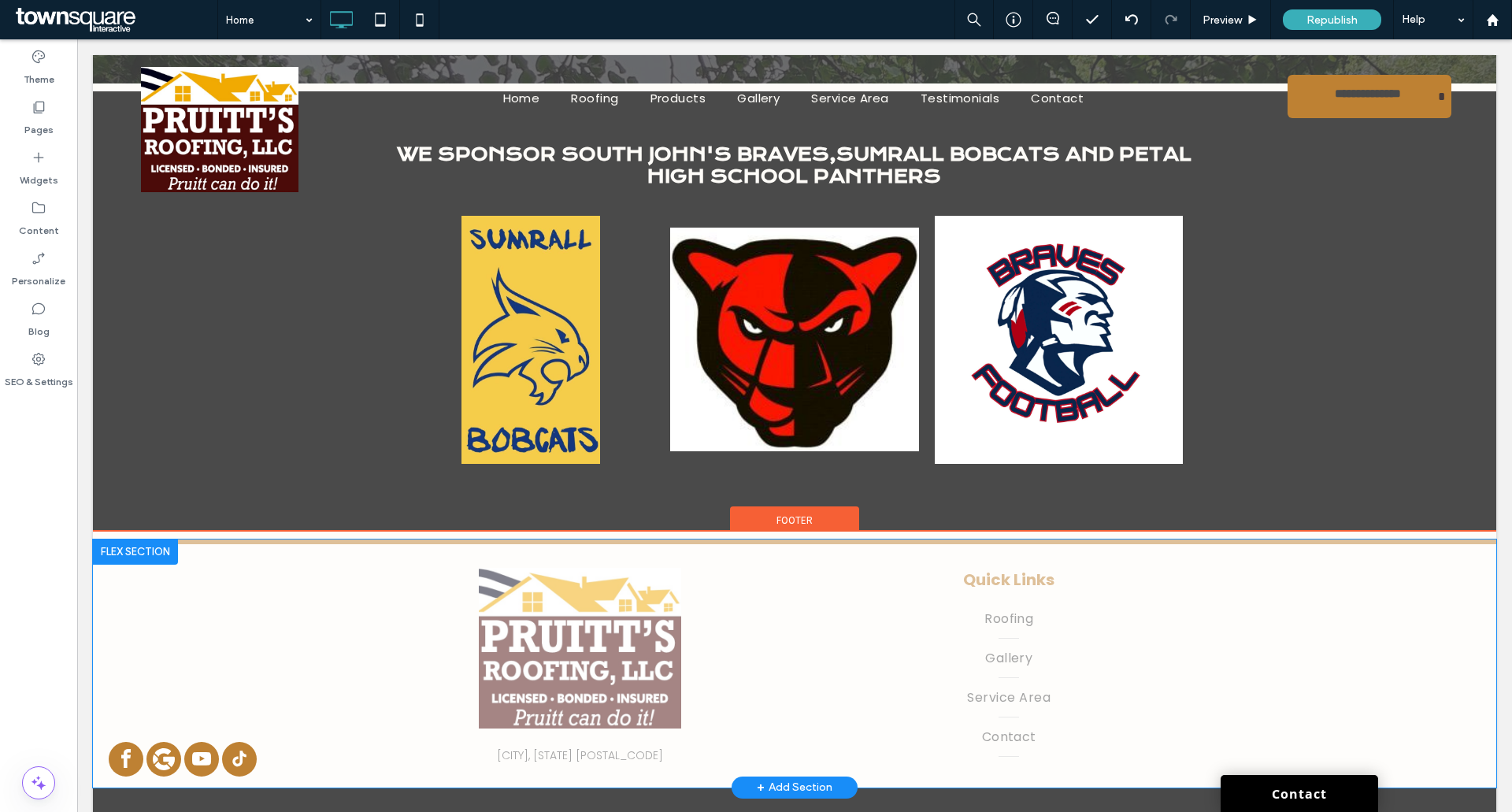 scroll, scrollTop: 1051, scrollLeft: 0, axis: vertical 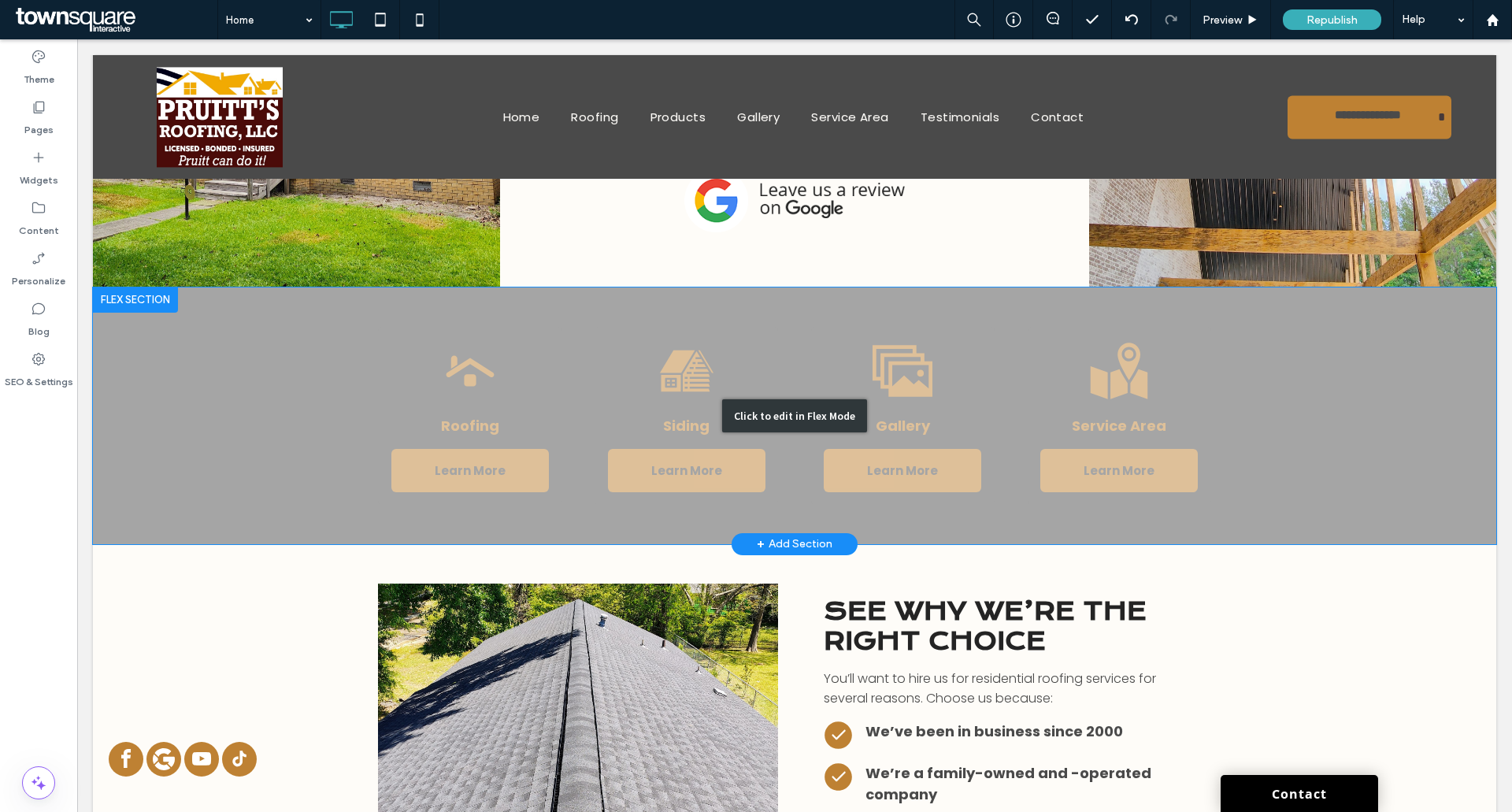 click on "Click to edit in Flex Mode" at bounding box center [795, 416] 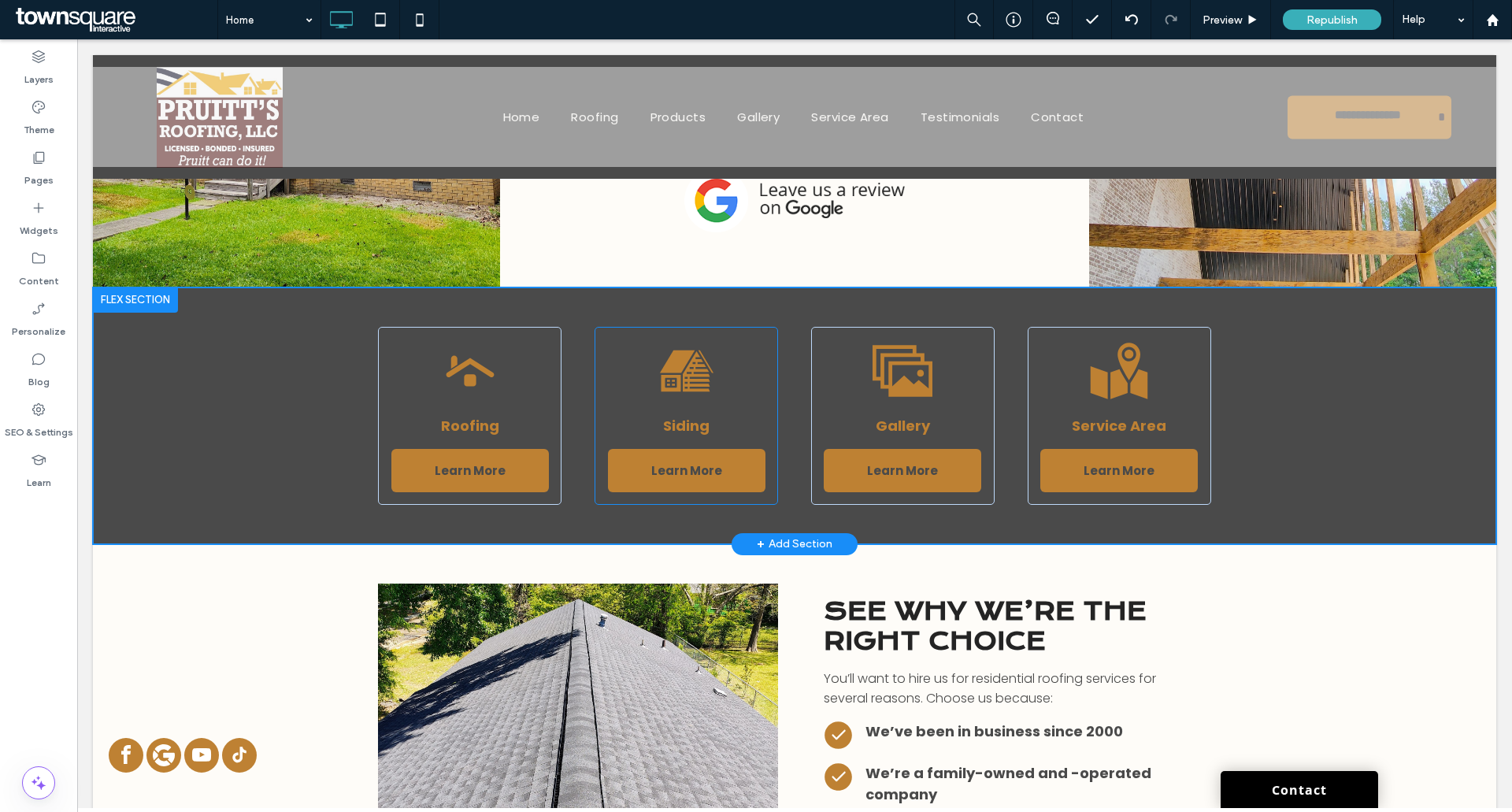 scroll, scrollTop: 988, scrollLeft: 0, axis: vertical 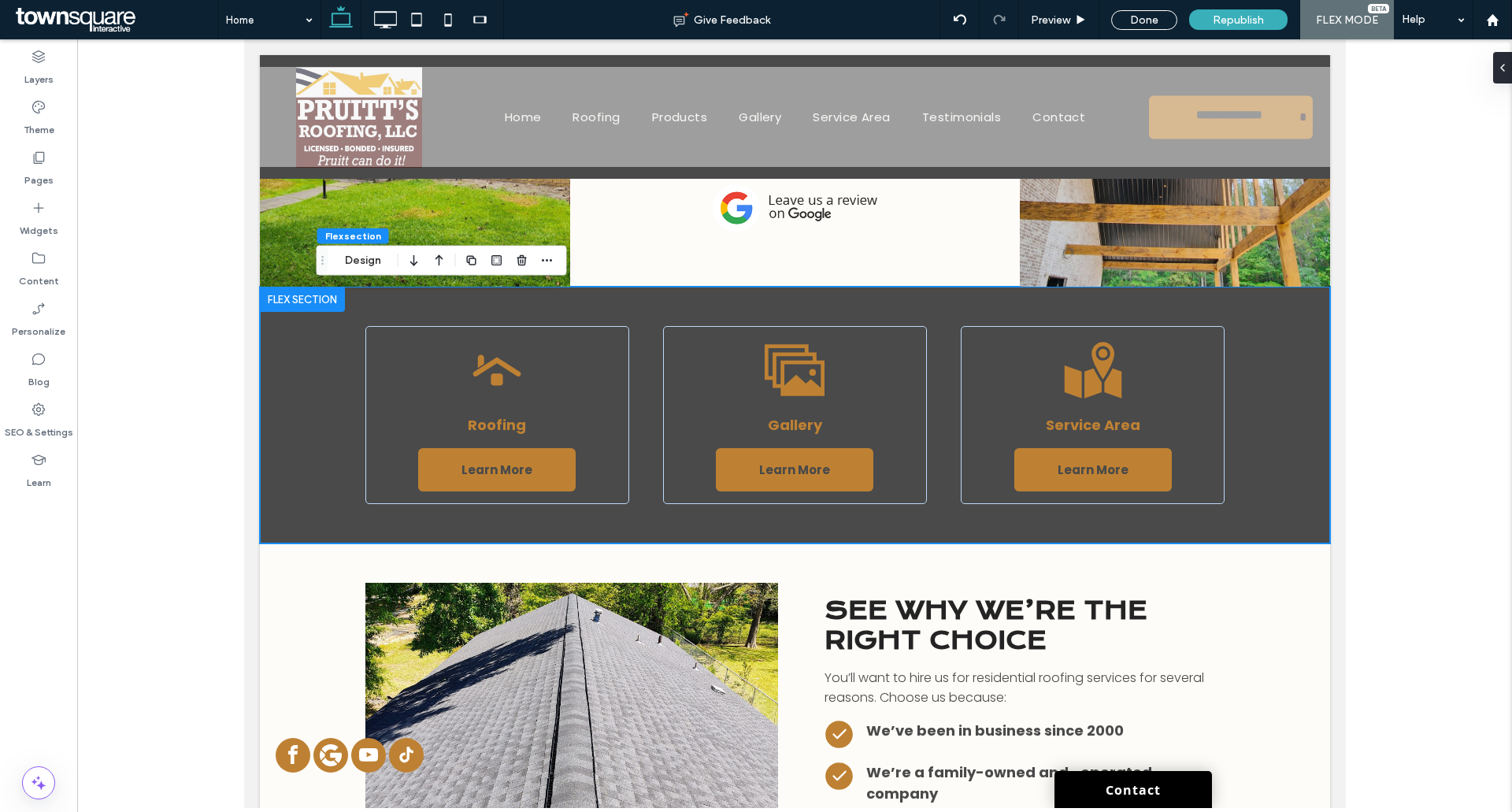 click on "**********" at bounding box center (794, 581) 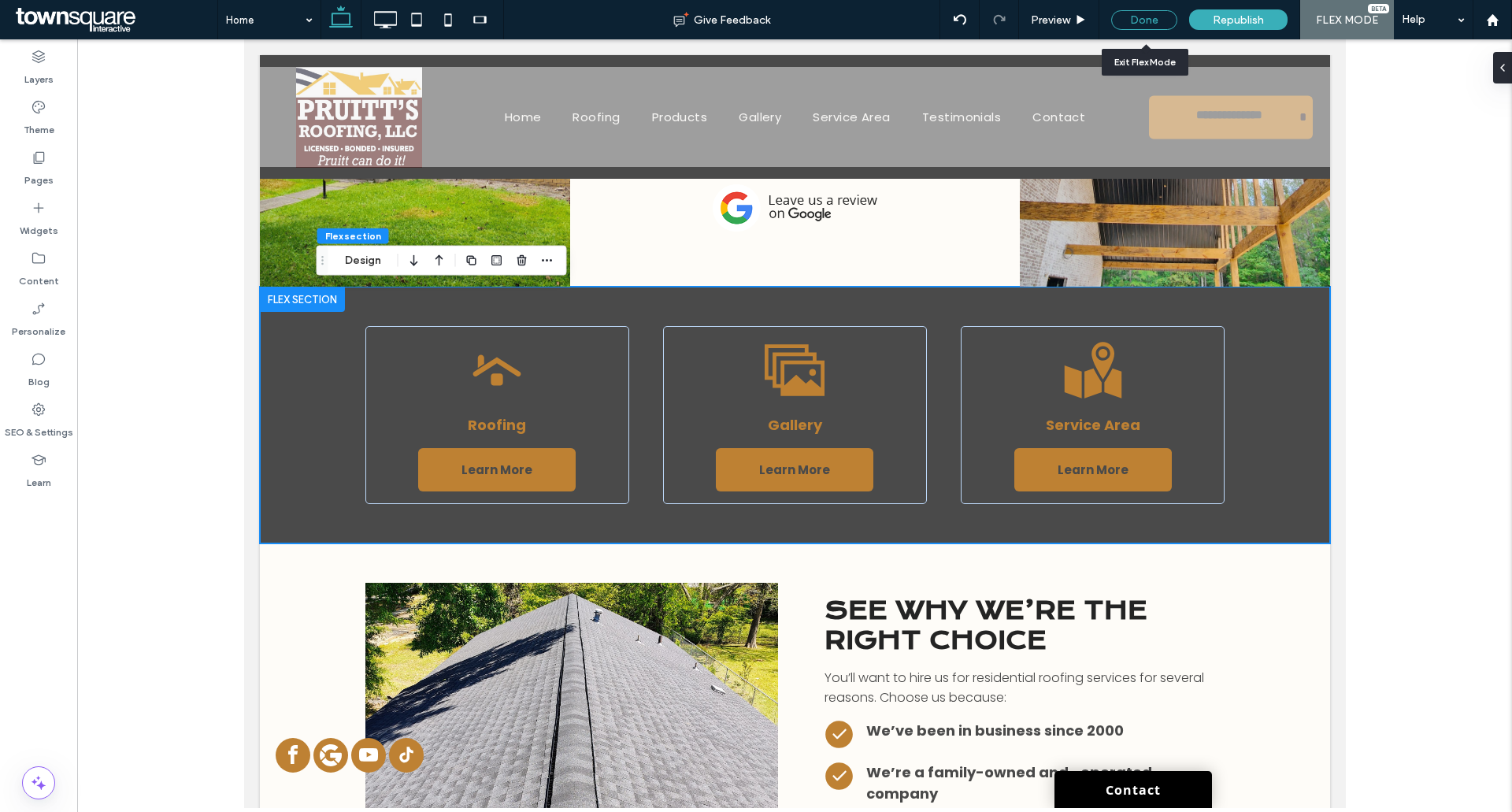 click on "Done" at bounding box center [1144, 20] 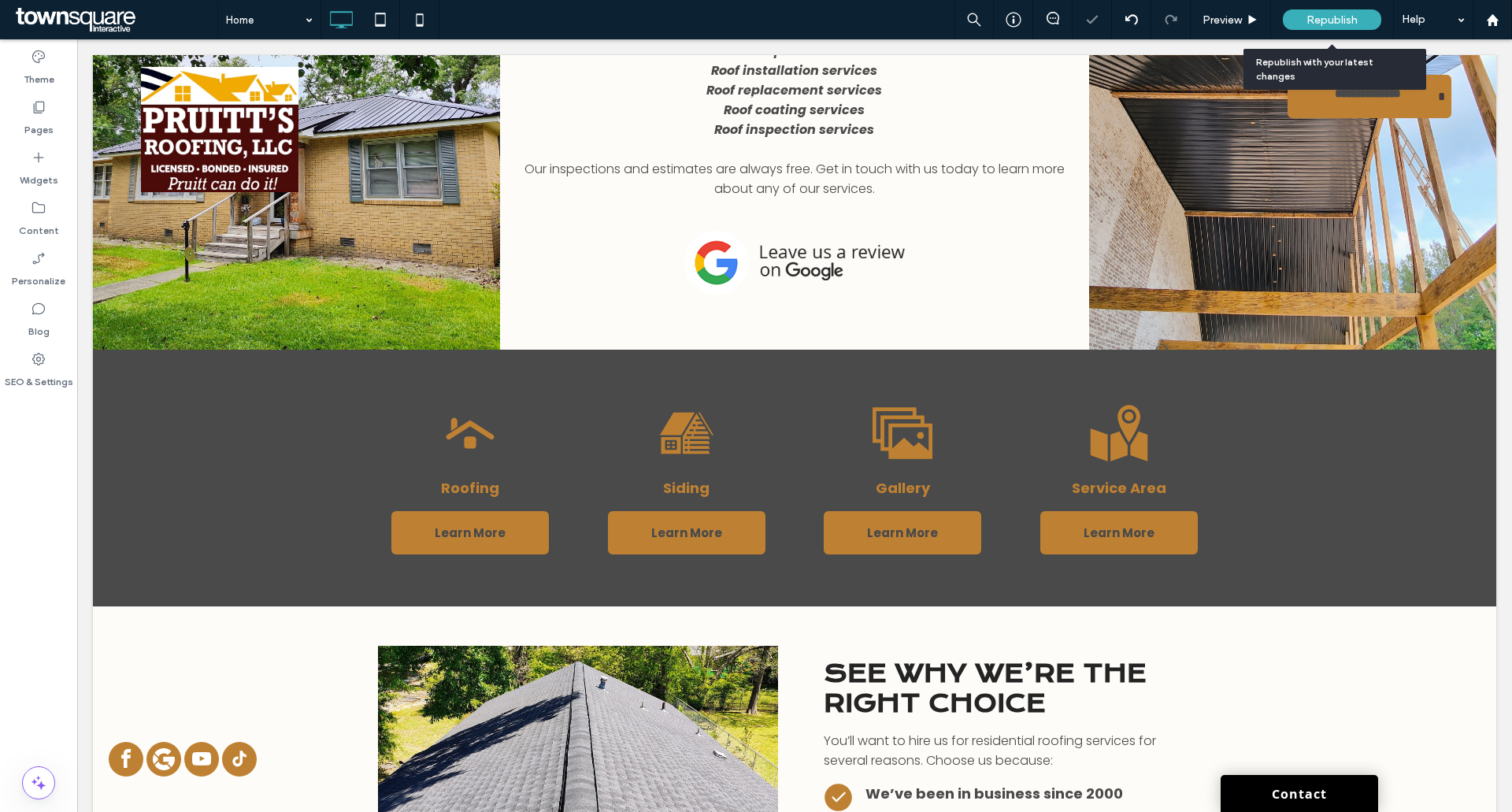 click on "Republish" at bounding box center [1332, 20] 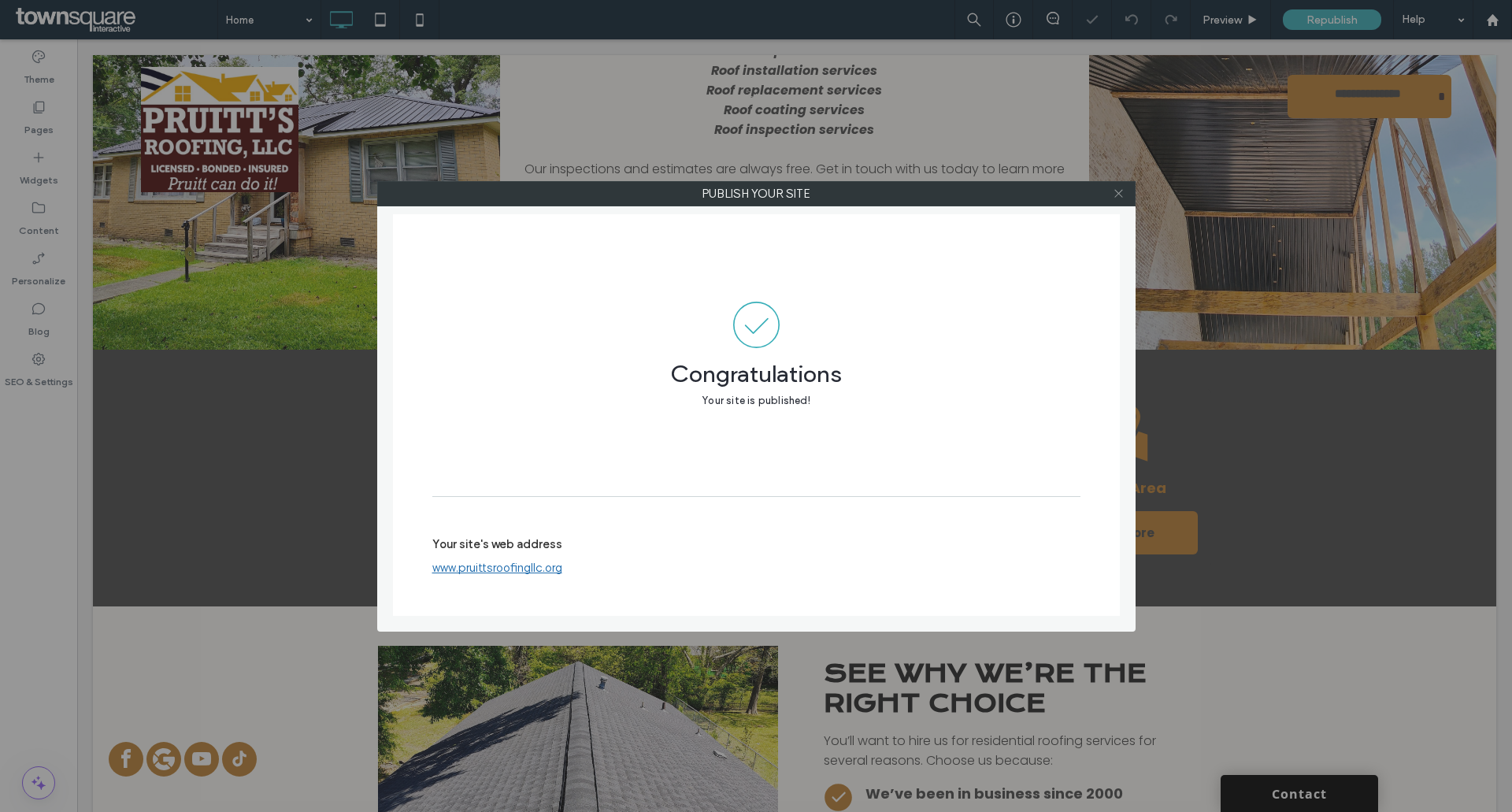 click 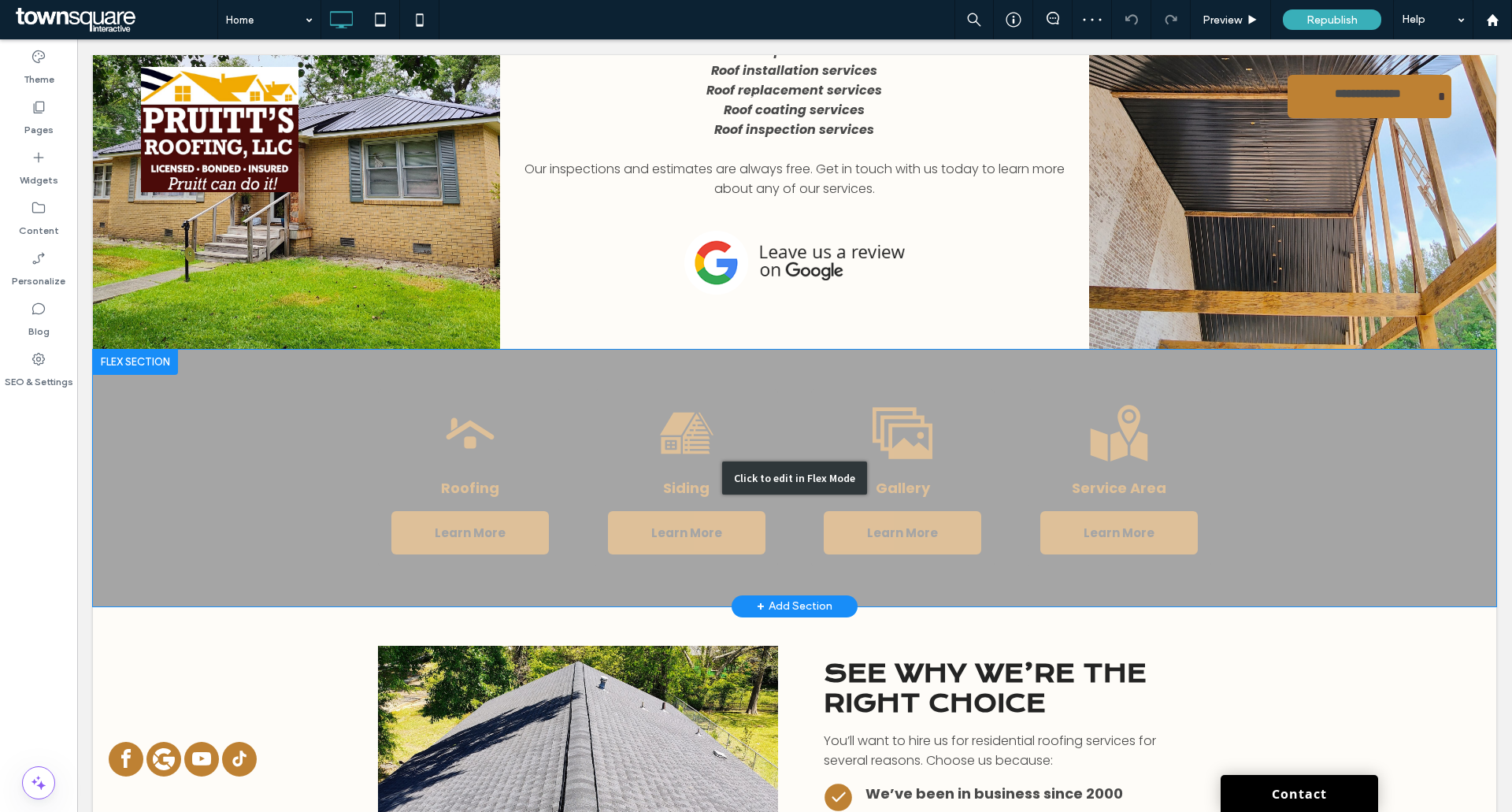 drag, startPoint x: 618, startPoint y: 428, endPoint x: 624, endPoint y: 447, distance: 20 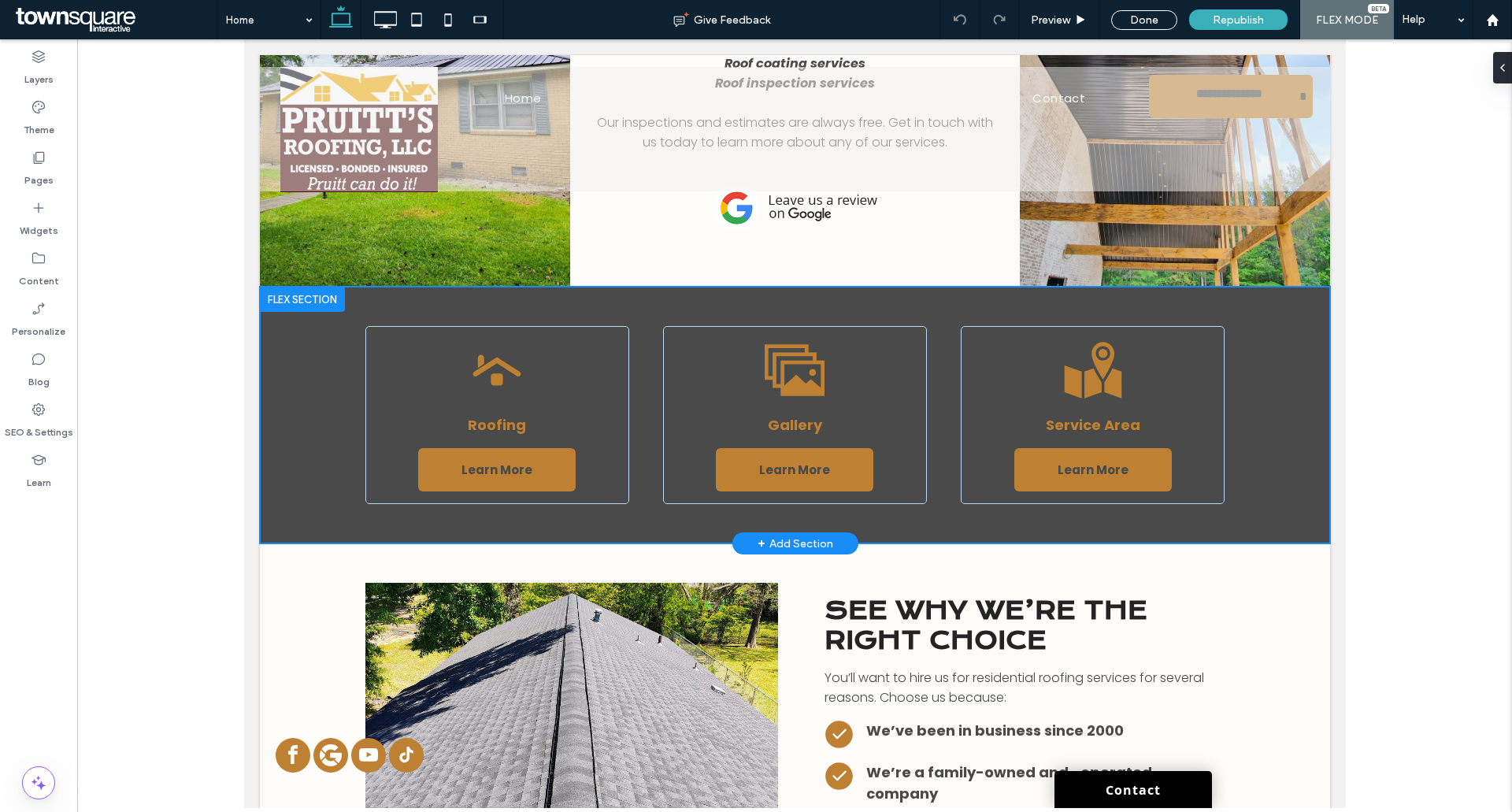 scroll, scrollTop: 926, scrollLeft: 0, axis: vertical 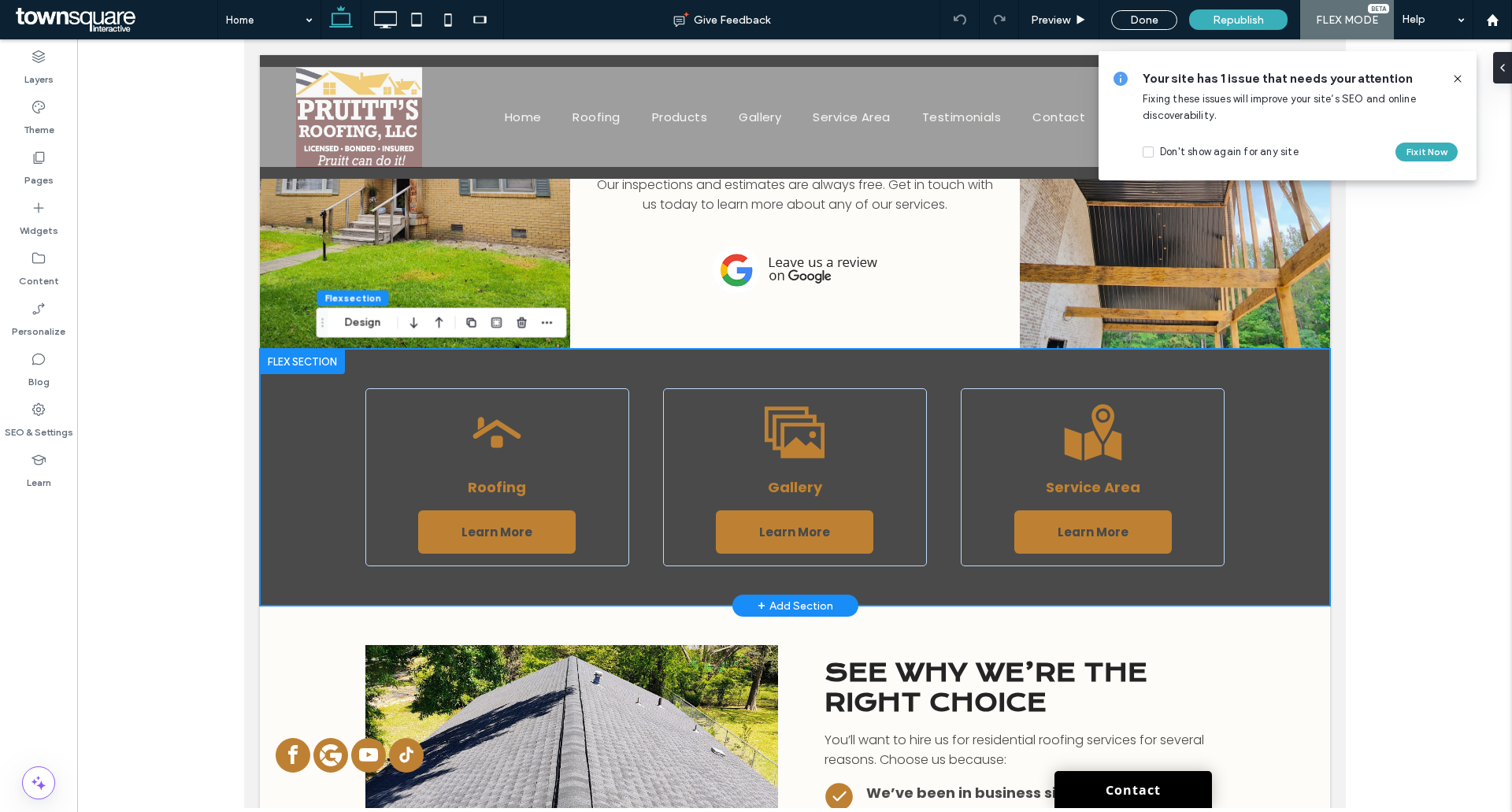 click on "A black and white icon of a house on a white background.
Roofing
Learn More
A black and white icon of a house on a white background.
Siding
Learn More
A black and white icon of three pictures stacked on top of each other on a white background.
Gallery
Learn More
A black and white icon of a map with a pin on it.
Service Area
Learn More" at bounding box center (795, 477) 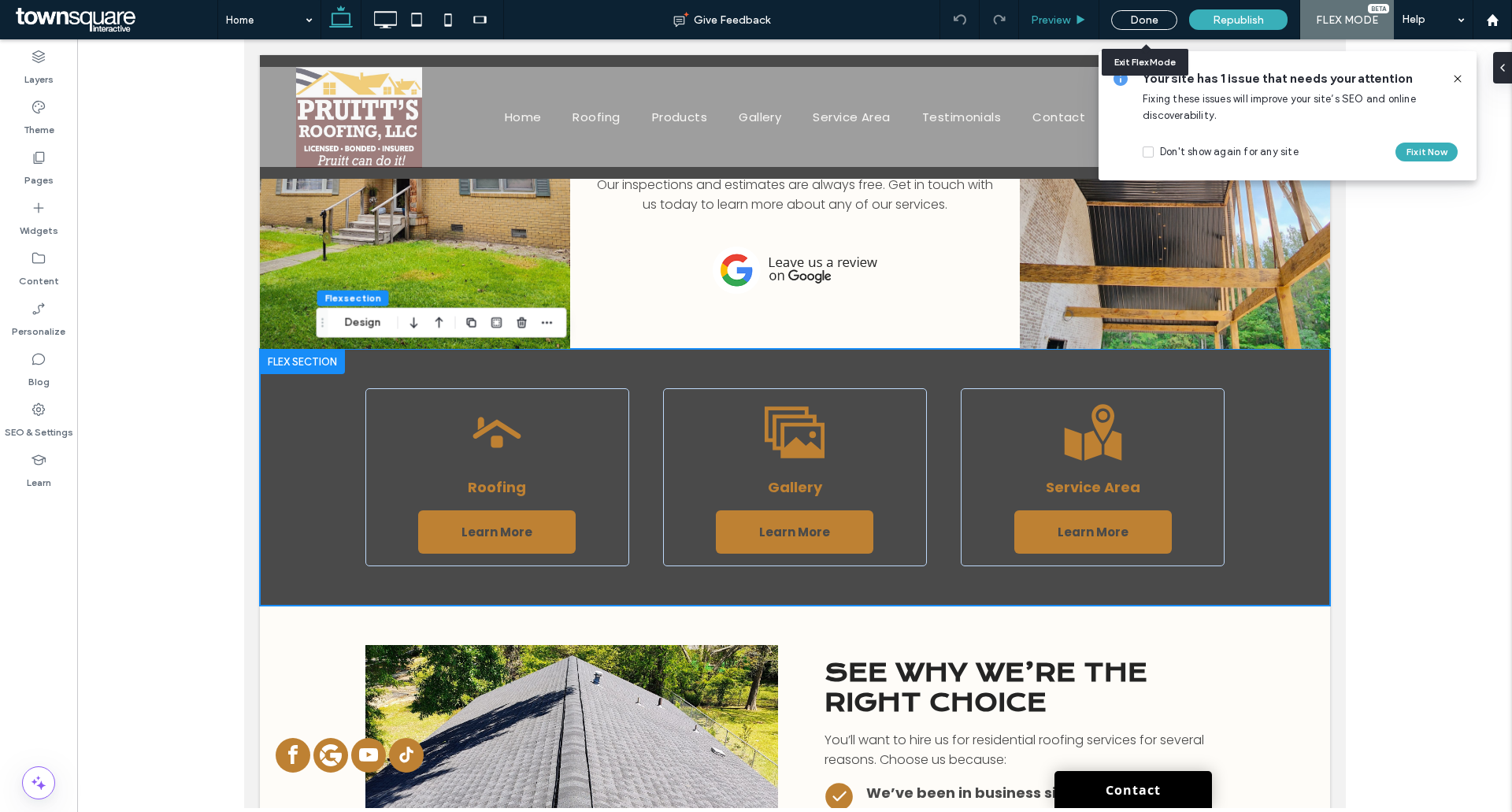 click on "Preview" at bounding box center [1051, 20] 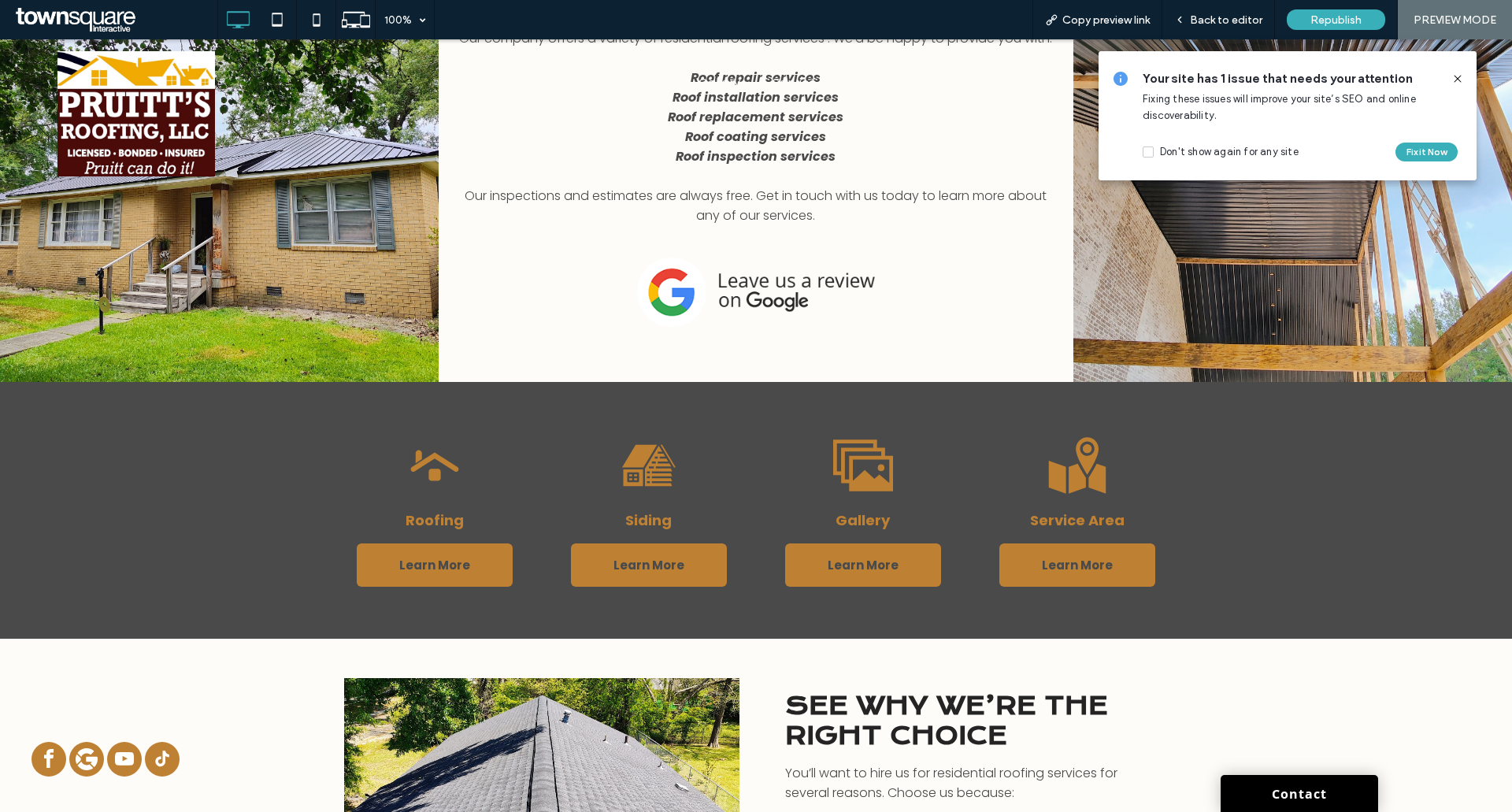 scroll, scrollTop: 992, scrollLeft: 0, axis: vertical 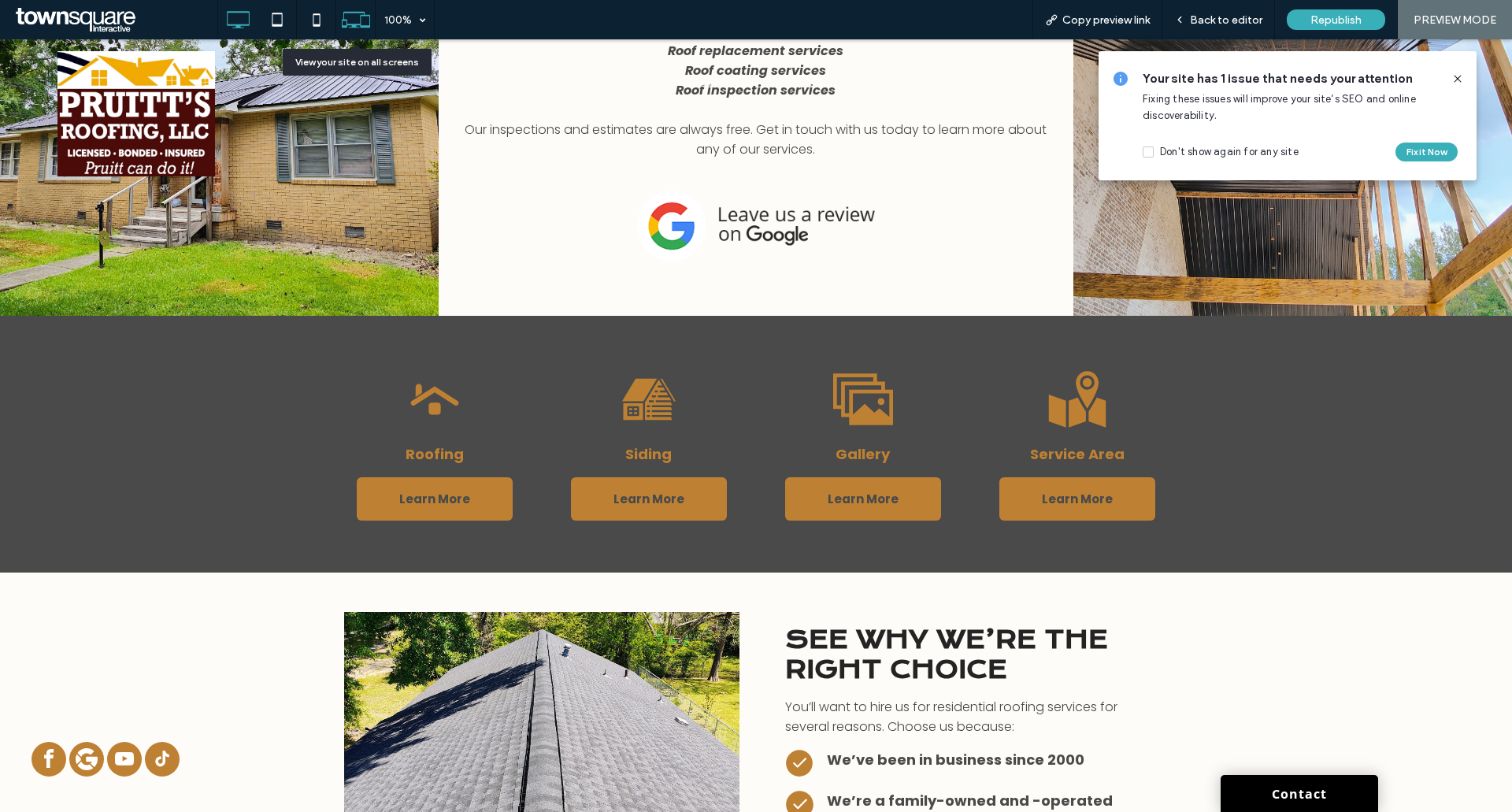 click 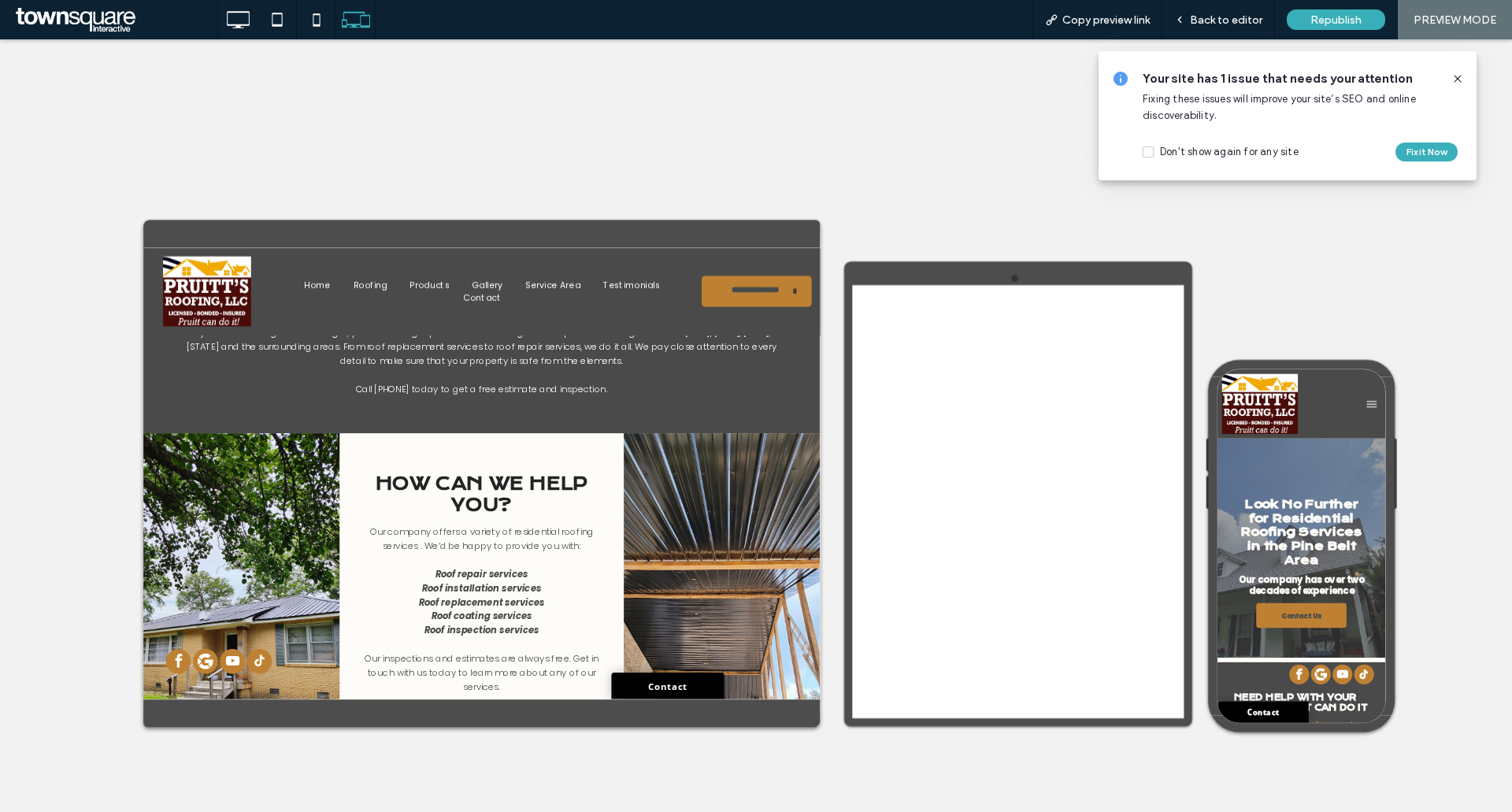 scroll, scrollTop: 0, scrollLeft: 0, axis: both 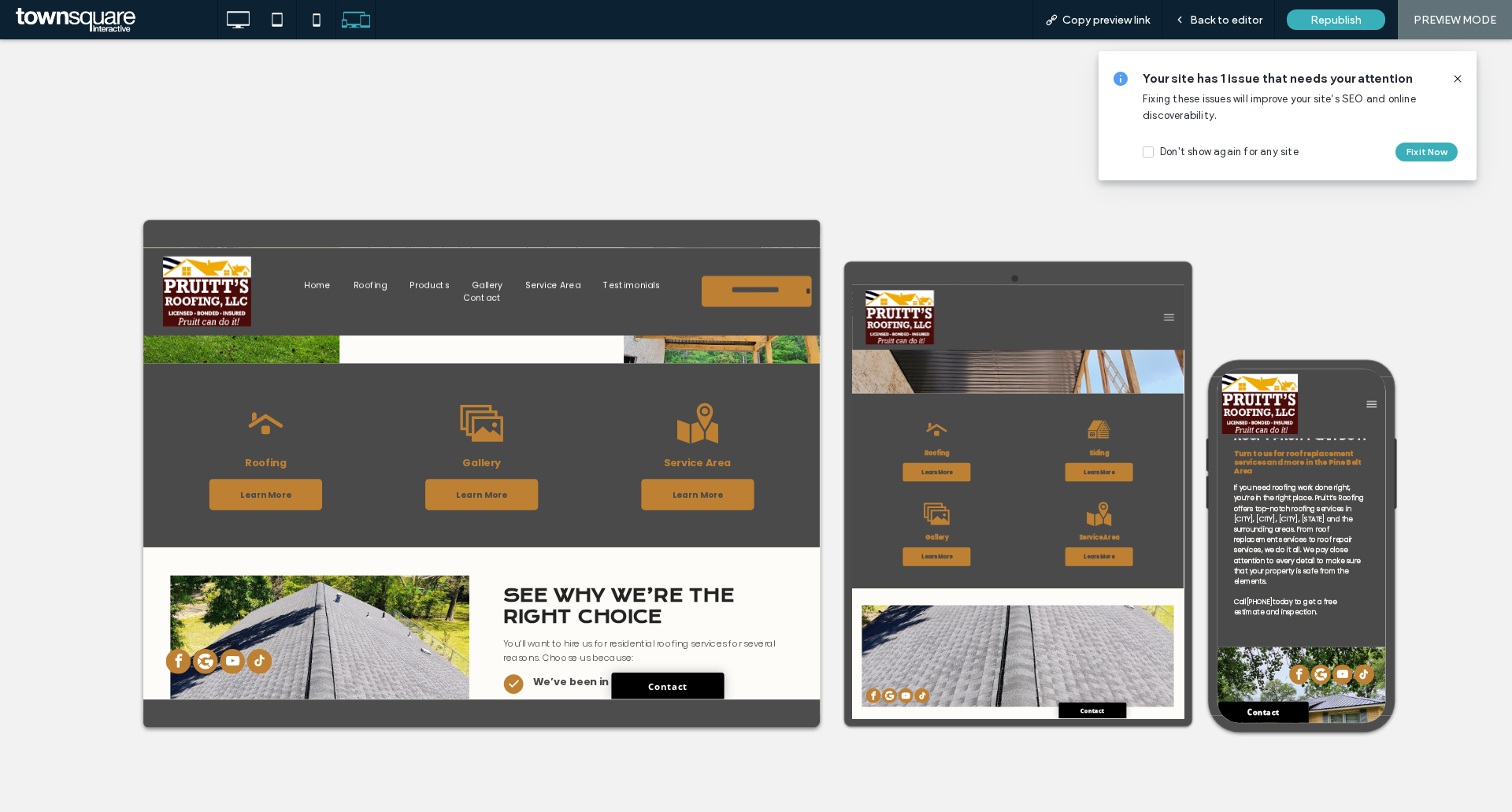 click on "Siding" at bounding box center [1426, 674] 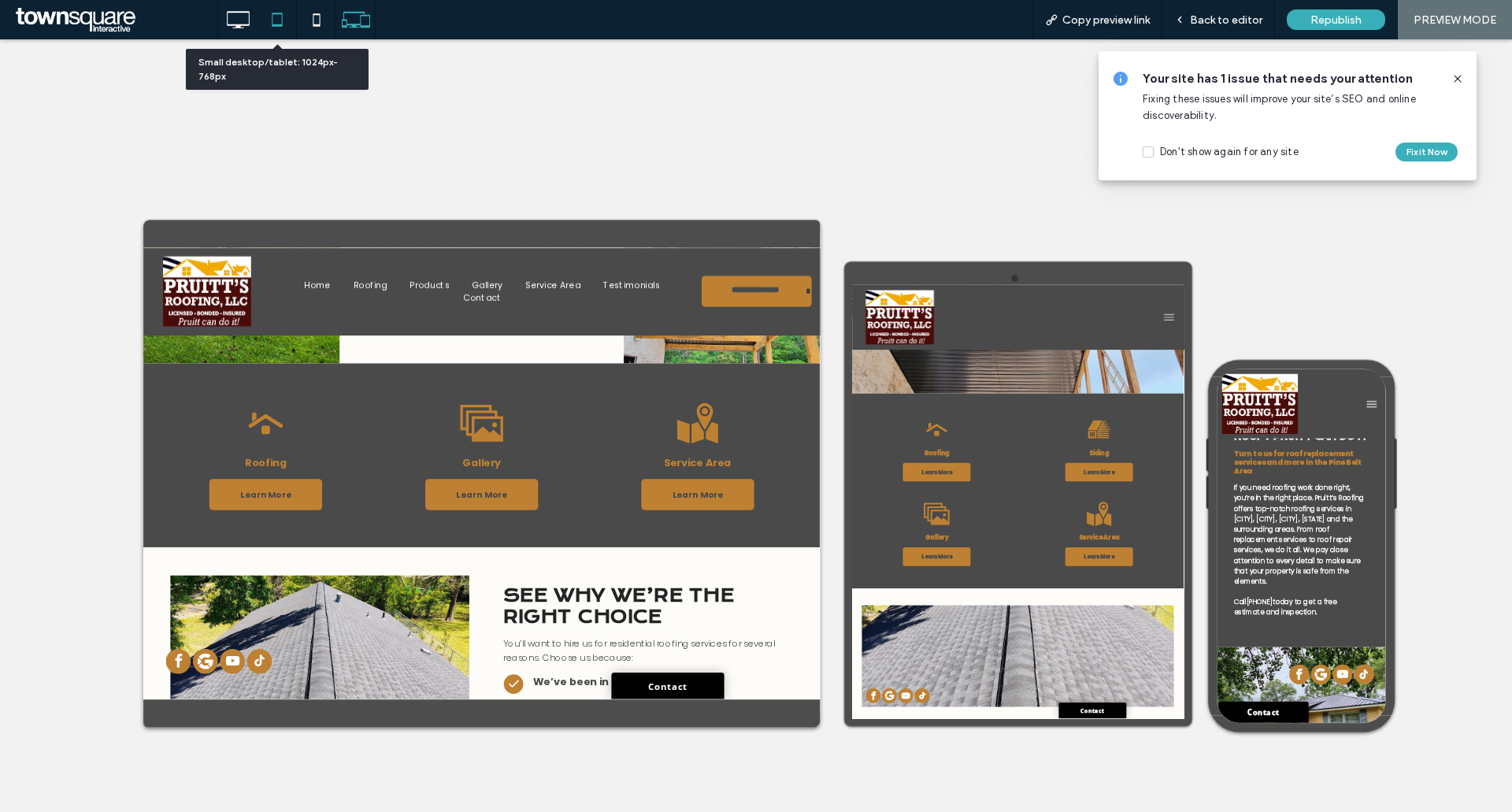 click 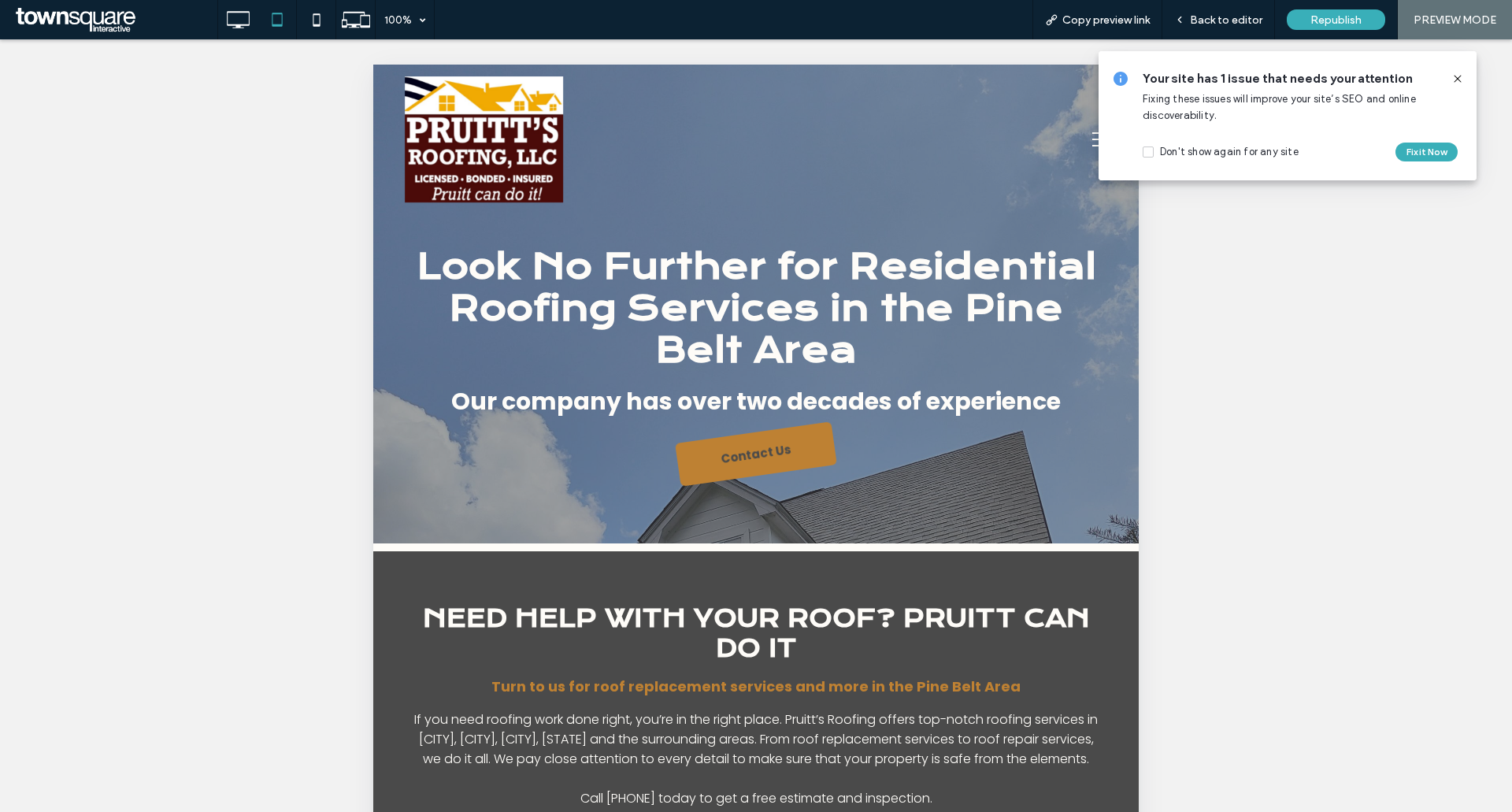 scroll, scrollTop: 0, scrollLeft: 0, axis: both 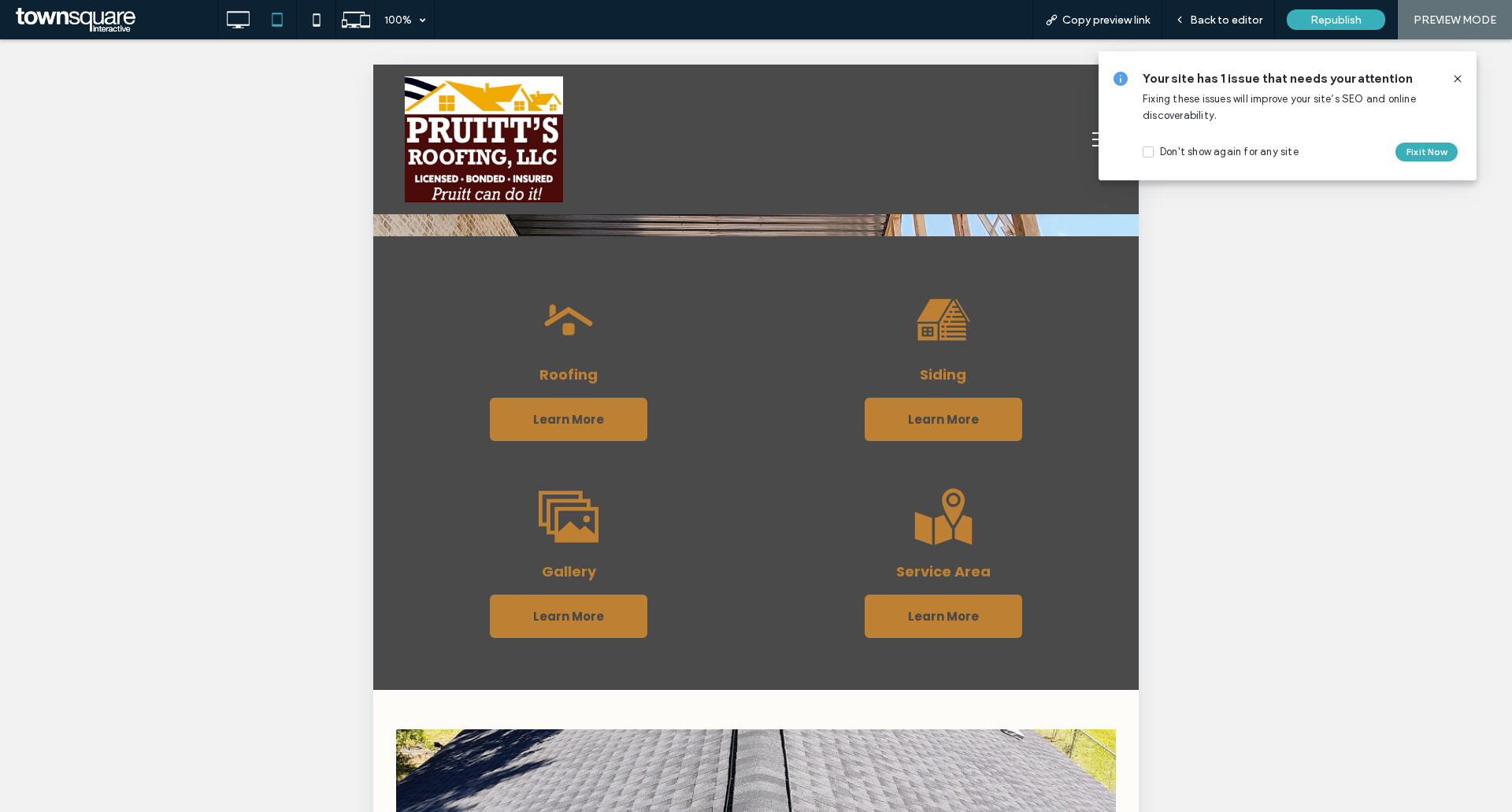 click on "A black and white icon of a house on a white background.
Siding
Learn More" at bounding box center [943, 365] 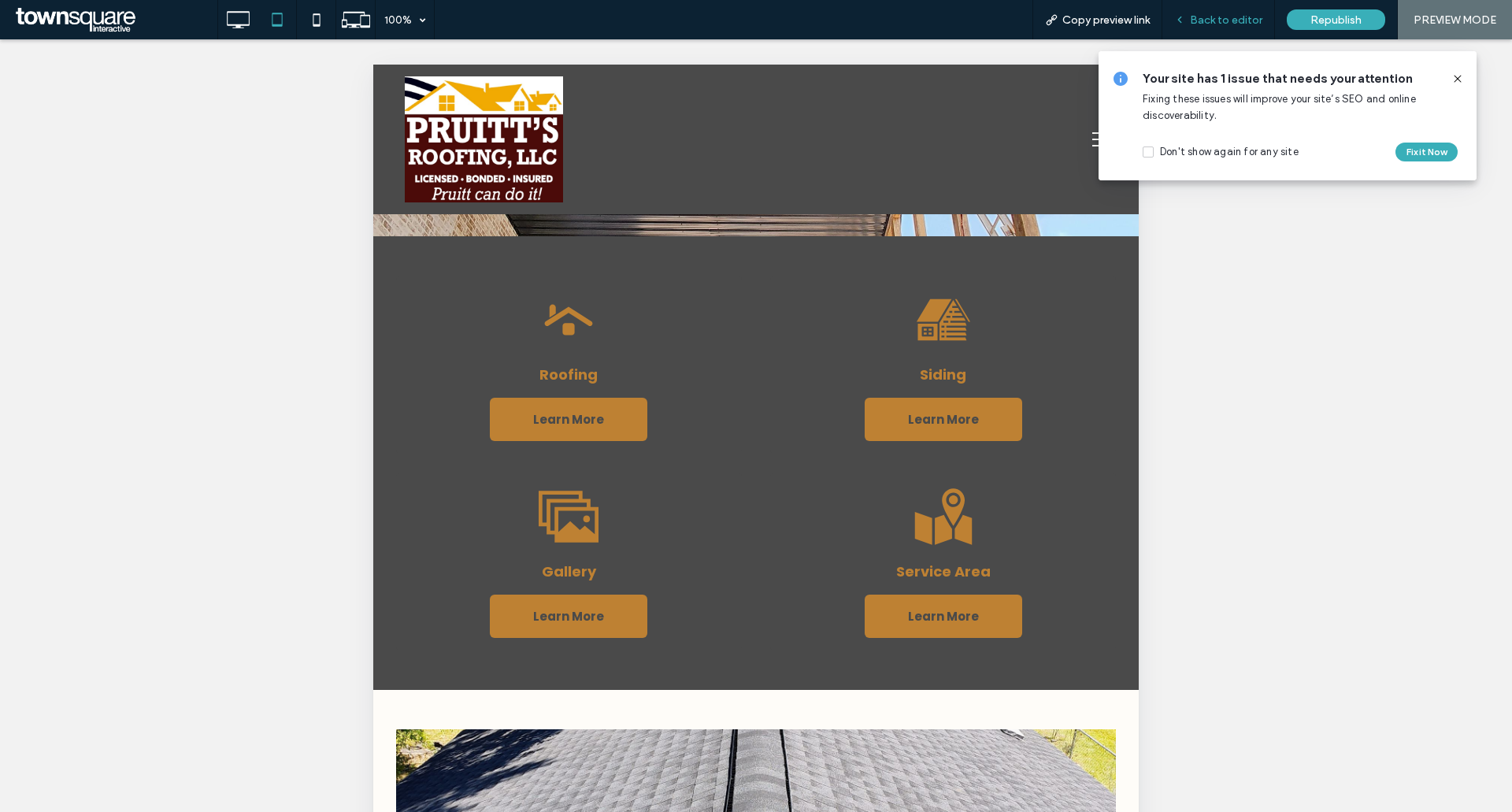 click on "Back to editor" at bounding box center (1226, 20) 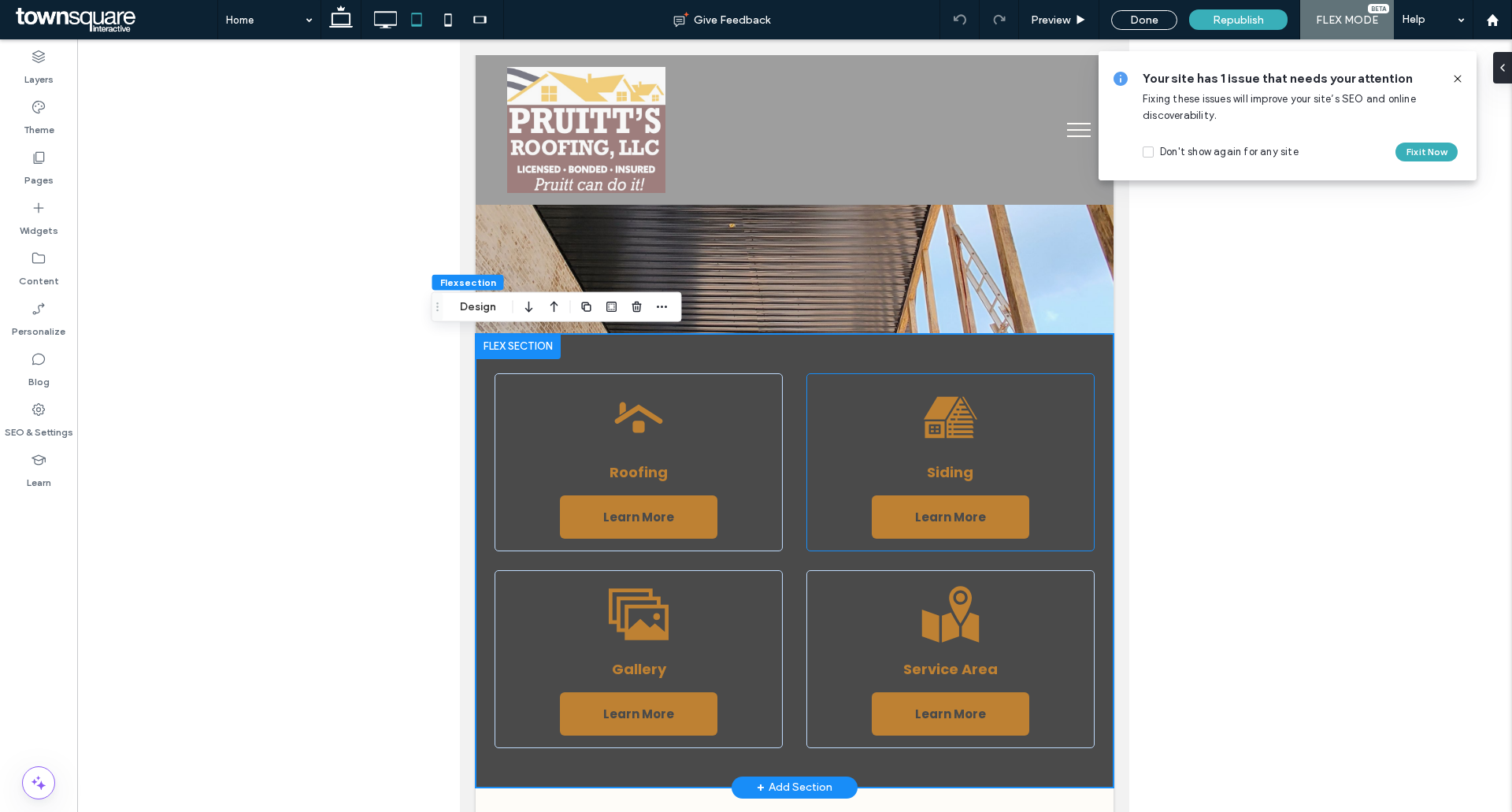 click on "A black and white icon of a house on a white background.
Siding
Learn More" at bounding box center [950, 462] 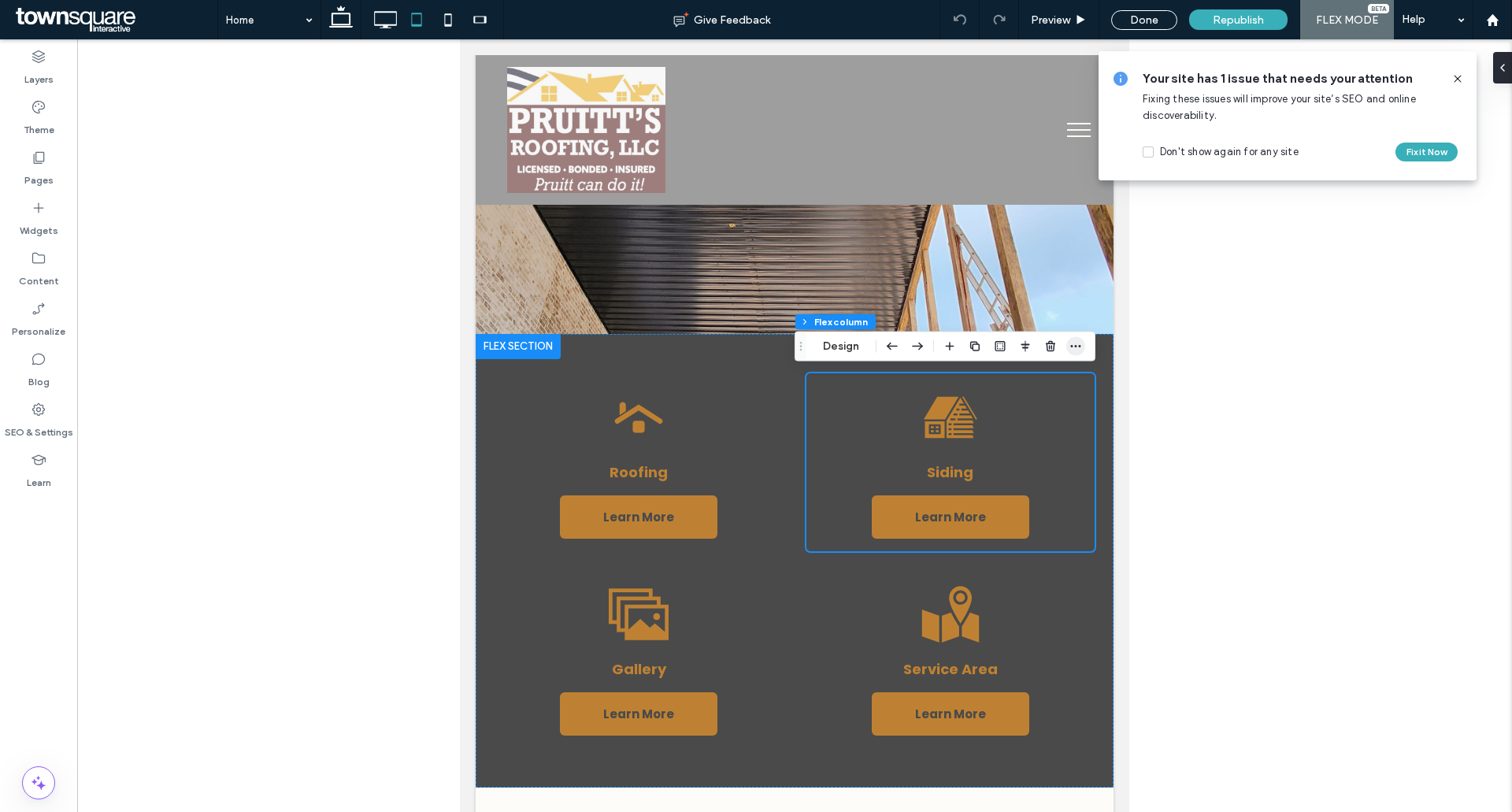 click 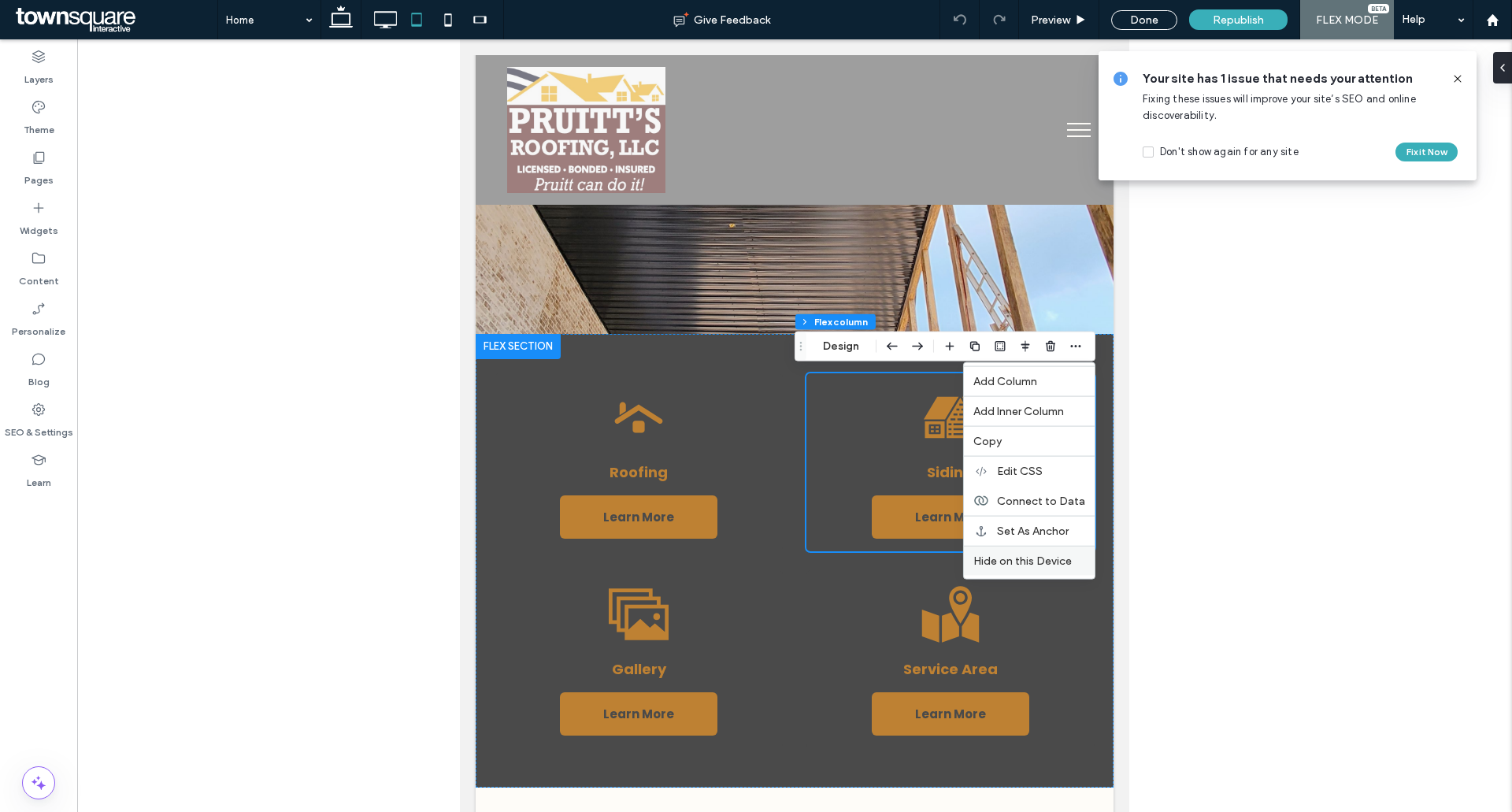drag, startPoint x: 1044, startPoint y: 558, endPoint x: 593, endPoint y: 516, distance: 452.9514 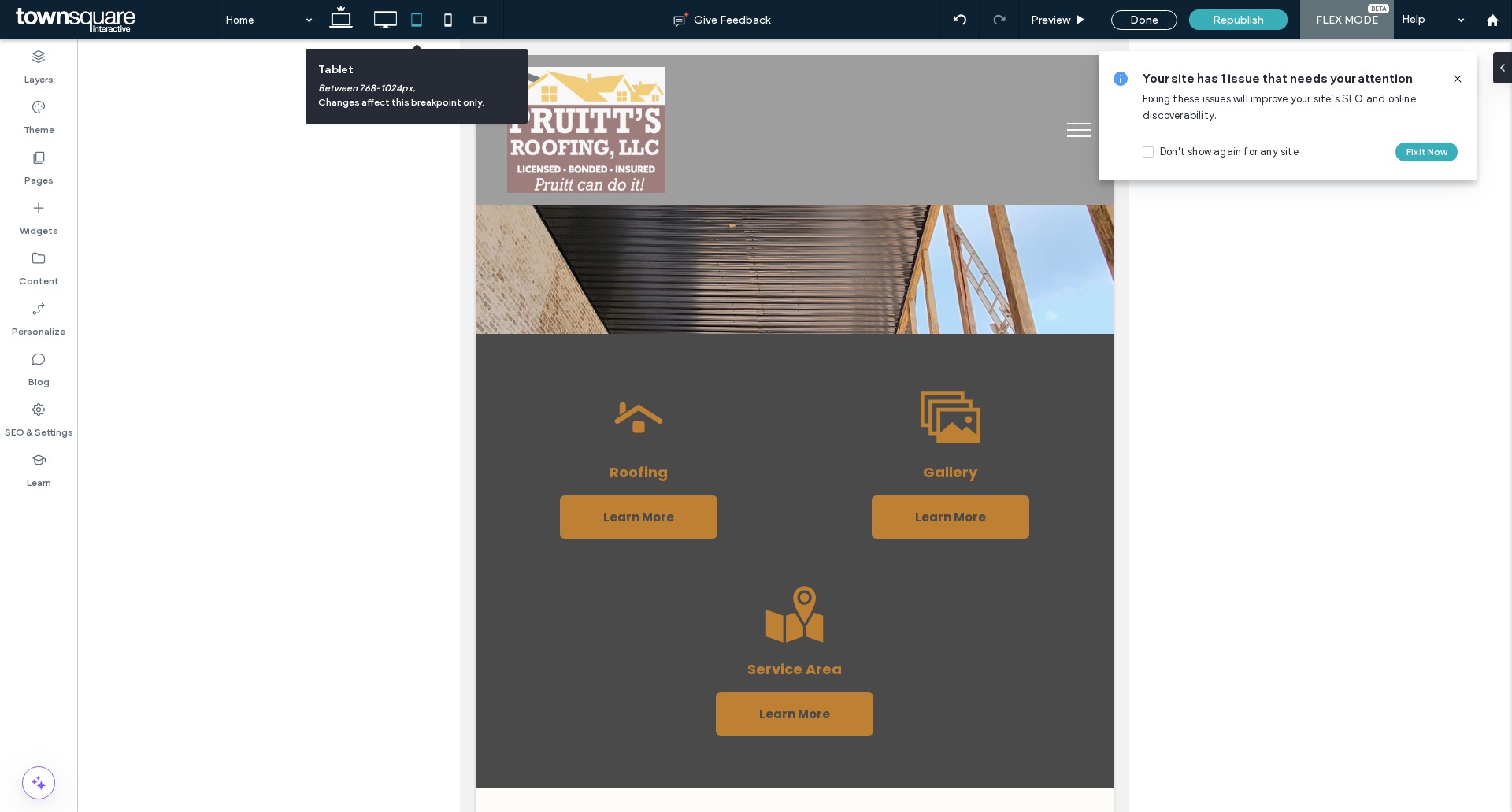click 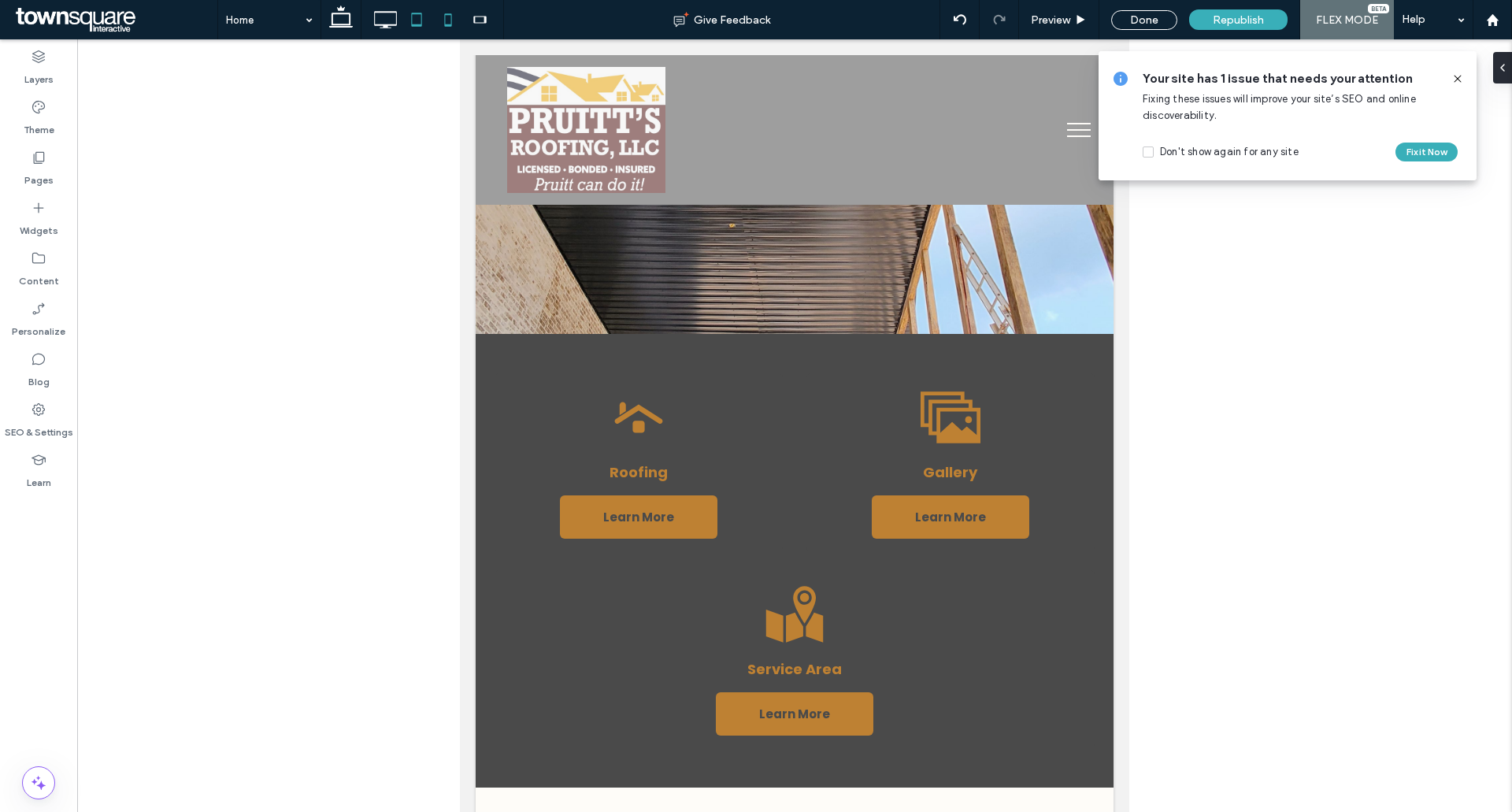 click 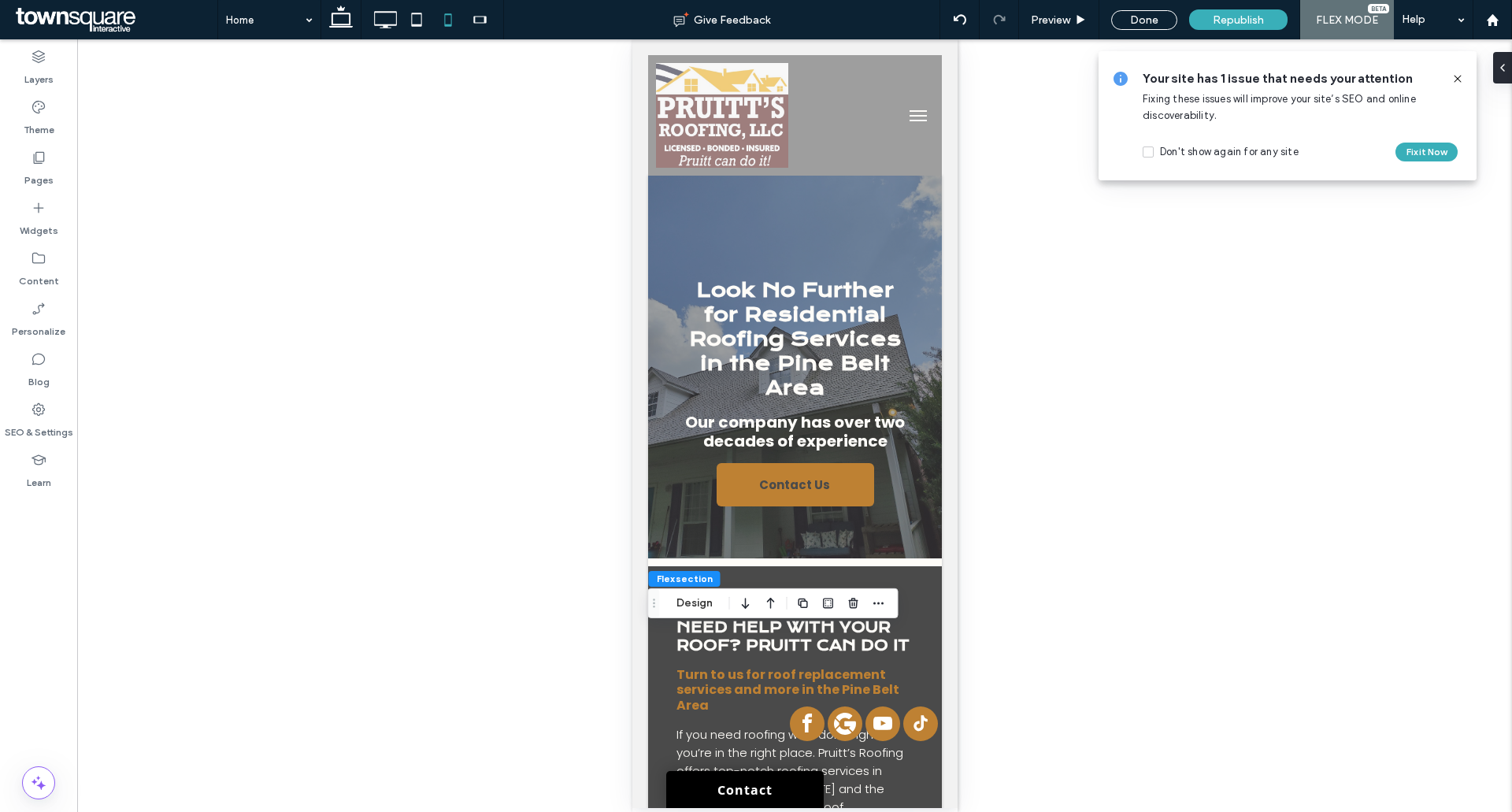 scroll, scrollTop: 1720, scrollLeft: 0, axis: vertical 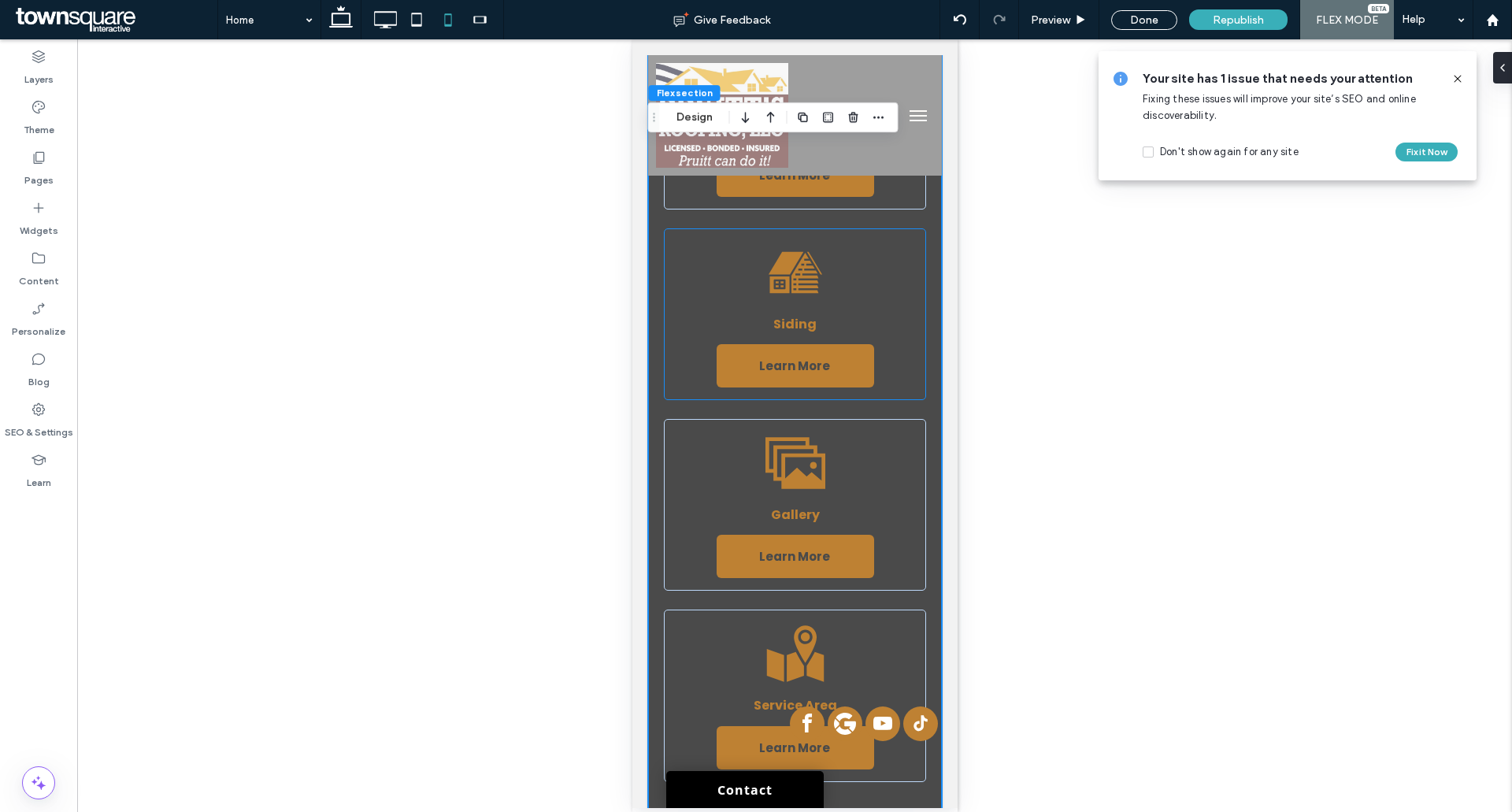 click on "A black and white icon of a house on a white background.
Siding
Learn More" at bounding box center (794, 314) 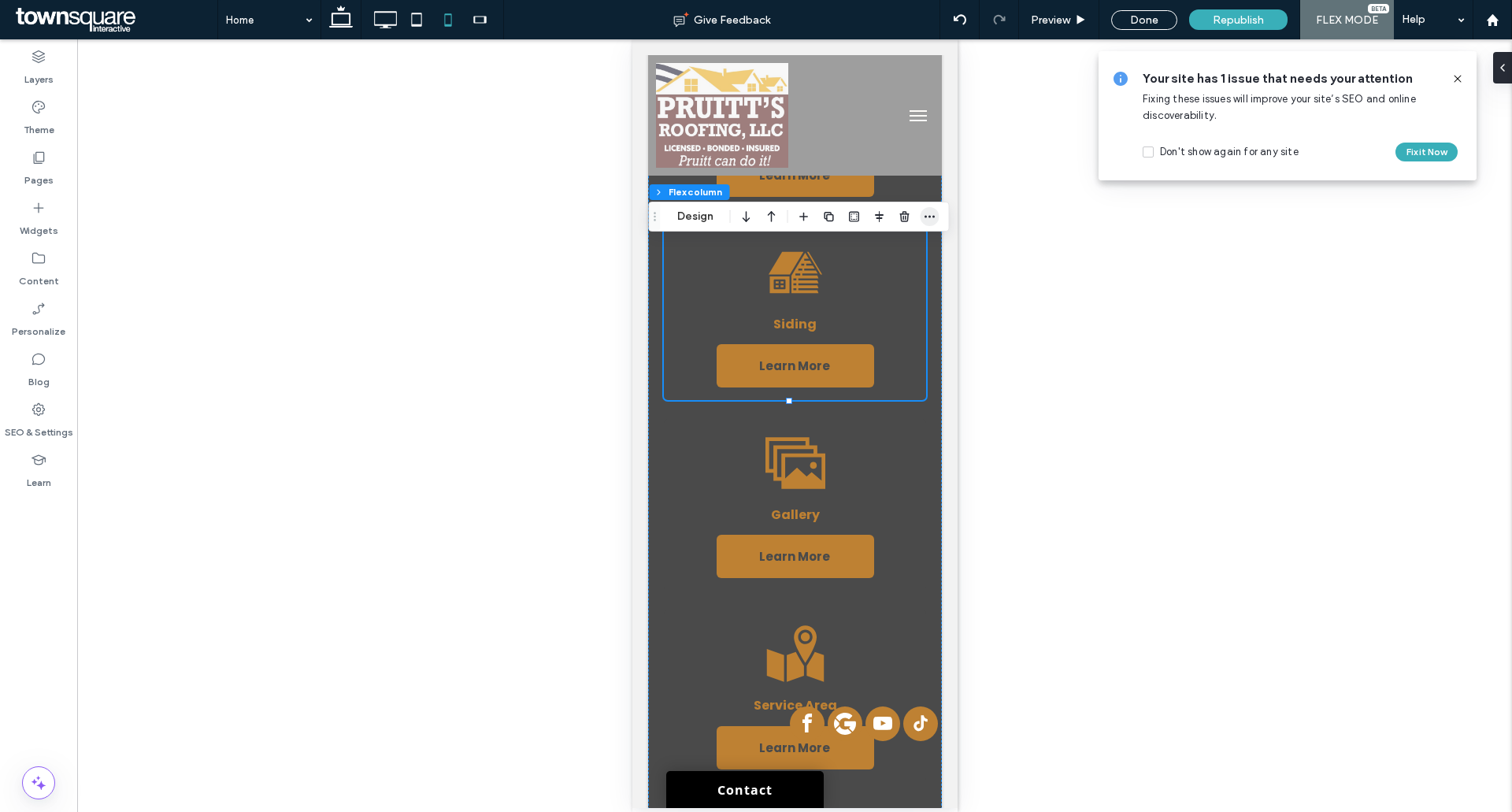 click 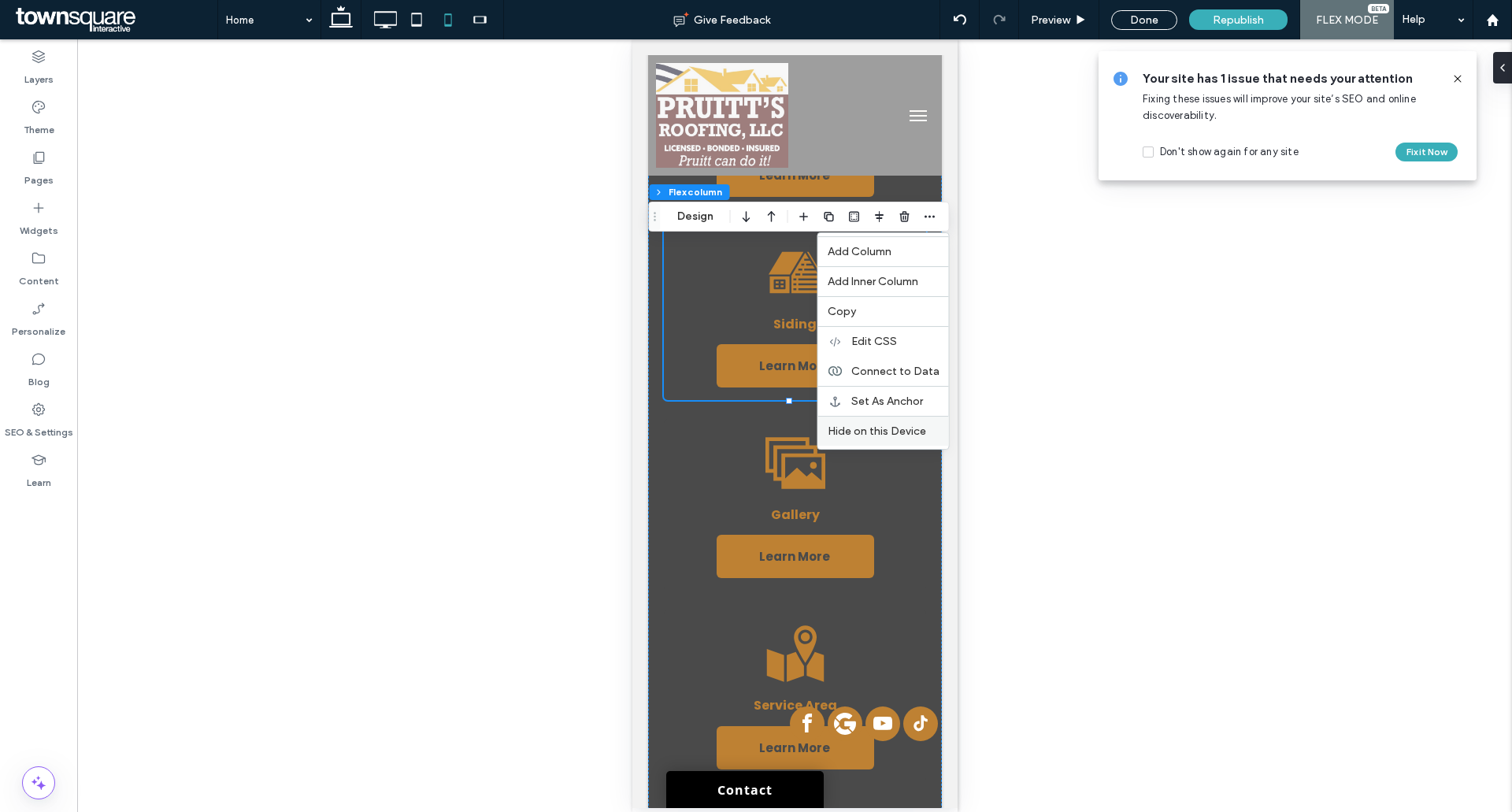 click on "Hide on this Device" at bounding box center (876, 431) 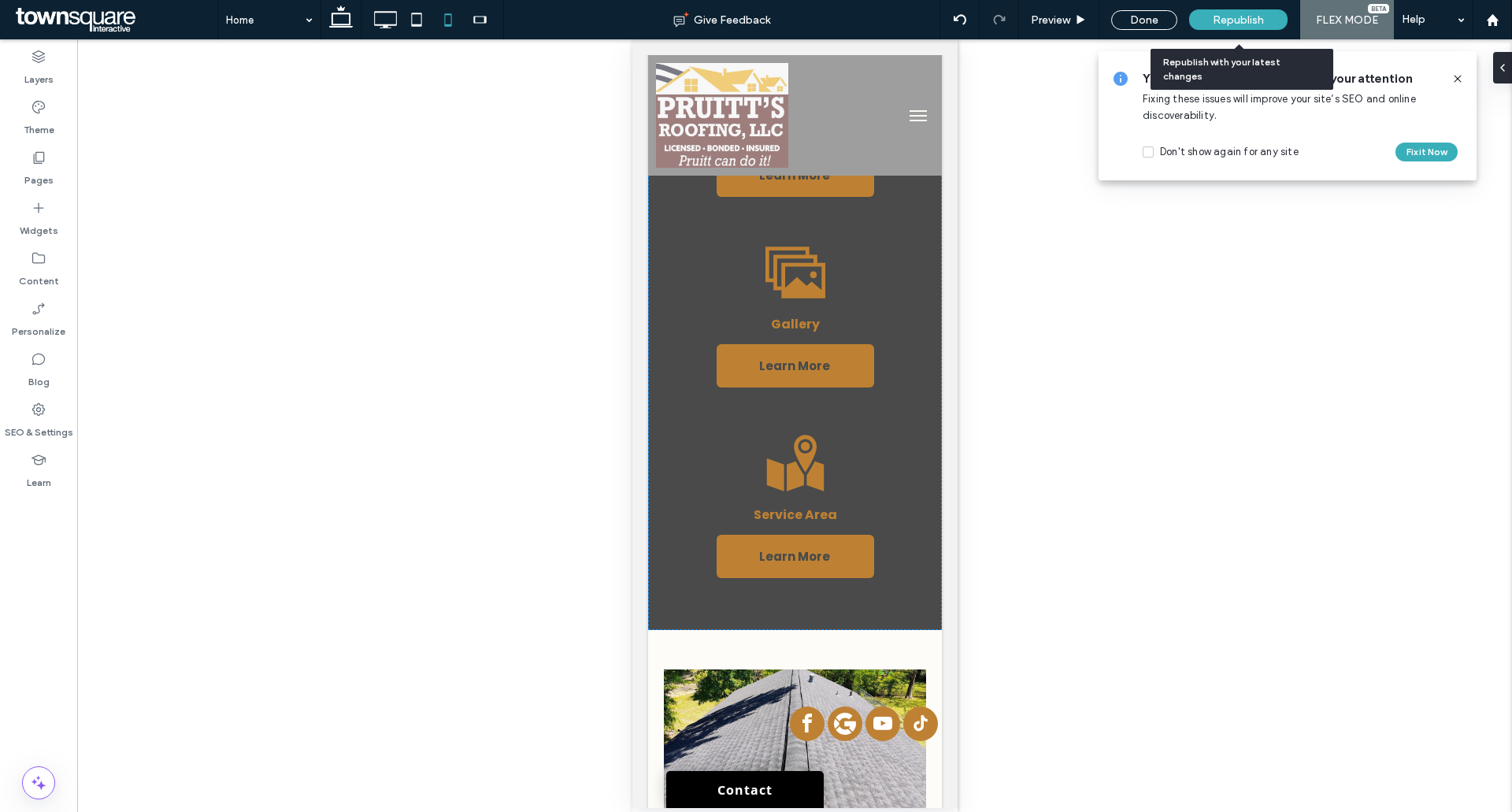 click on "Republish" at bounding box center (1238, 20) 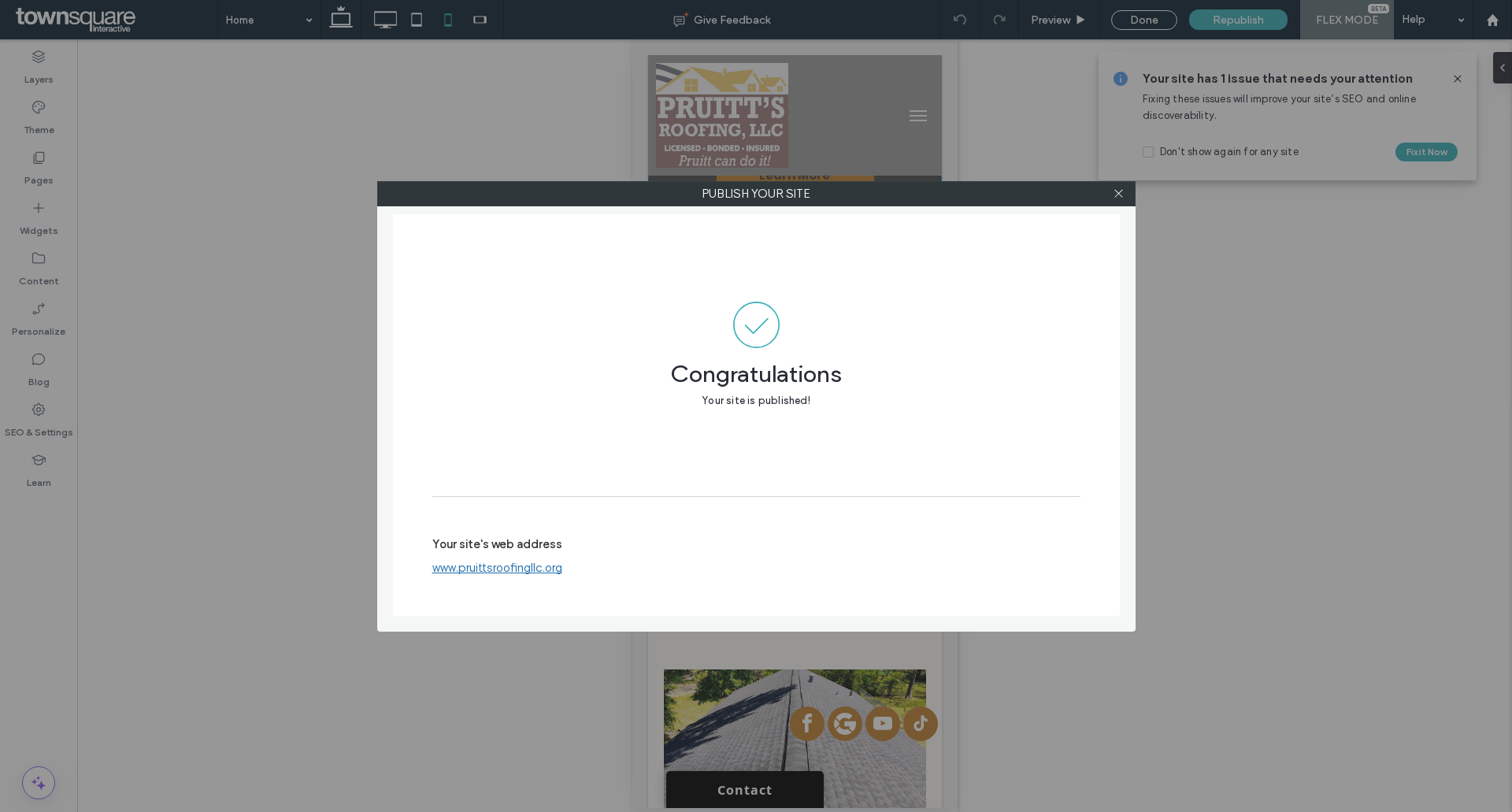 click on "Publish your site Congratulations Your site is published! Your site's web address www.pruittsroofingllc.org" at bounding box center (756, 406) 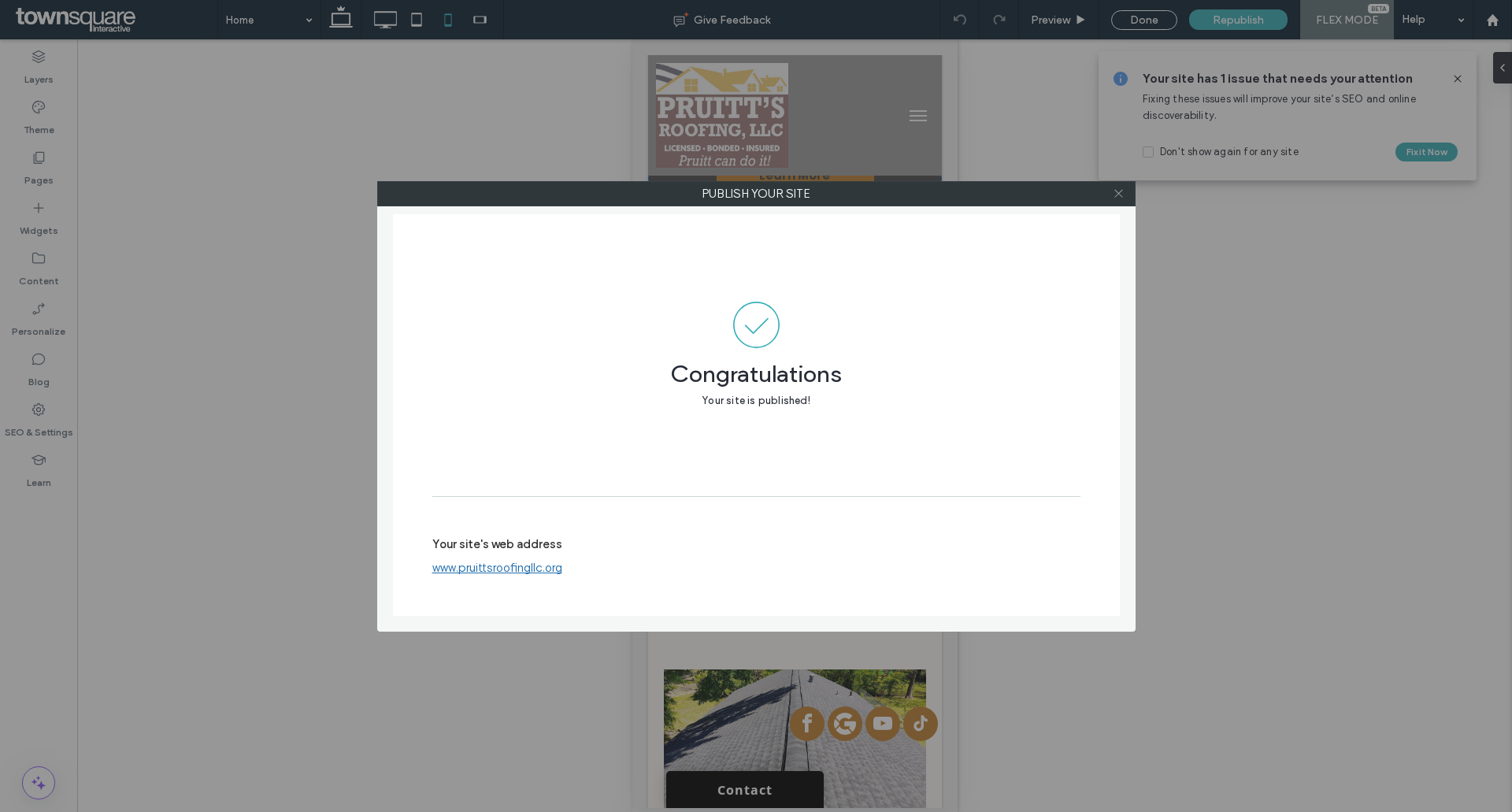 click 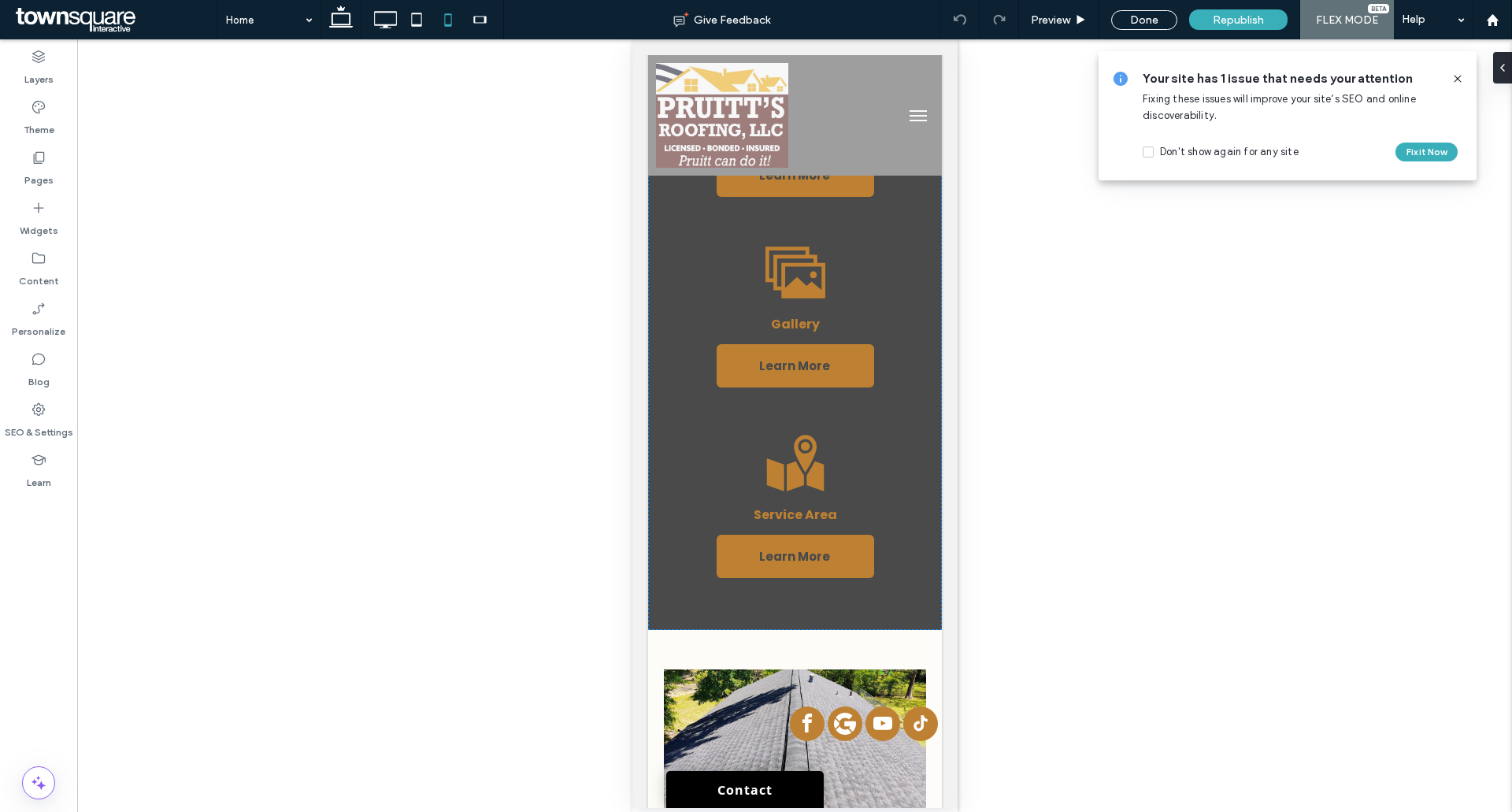 click 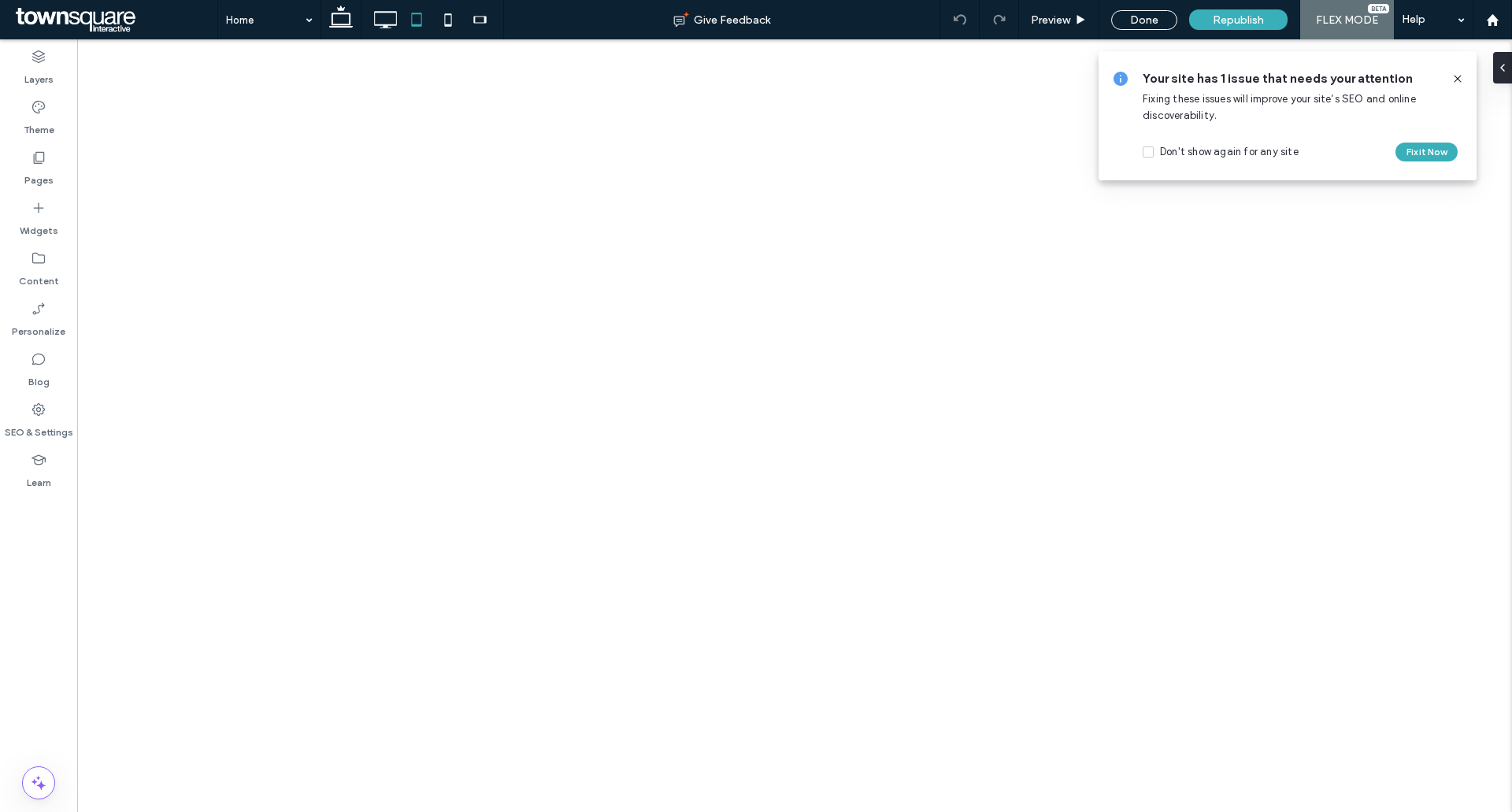type on "***" 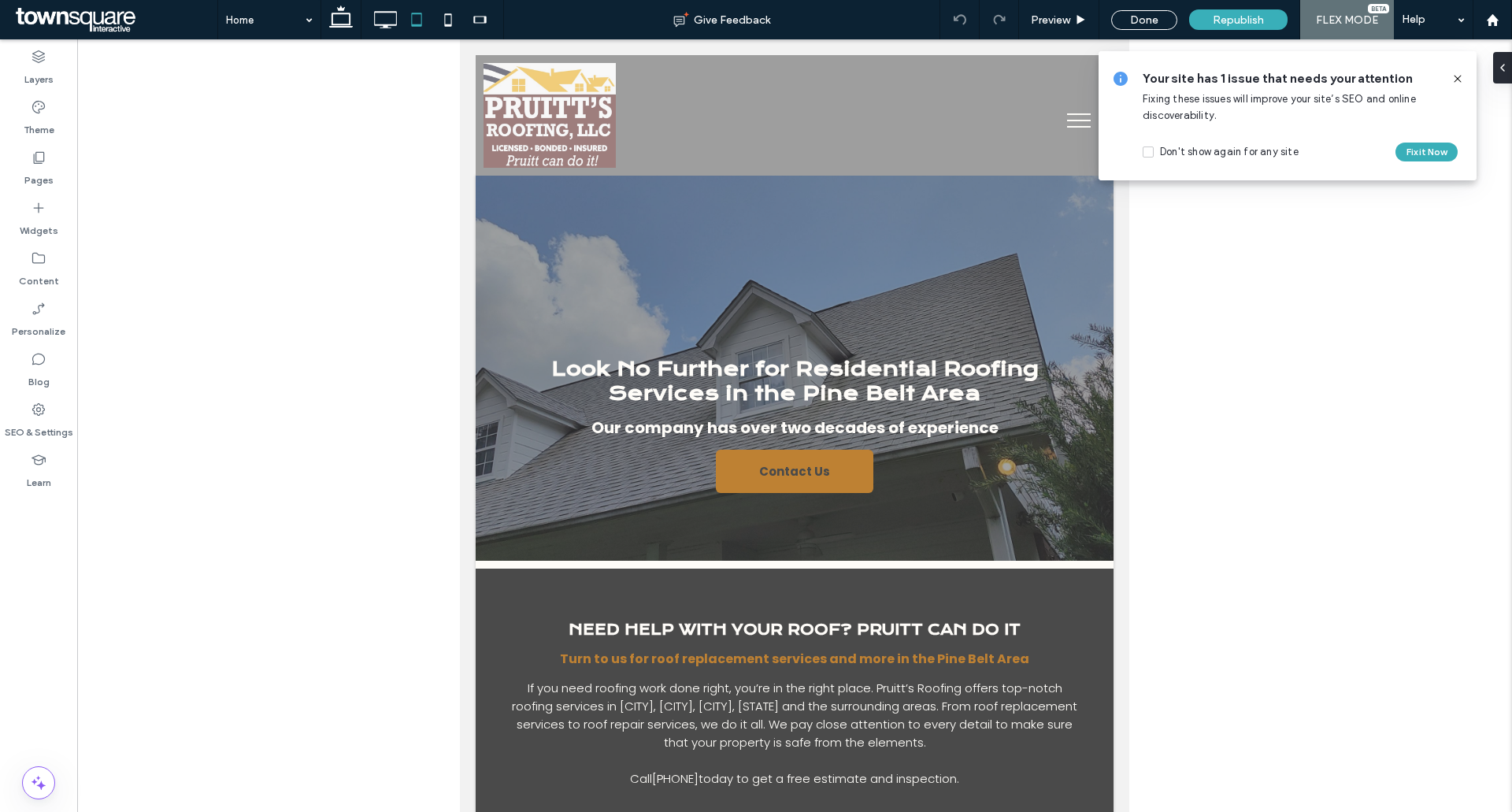 click on "Republish" at bounding box center [1238, 20] 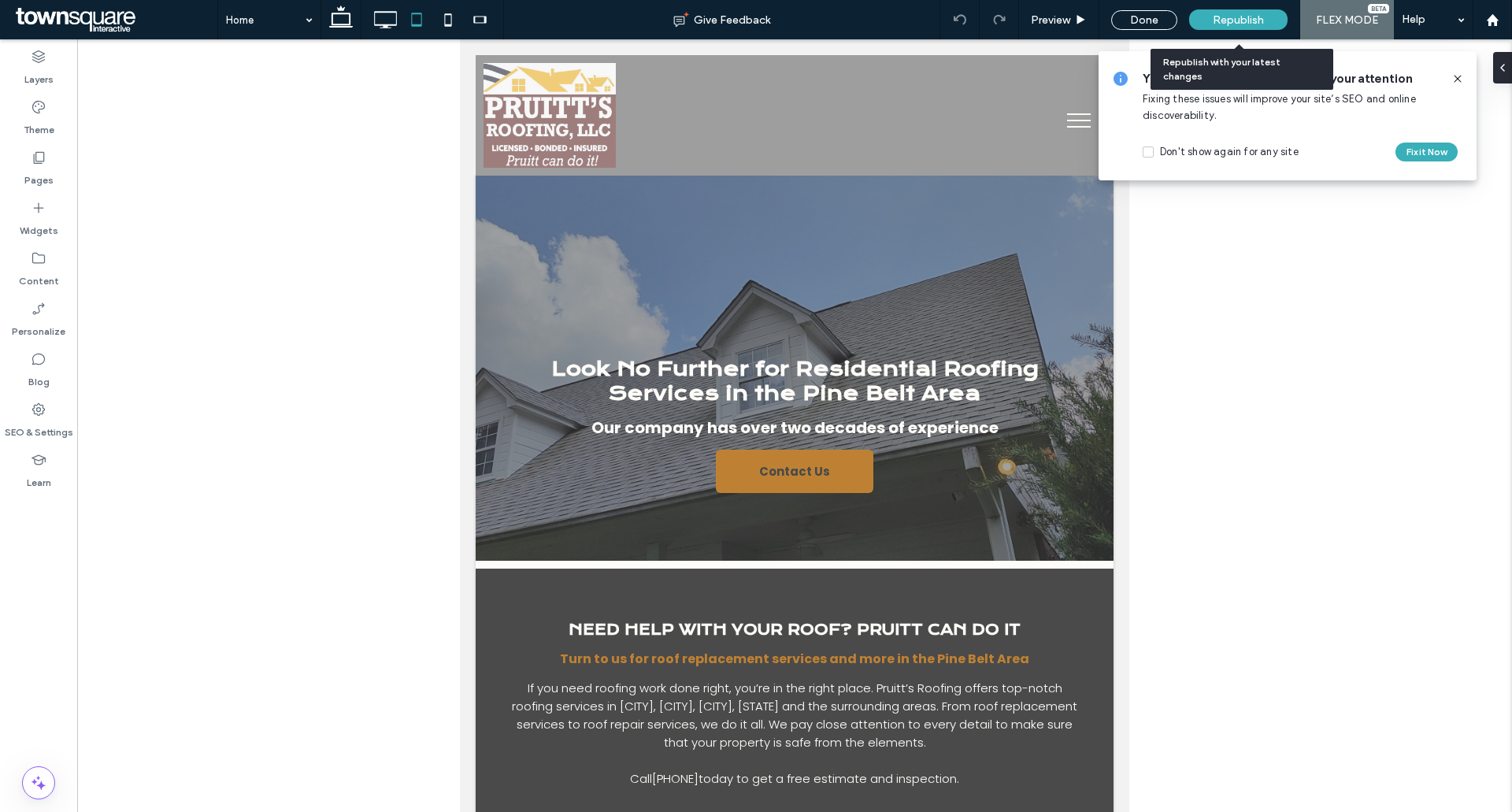 scroll, scrollTop: 117, scrollLeft: 0, axis: vertical 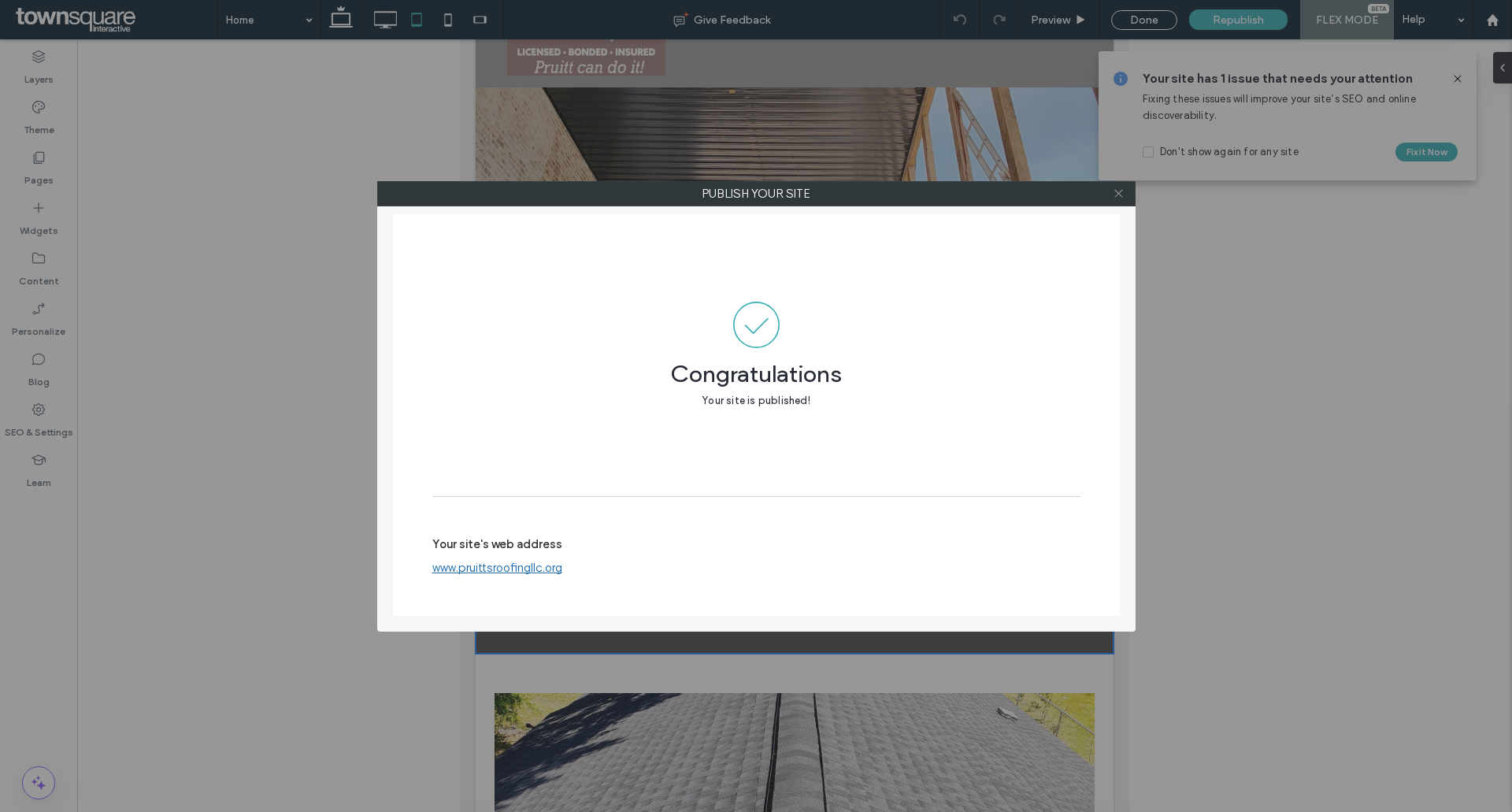 click at bounding box center [1118, 194] 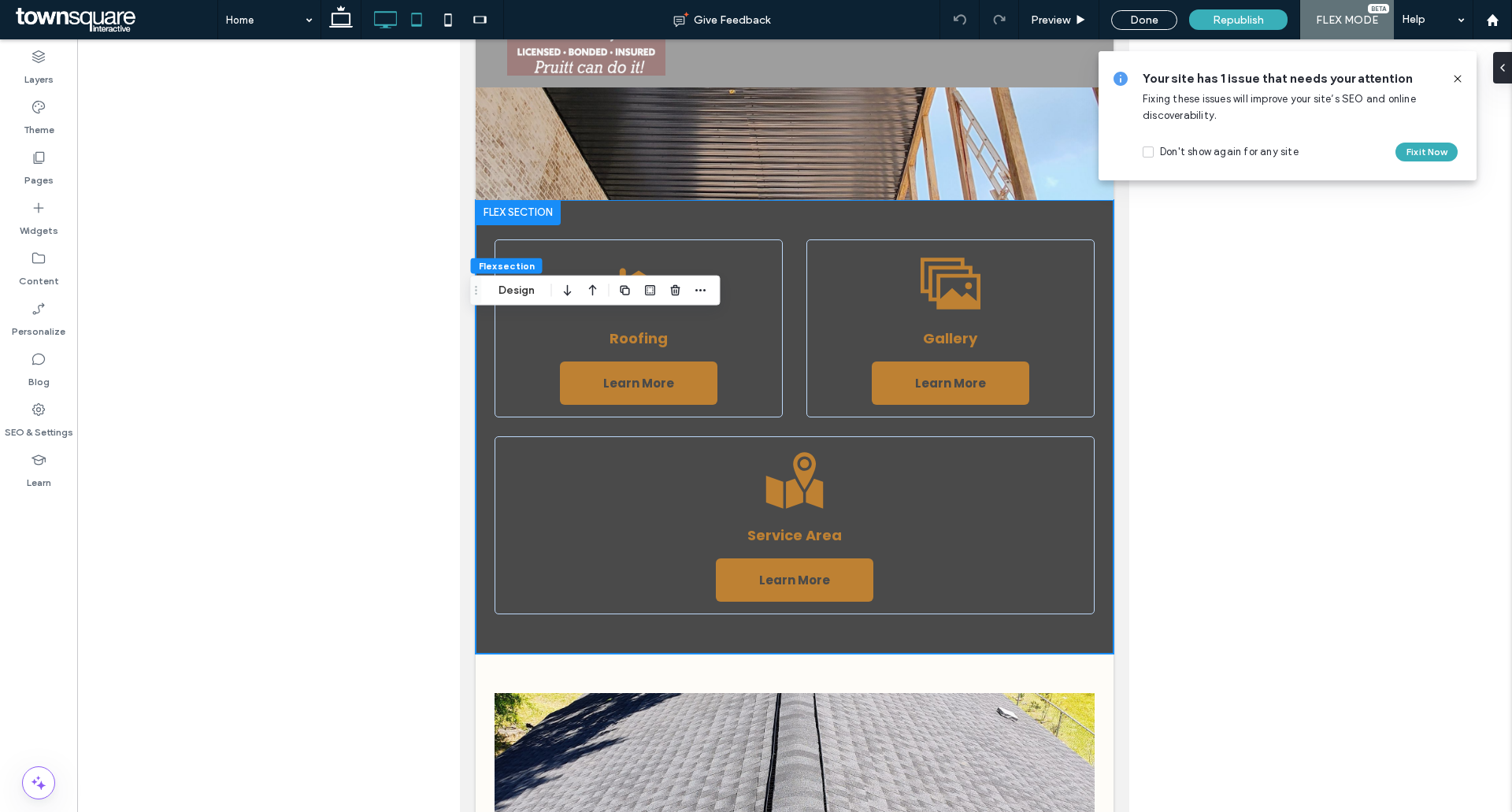 click 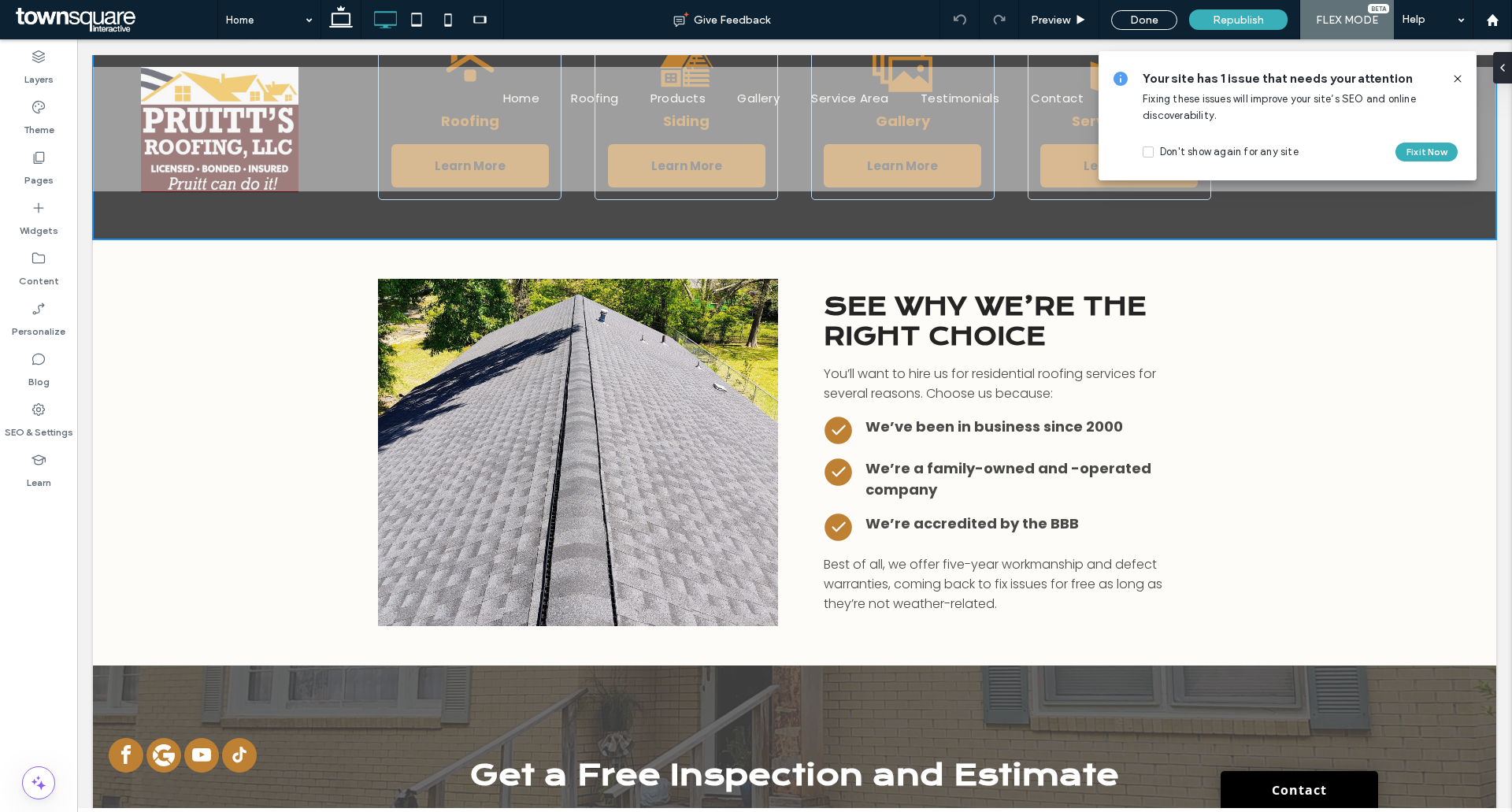 scroll, scrollTop: 0, scrollLeft: 0, axis: both 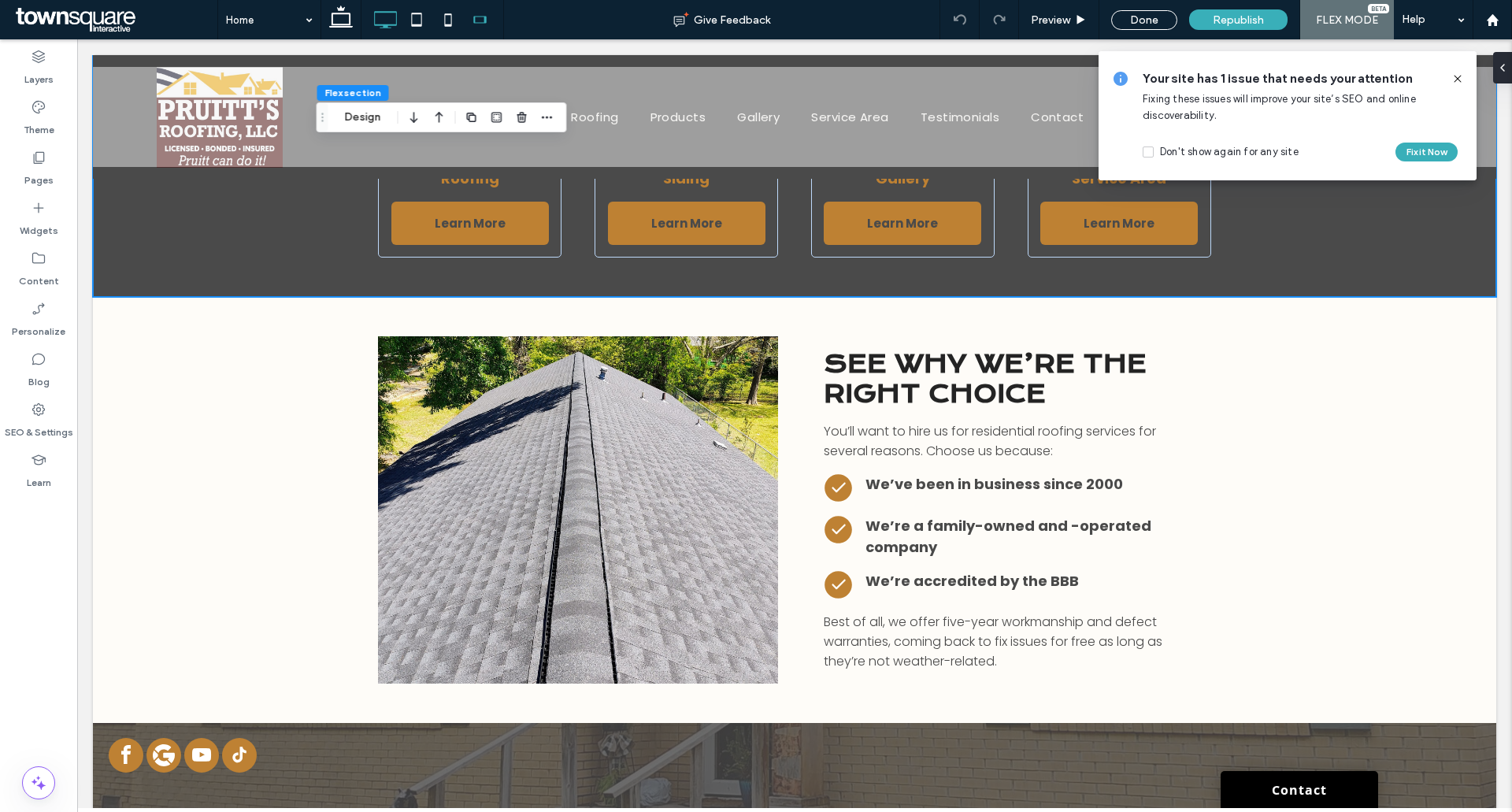 click 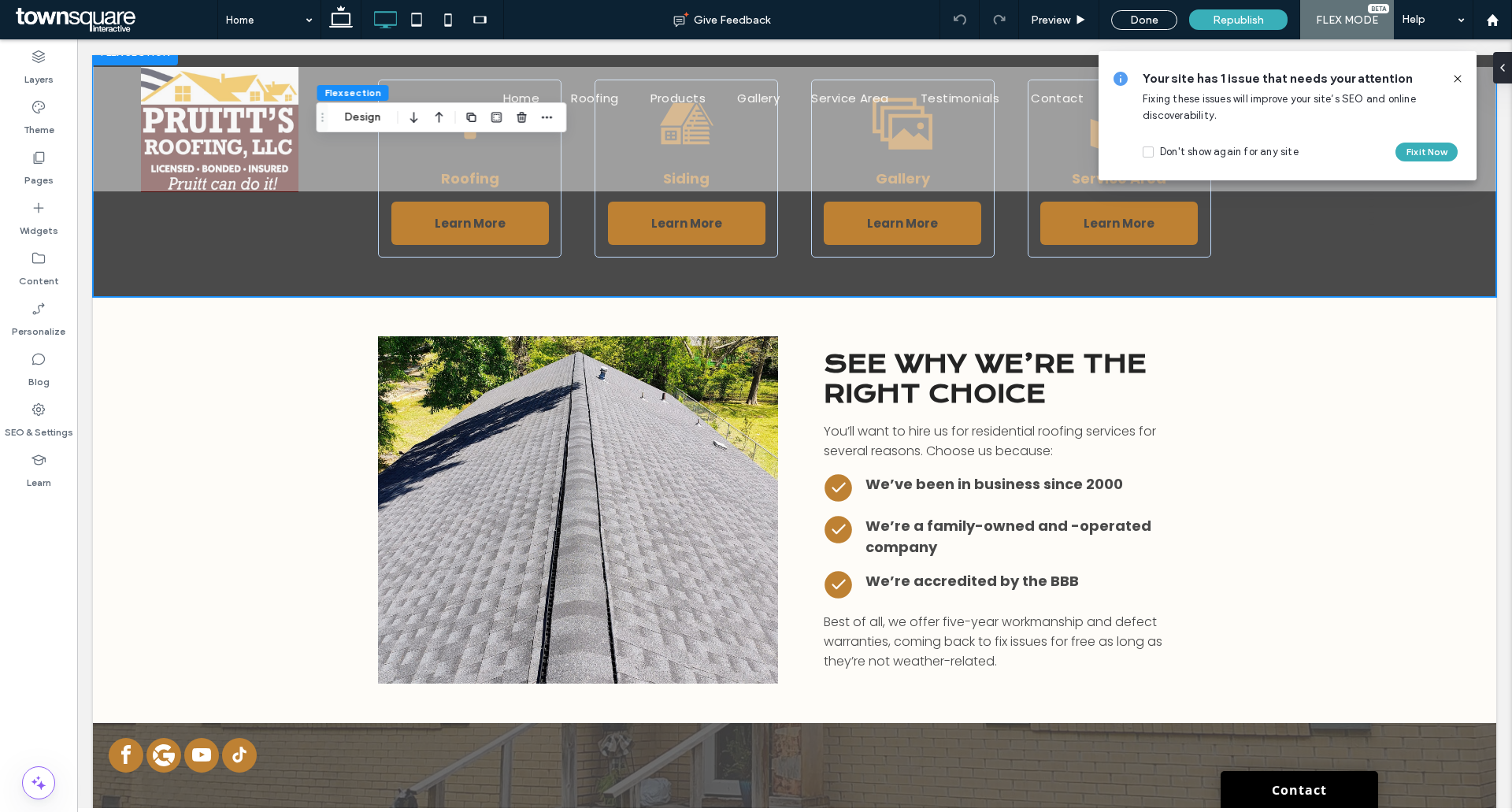 scroll 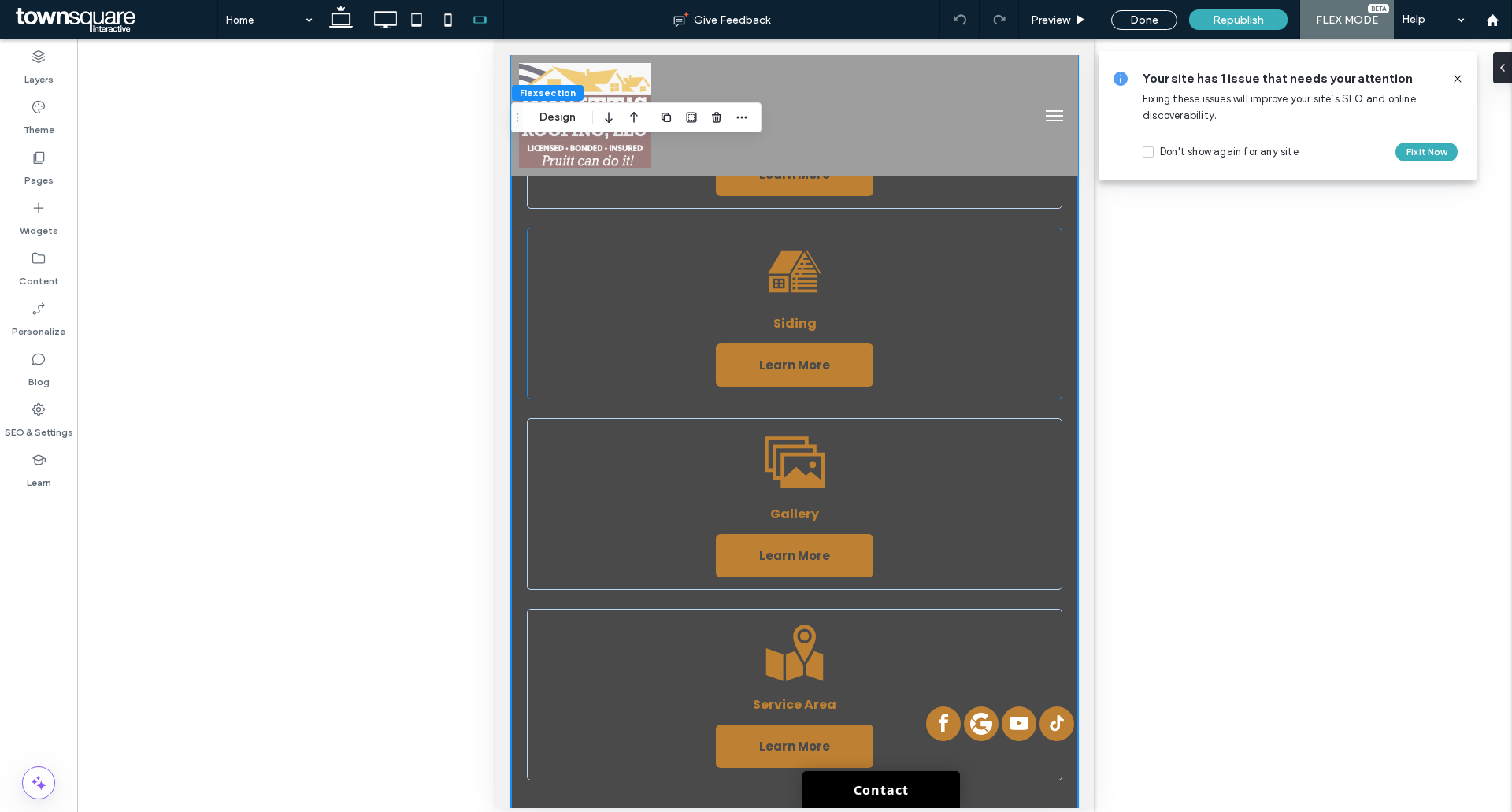 click on "A black and white icon of a house on a white background.
Siding
Learn More" at bounding box center (795, 313) 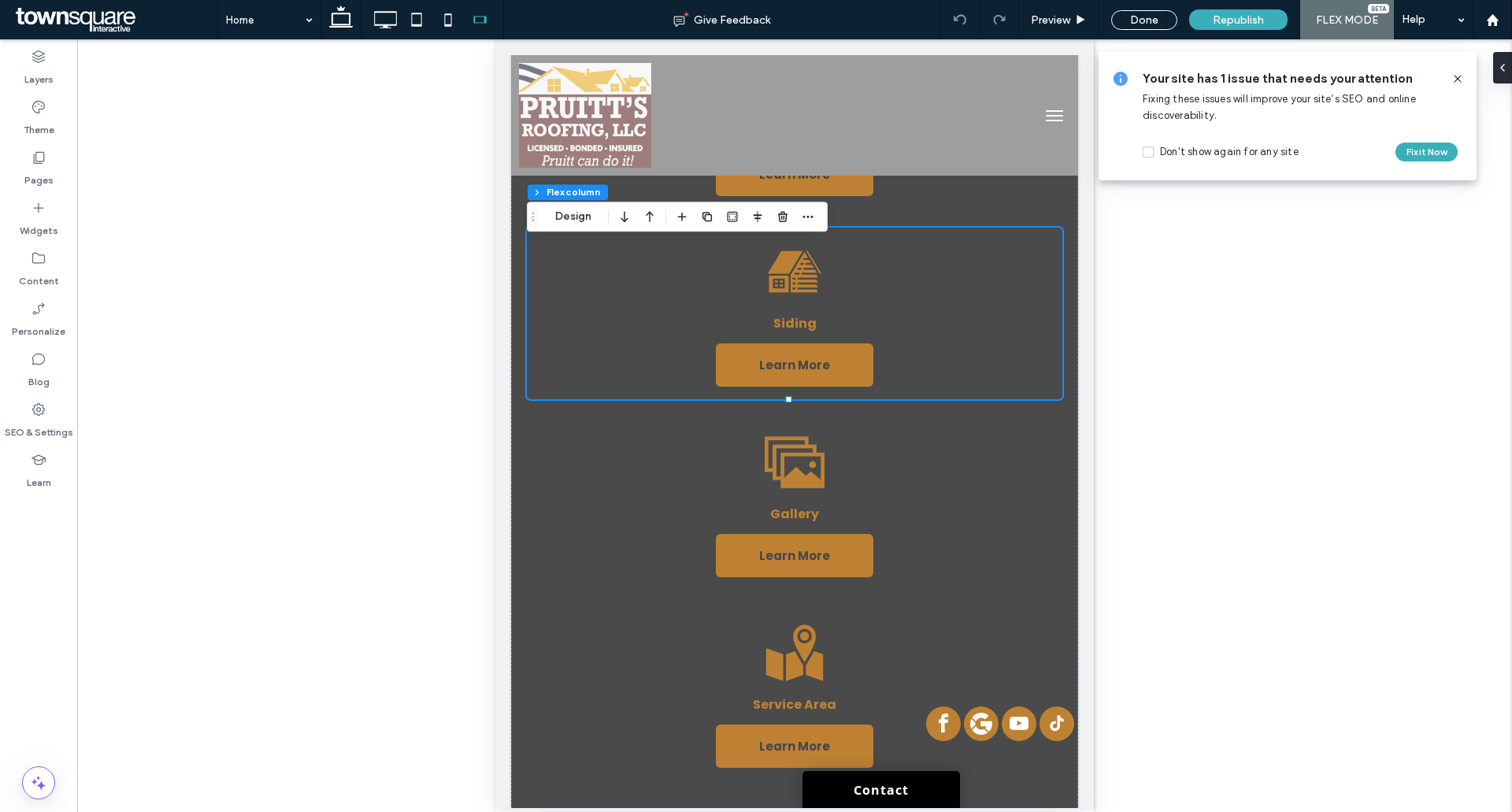 drag, startPoint x: 802, startPoint y: 221, endPoint x: 820, endPoint y: 230, distance: 20.124612 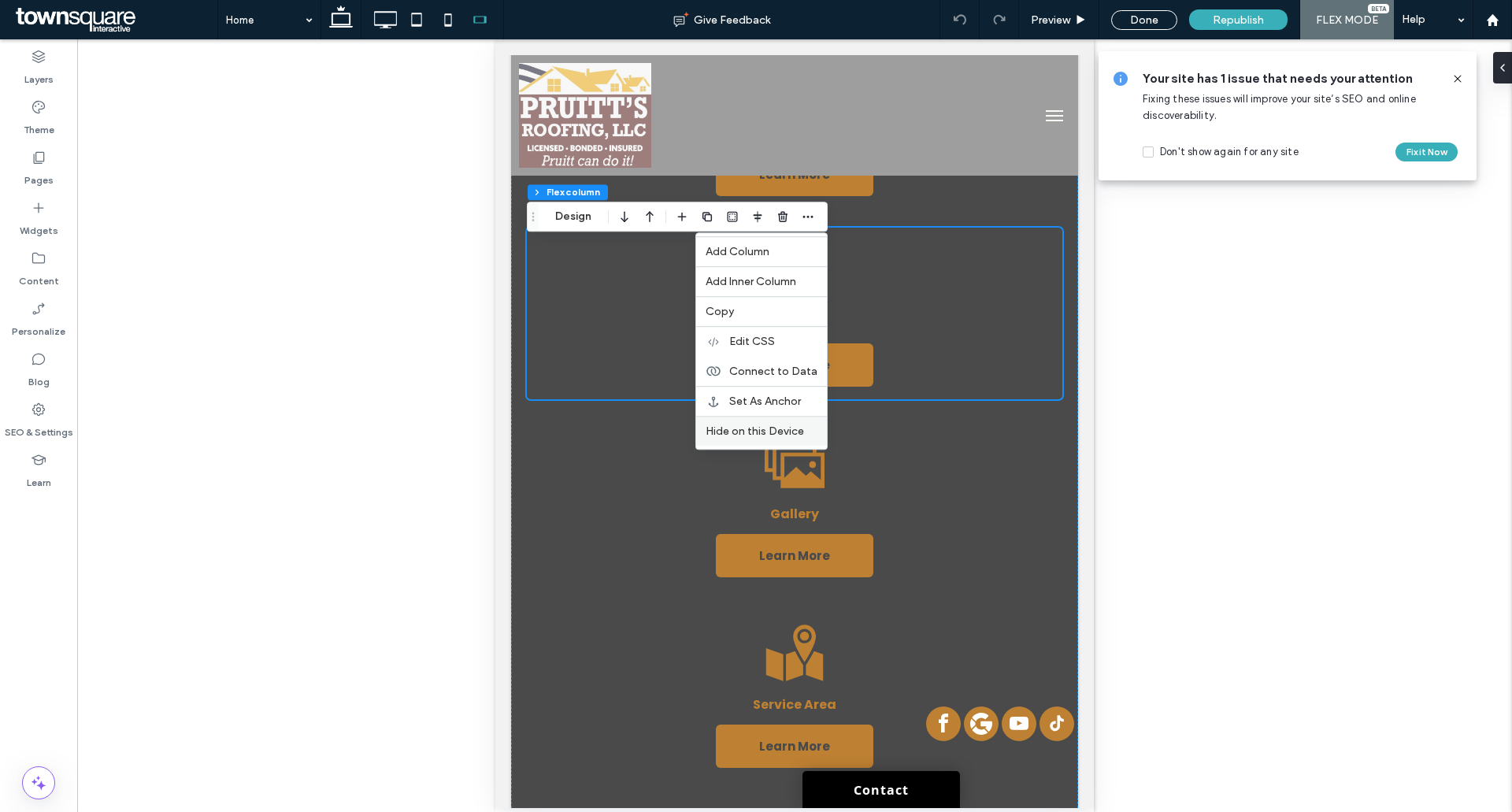 drag, startPoint x: 731, startPoint y: 429, endPoint x: 305, endPoint y: 384, distance: 428.37017 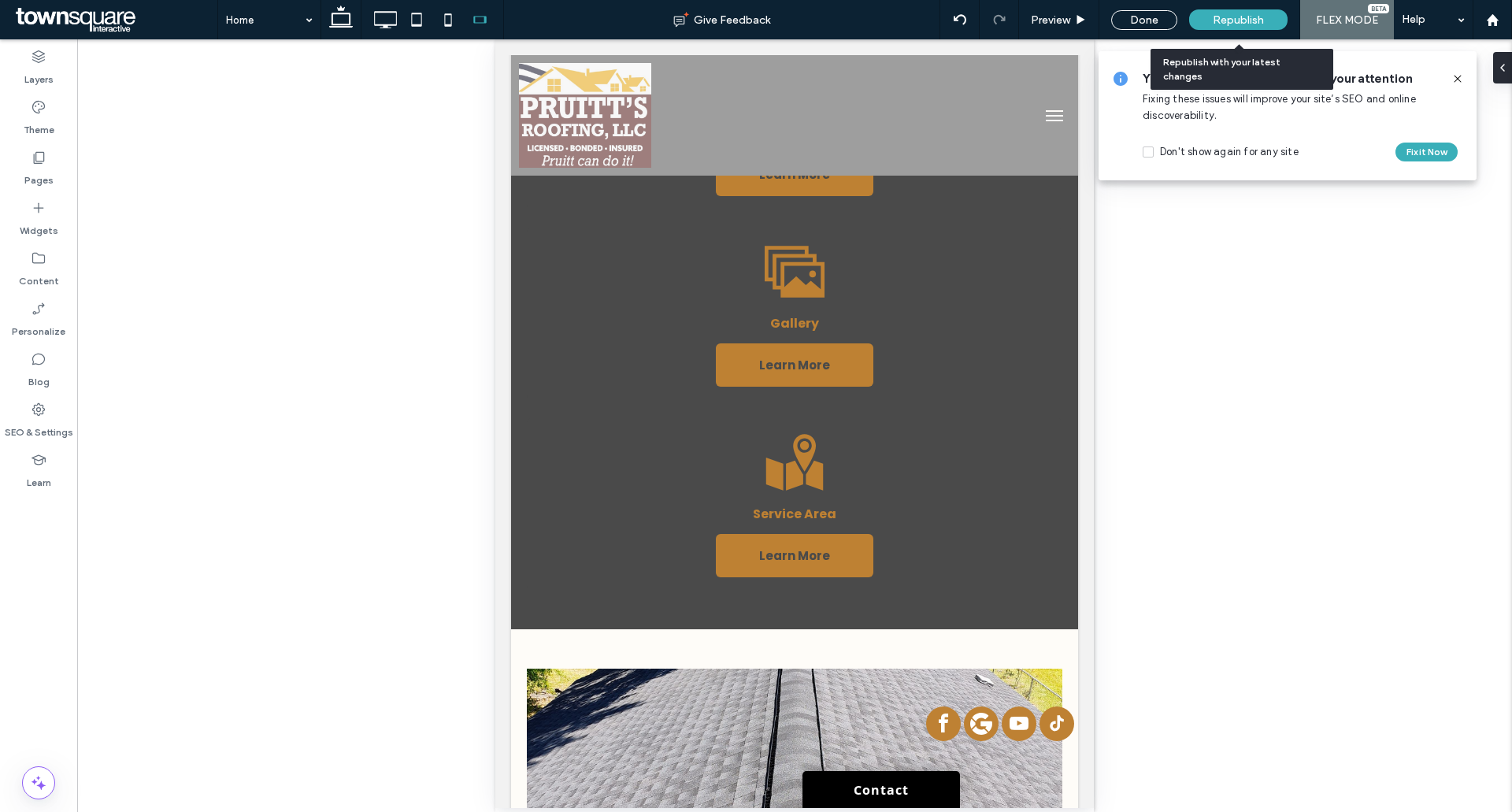 click on "Republish" at bounding box center [1238, 20] 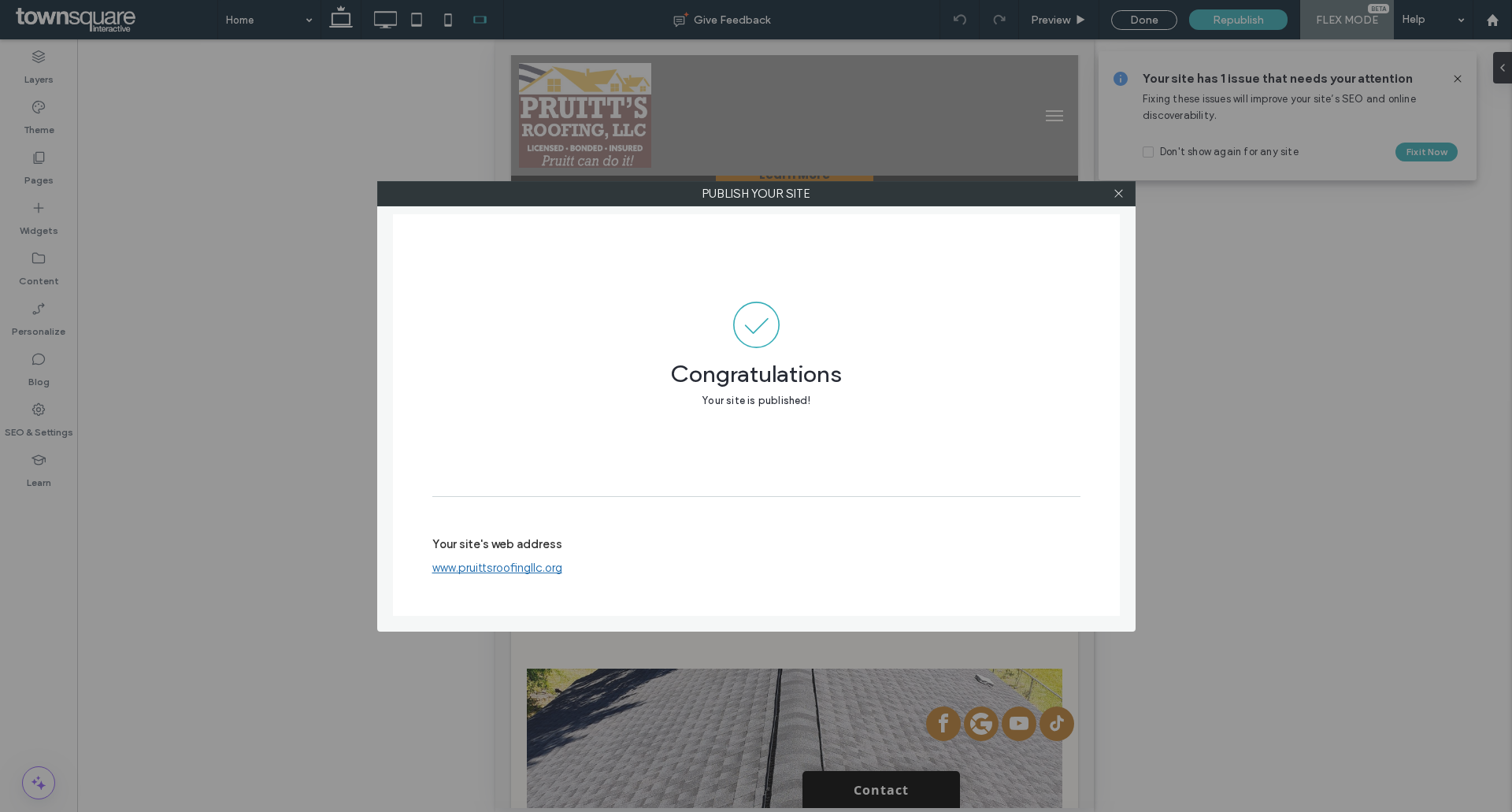 click on "Publish your site Congratulations Your site is published! Your site's web address www.pruittsroofingllc.org" at bounding box center [756, 406] 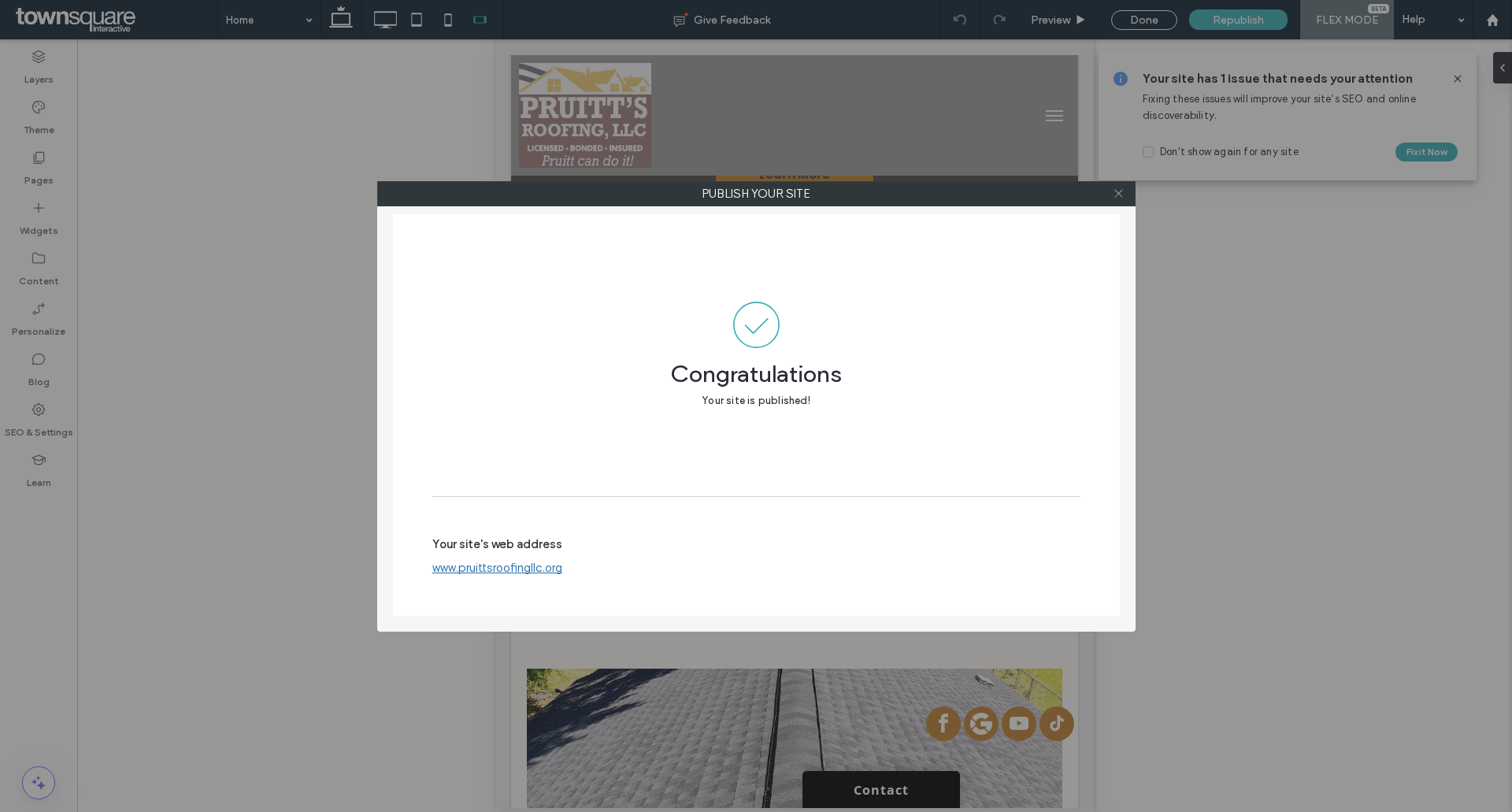 click 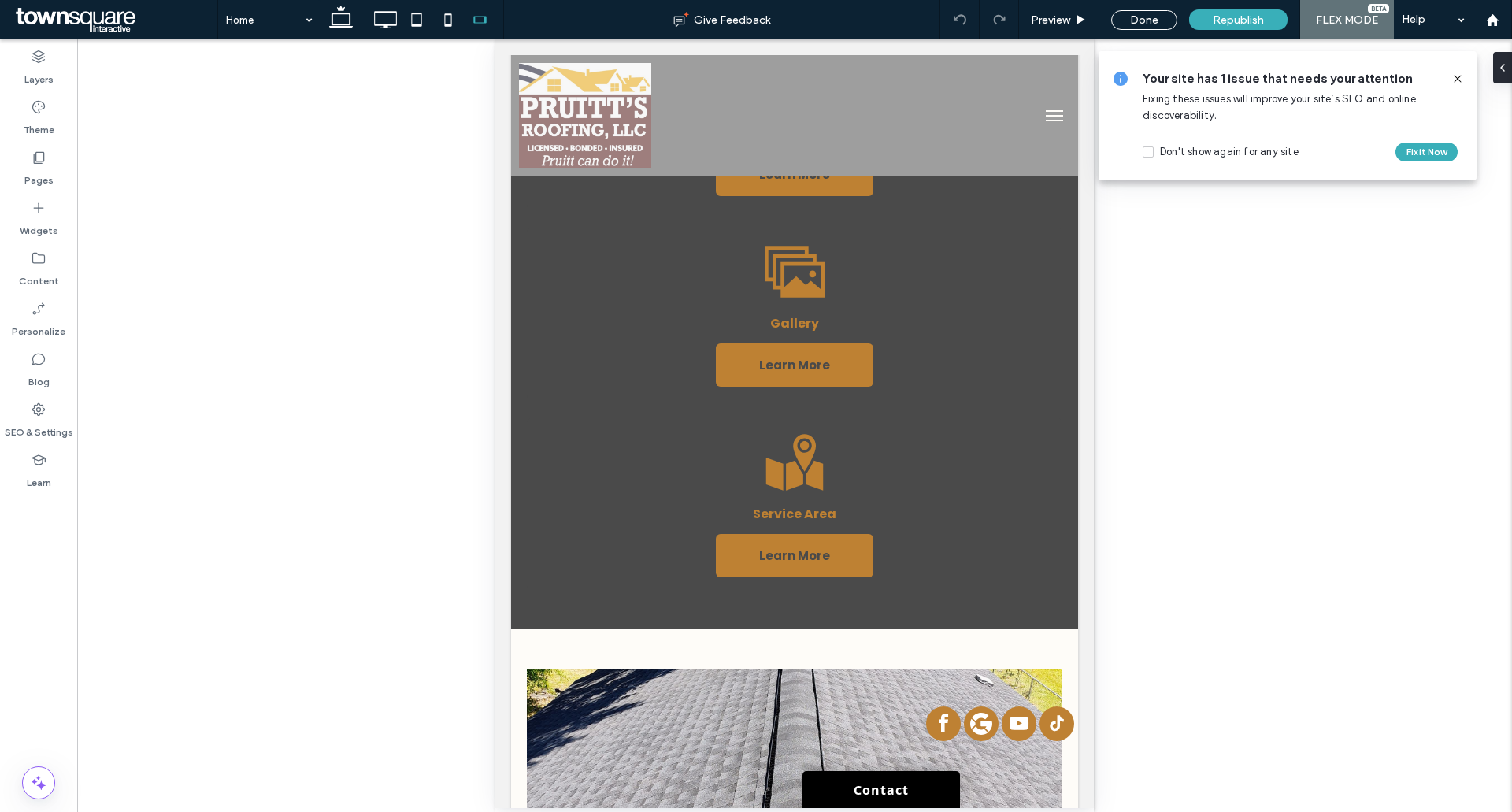 click on "Unhide?
Yes
Unhide?
Yes" at bounding box center [795, 425] 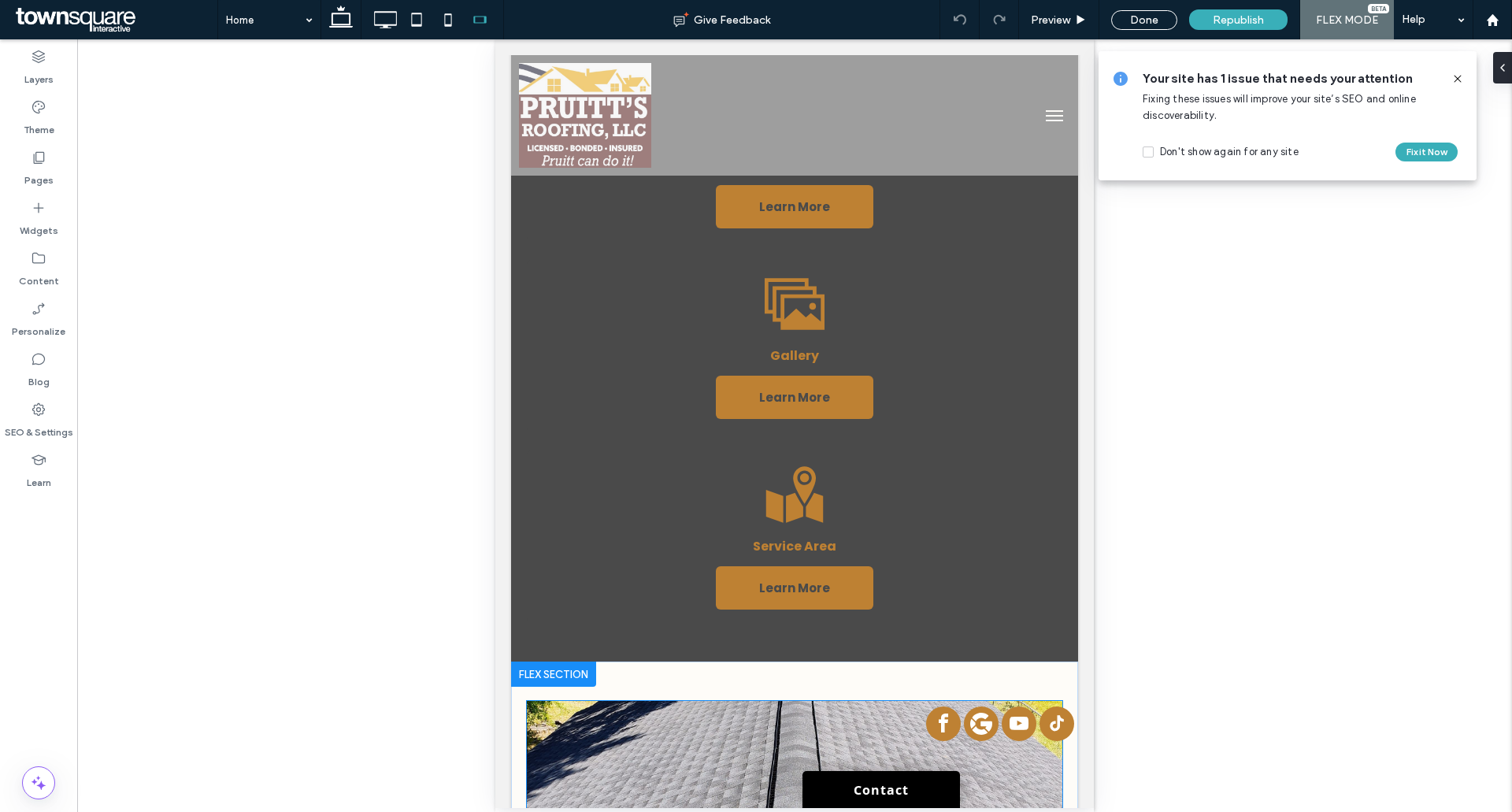 scroll, scrollTop: 1654, scrollLeft: 0, axis: vertical 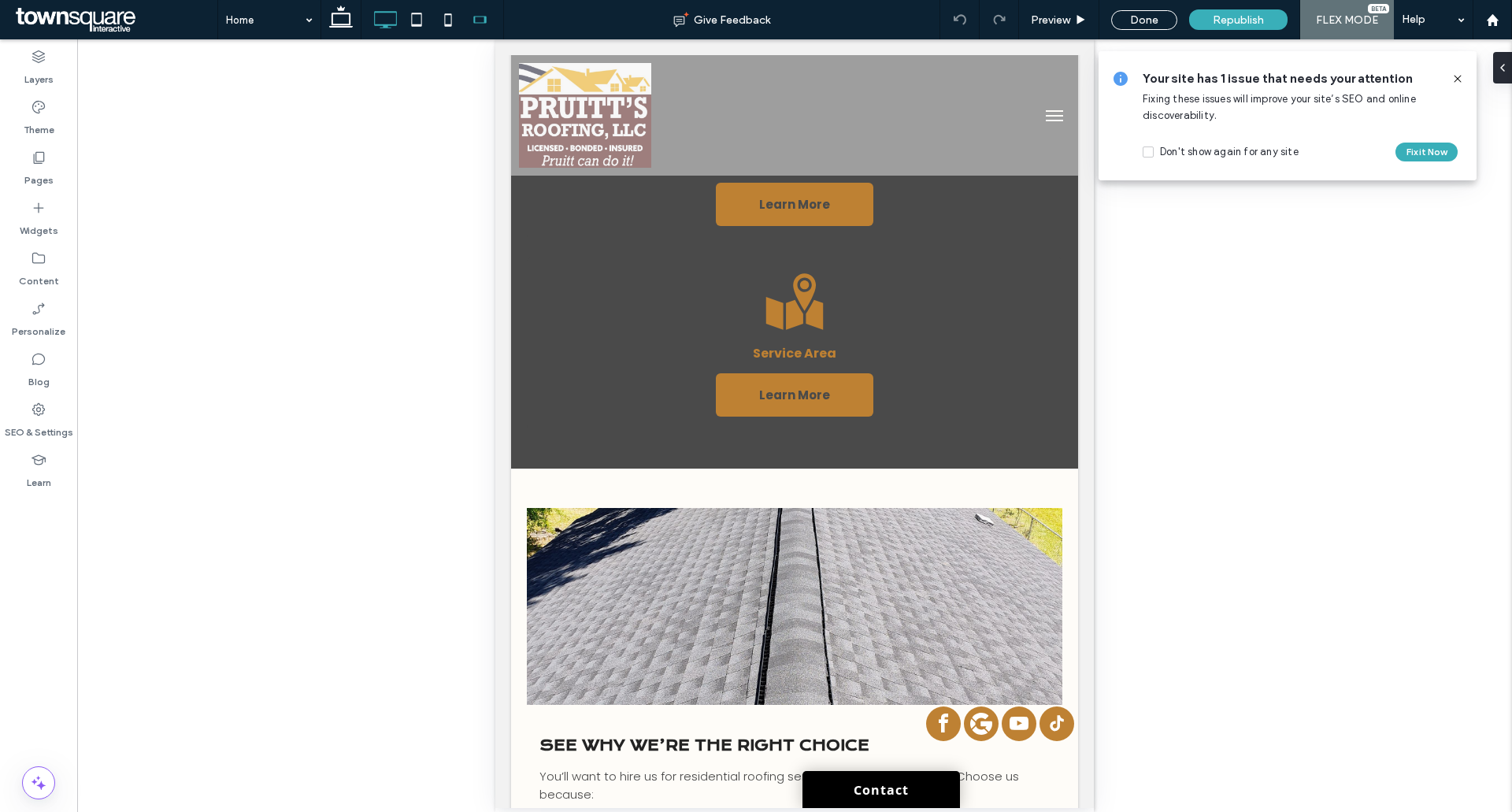 click 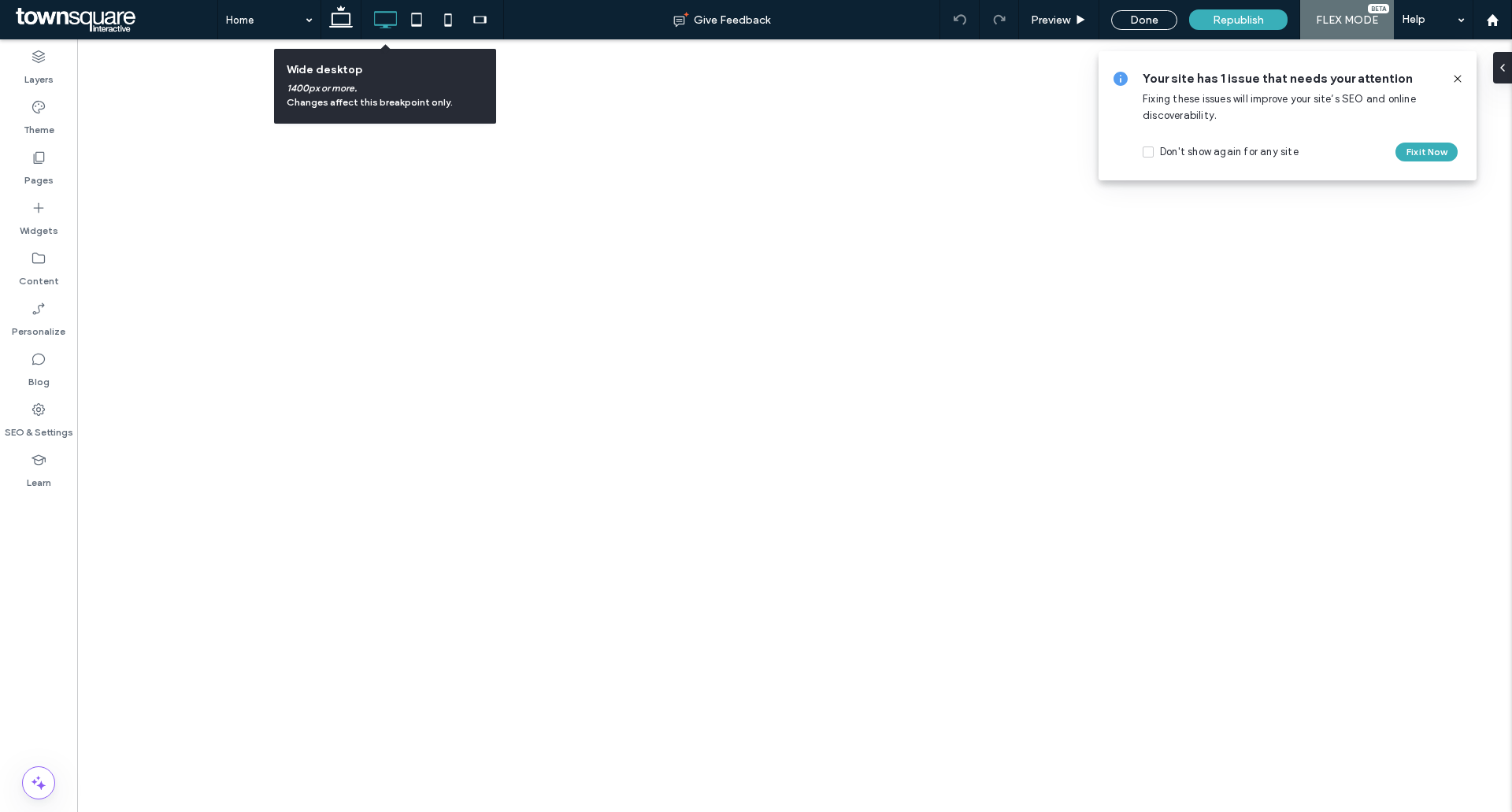 scroll, scrollTop: 0, scrollLeft: 0, axis: both 